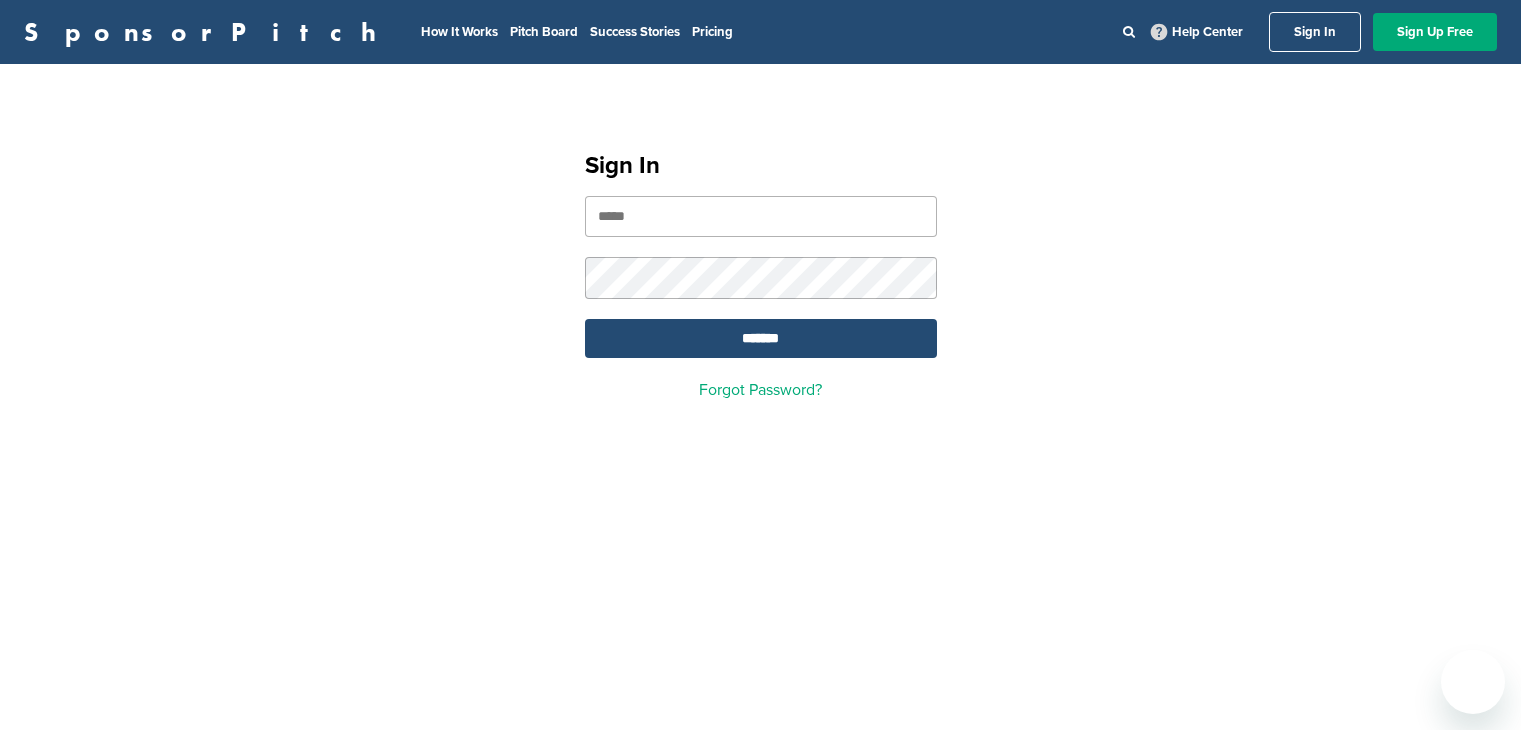 scroll, scrollTop: 0, scrollLeft: 0, axis: both 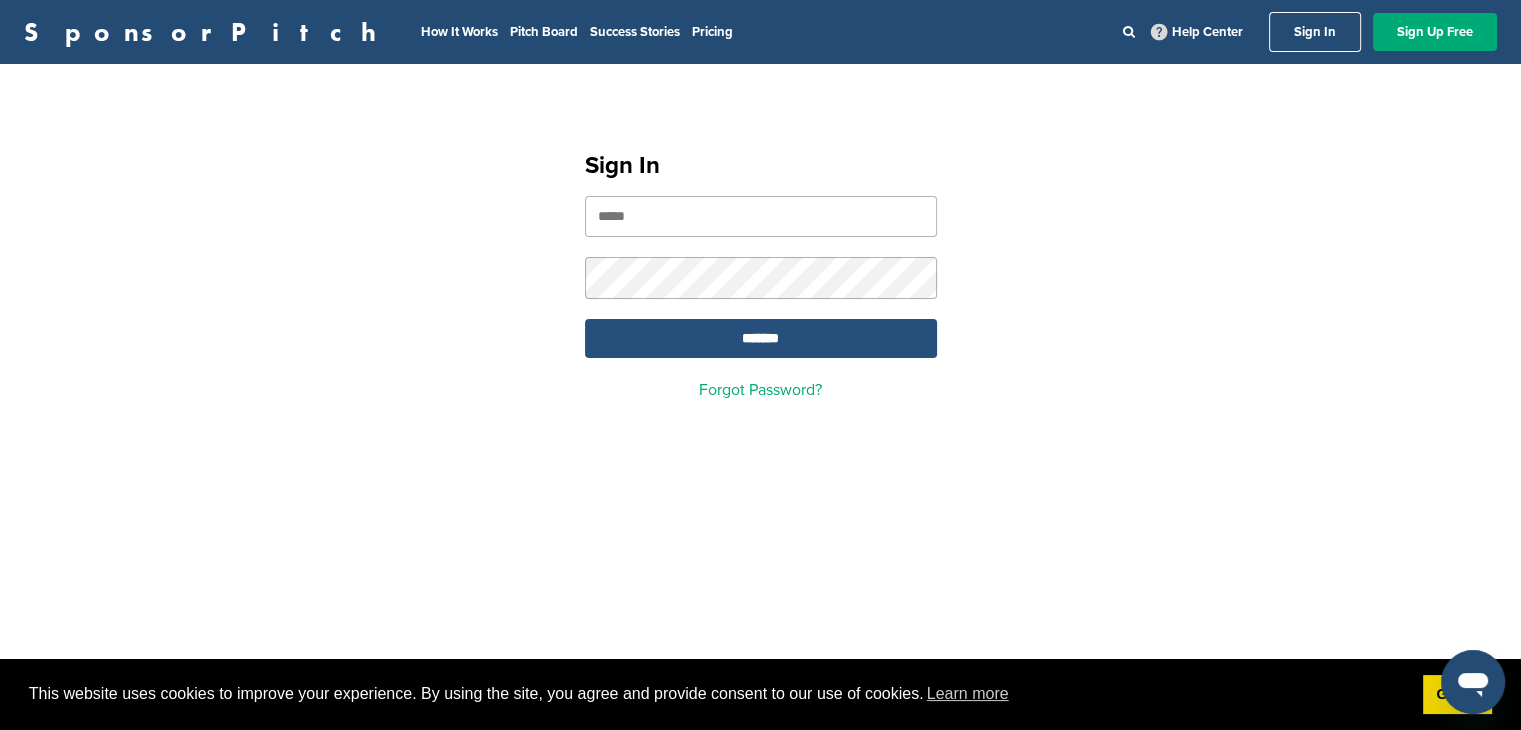 type on "**********" 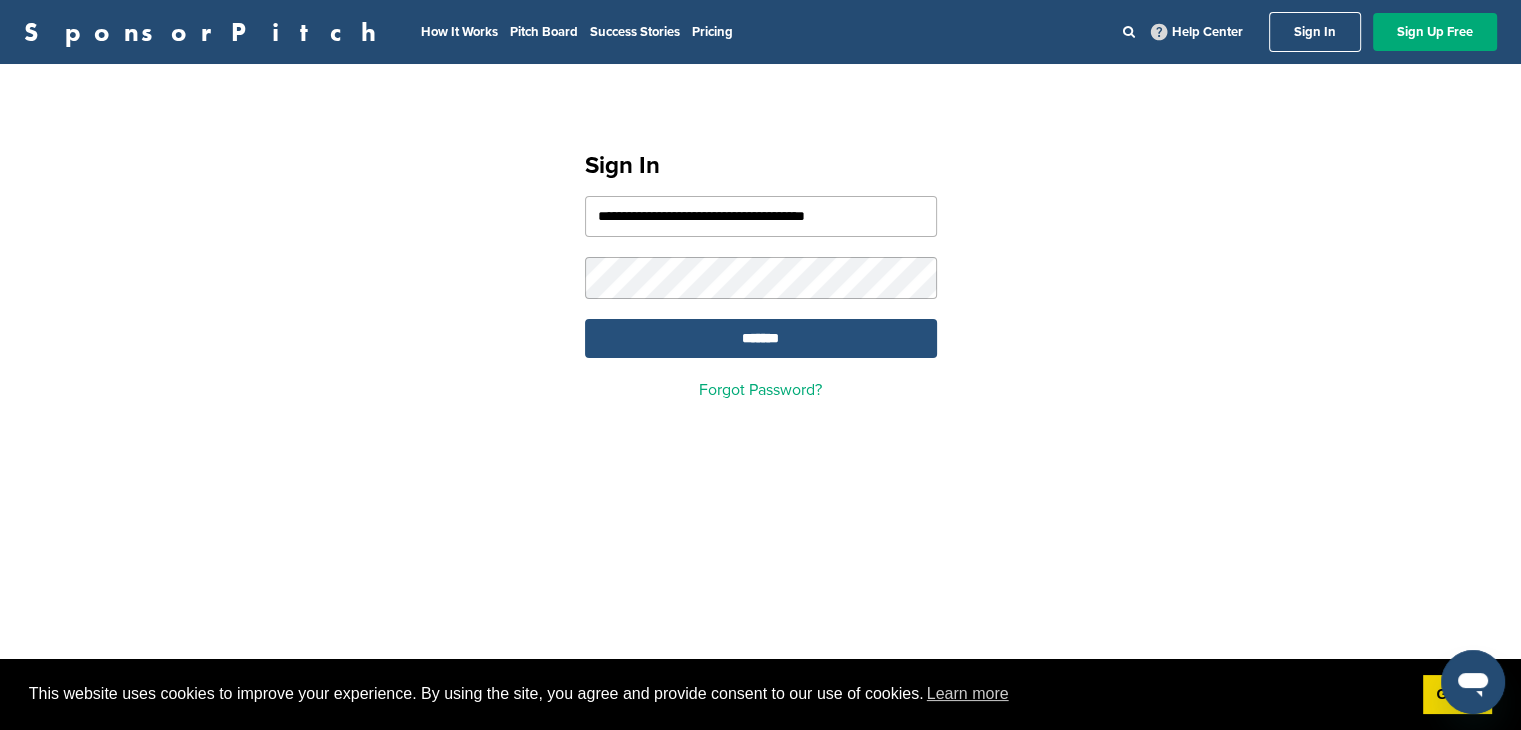 click on "*******" at bounding box center (761, 338) 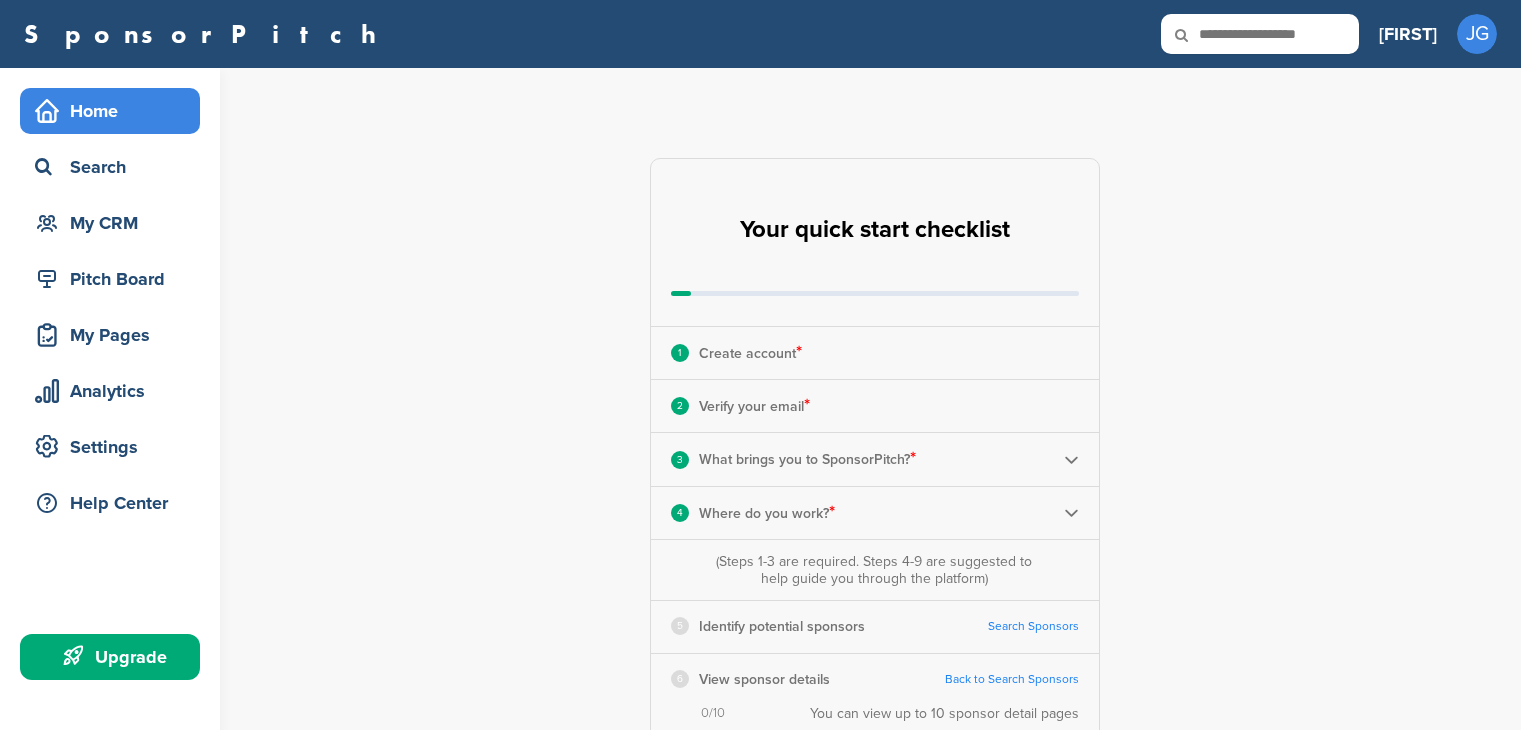 scroll, scrollTop: 0, scrollLeft: 0, axis: both 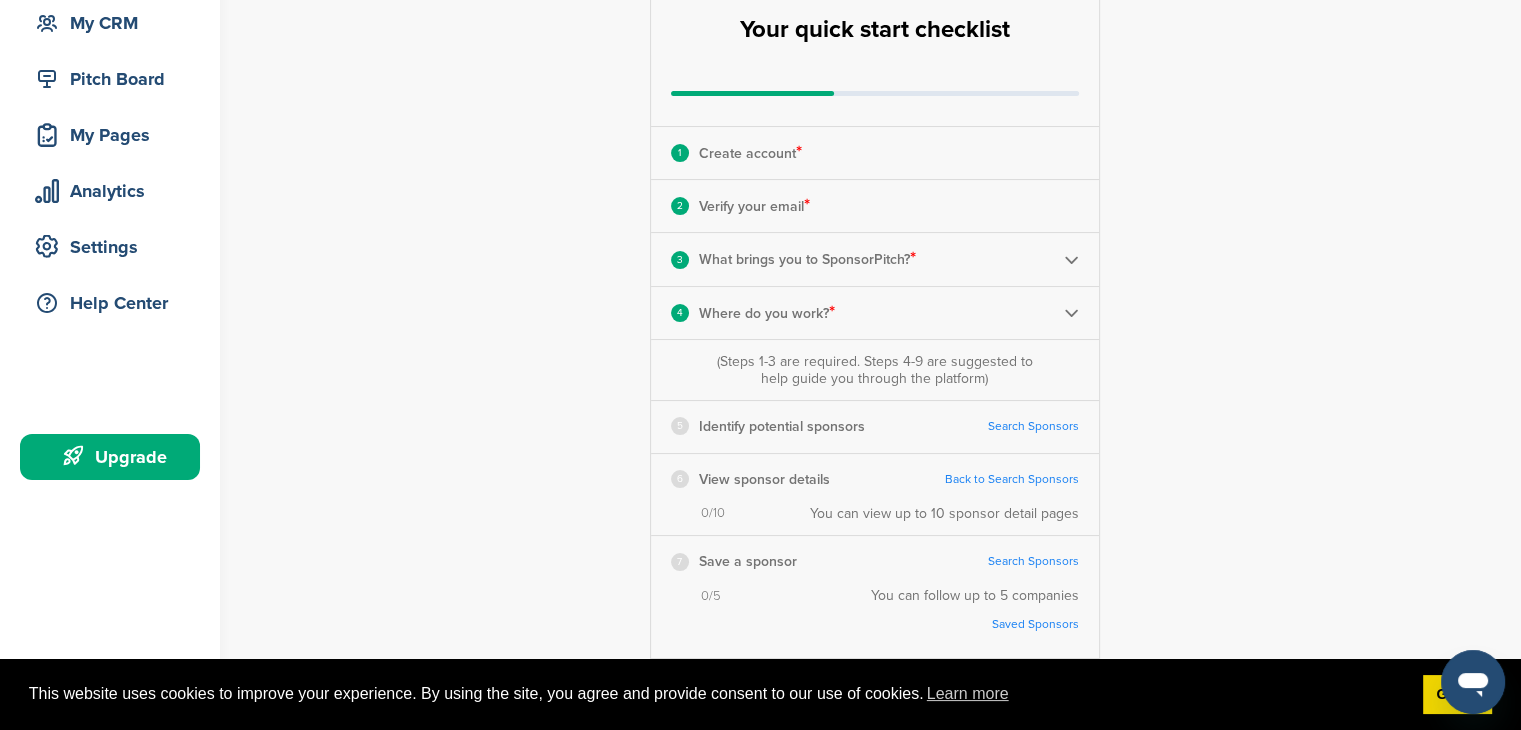 click on "(Steps 1-3 are required. Steps 4-9 are suggested to help guide you through the platform)" at bounding box center [1079, 153] 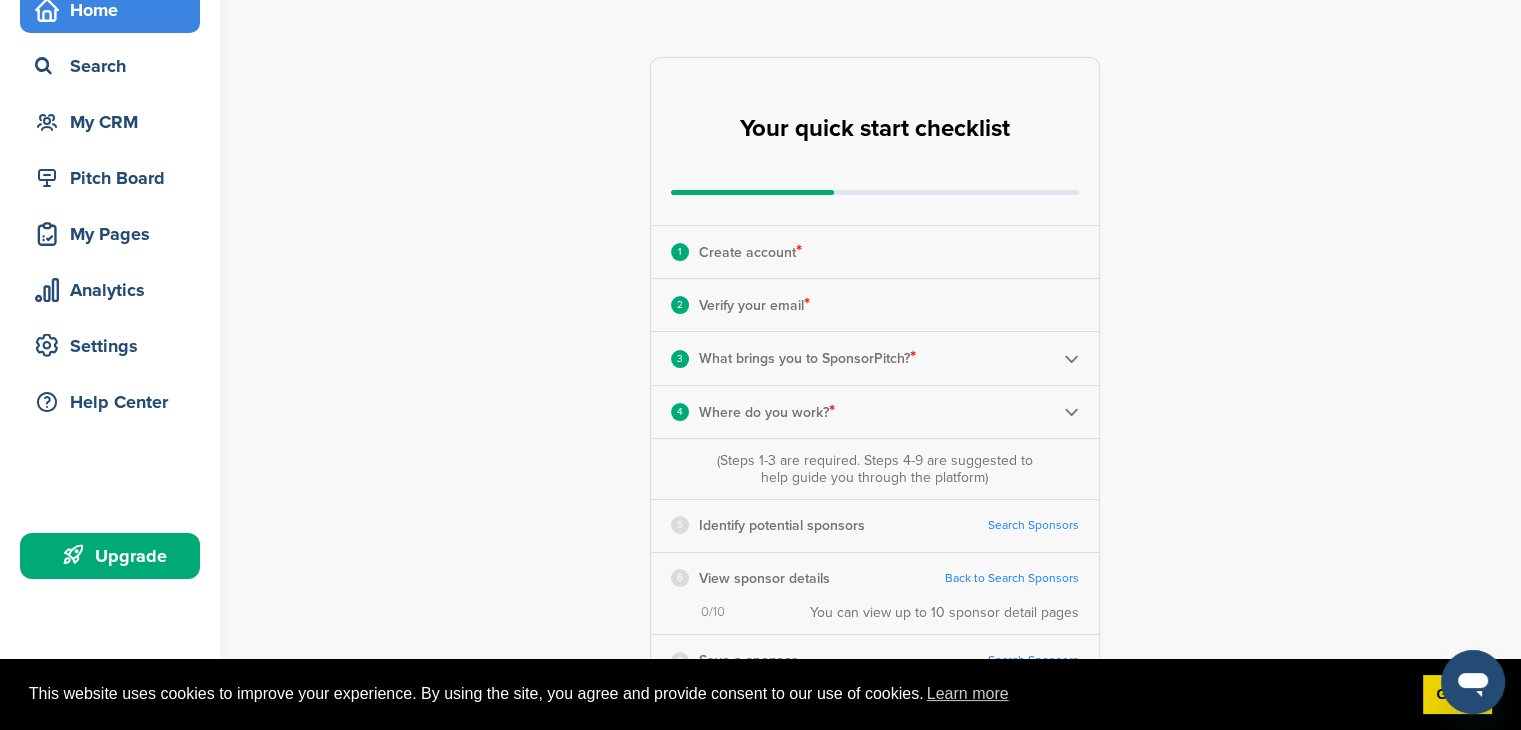 scroll, scrollTop: 100, scrollLeft: 0, axis: vertical 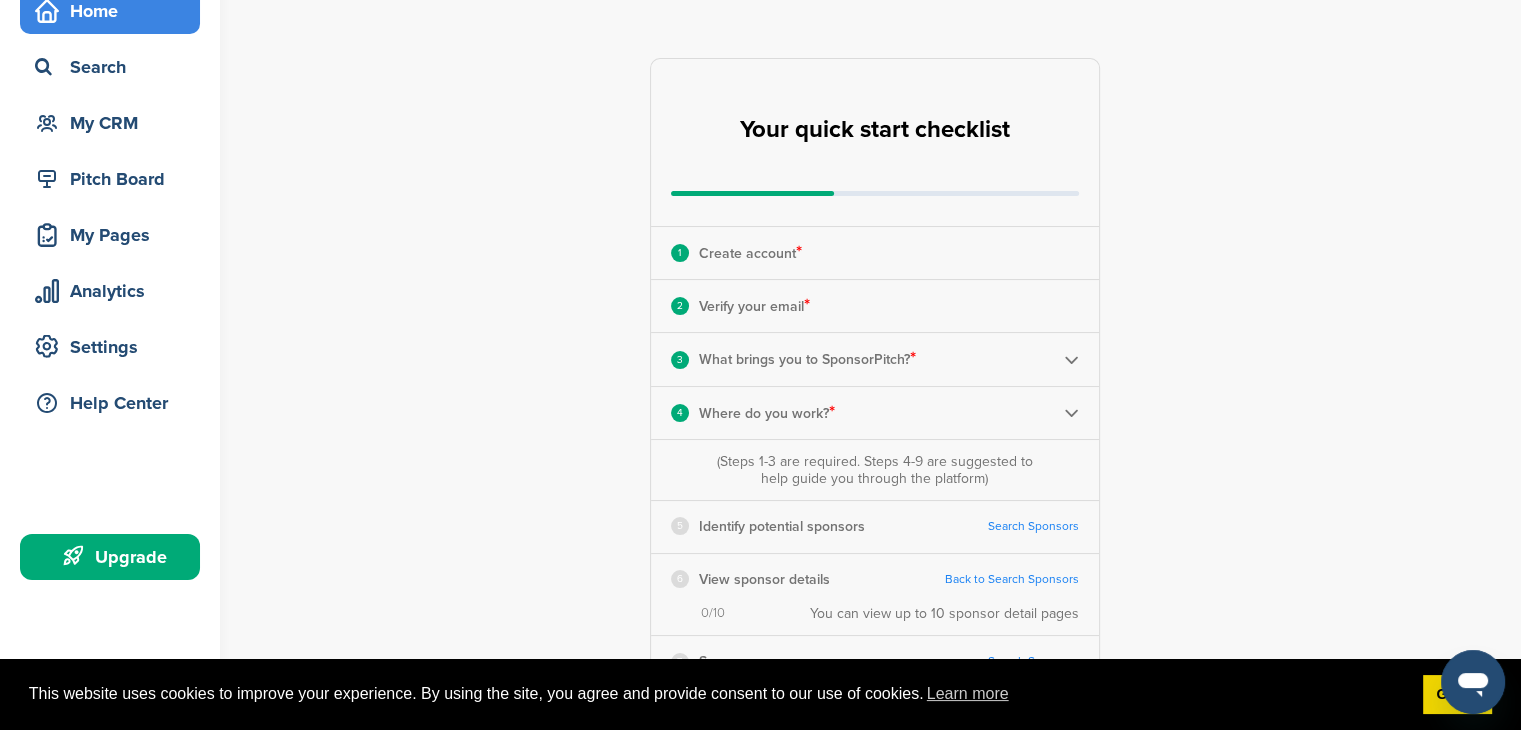 click on "Search Sponsors" at bounding box center [1033, 526] 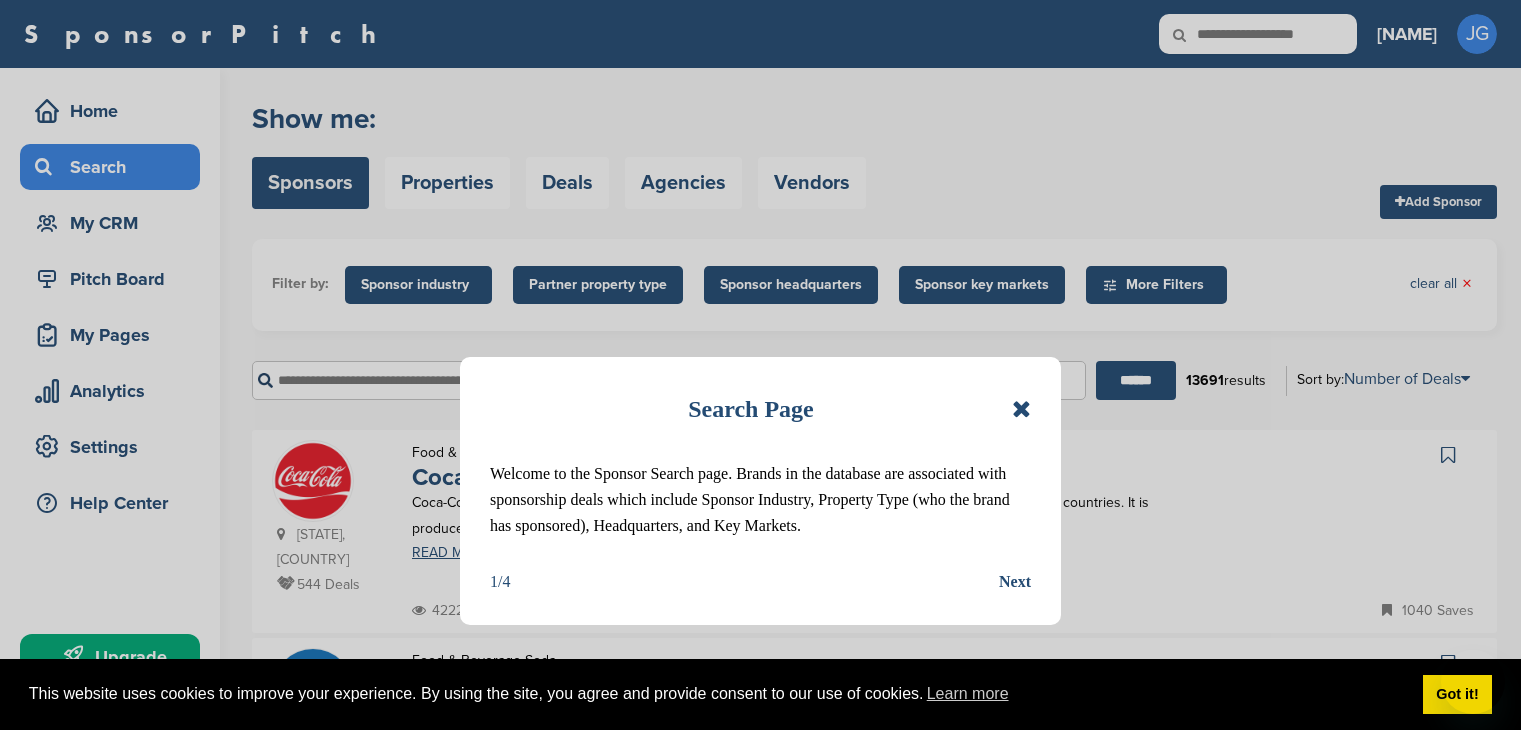 scroll, scrollTop: 0, scrollLeft: 0, axis: both 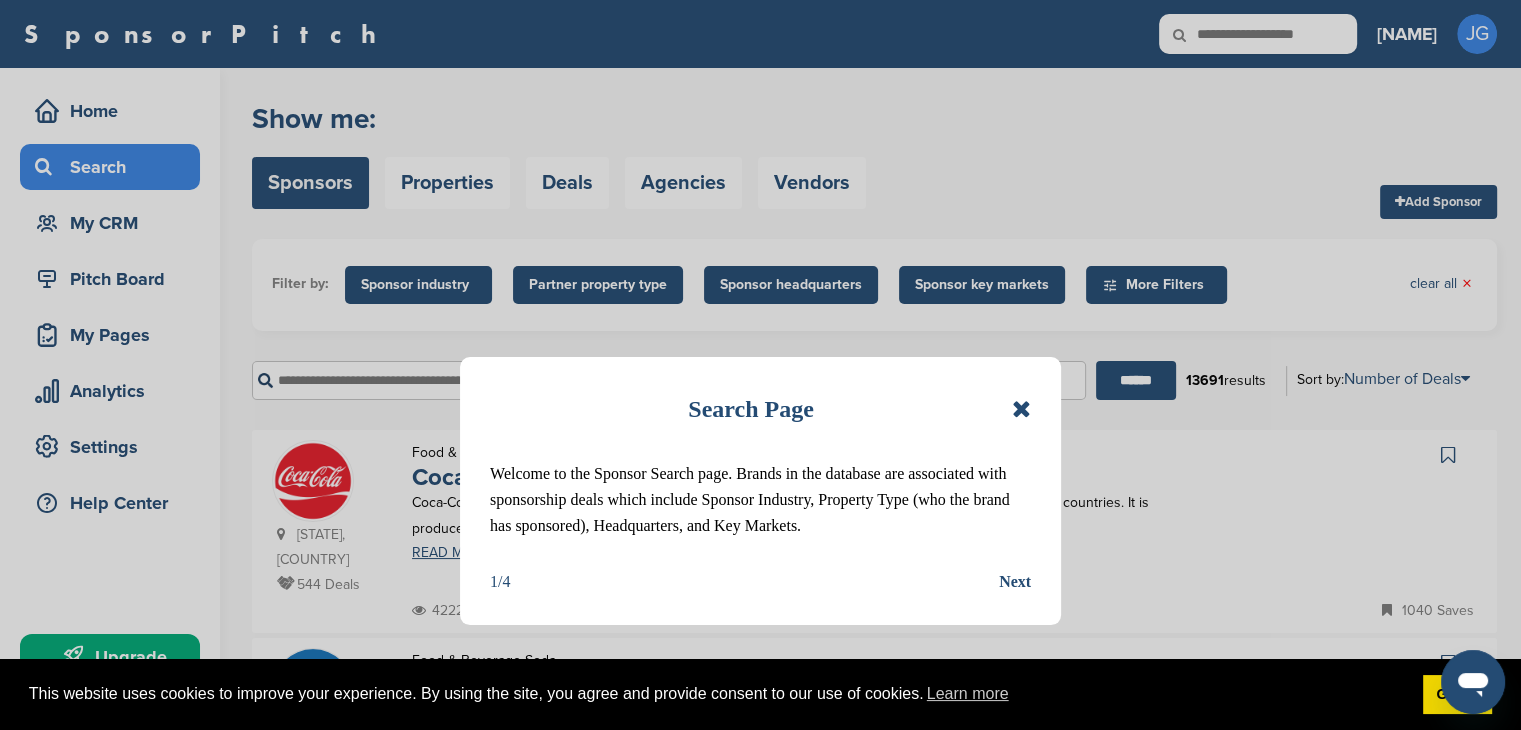 click at bounding box center [1021, 409] 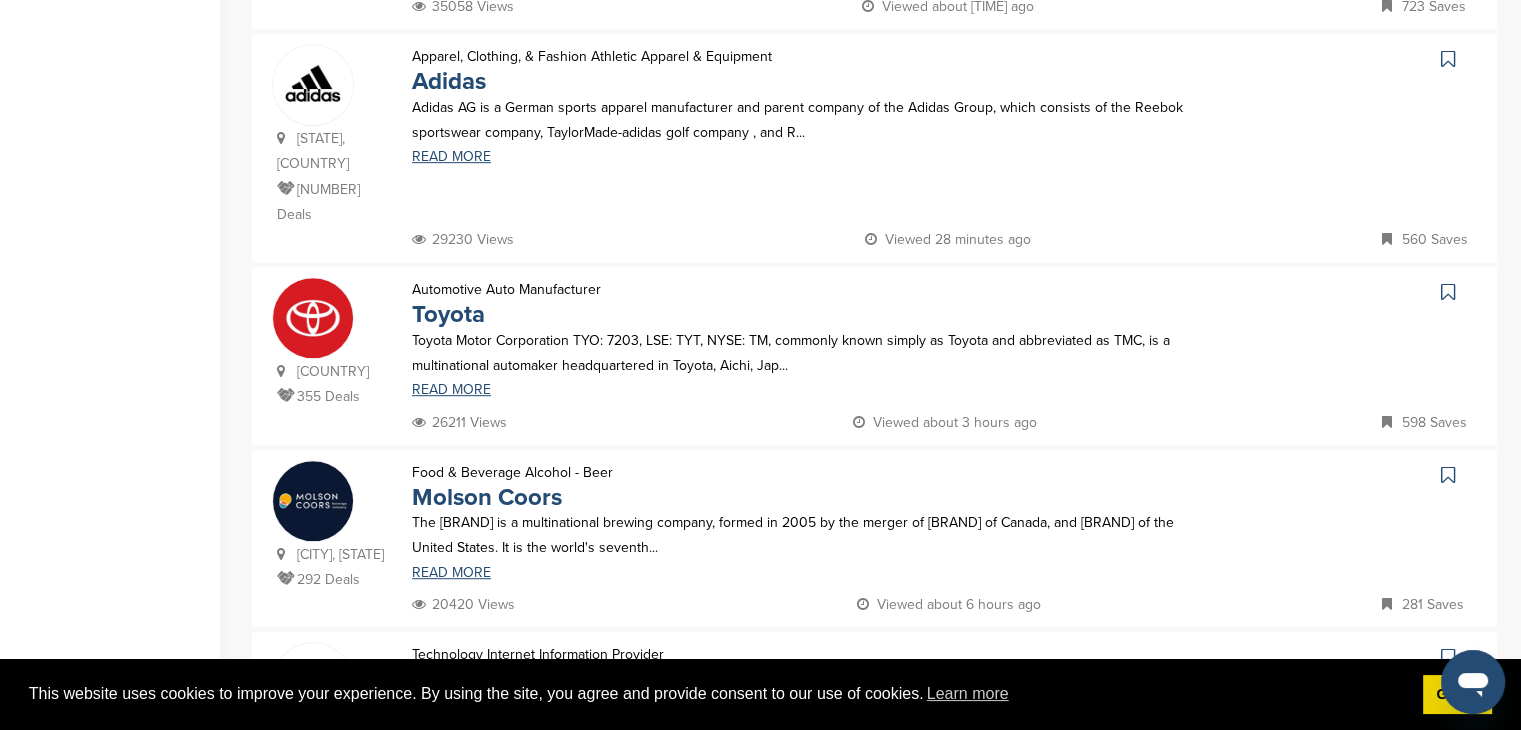 scroll, scrollTop: 1000, scrollLeft: 0, axis: vertical 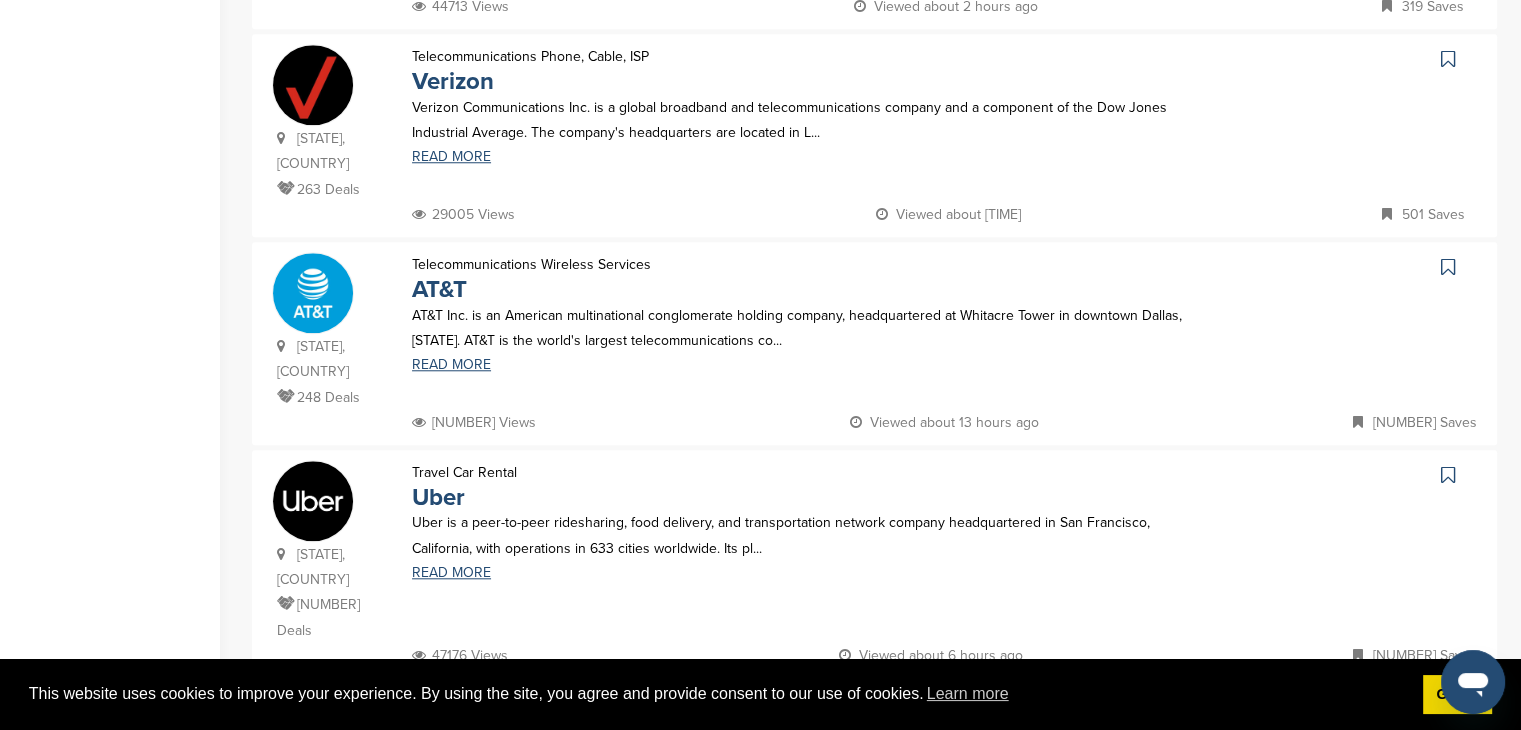click at bounding box center (874, 720) 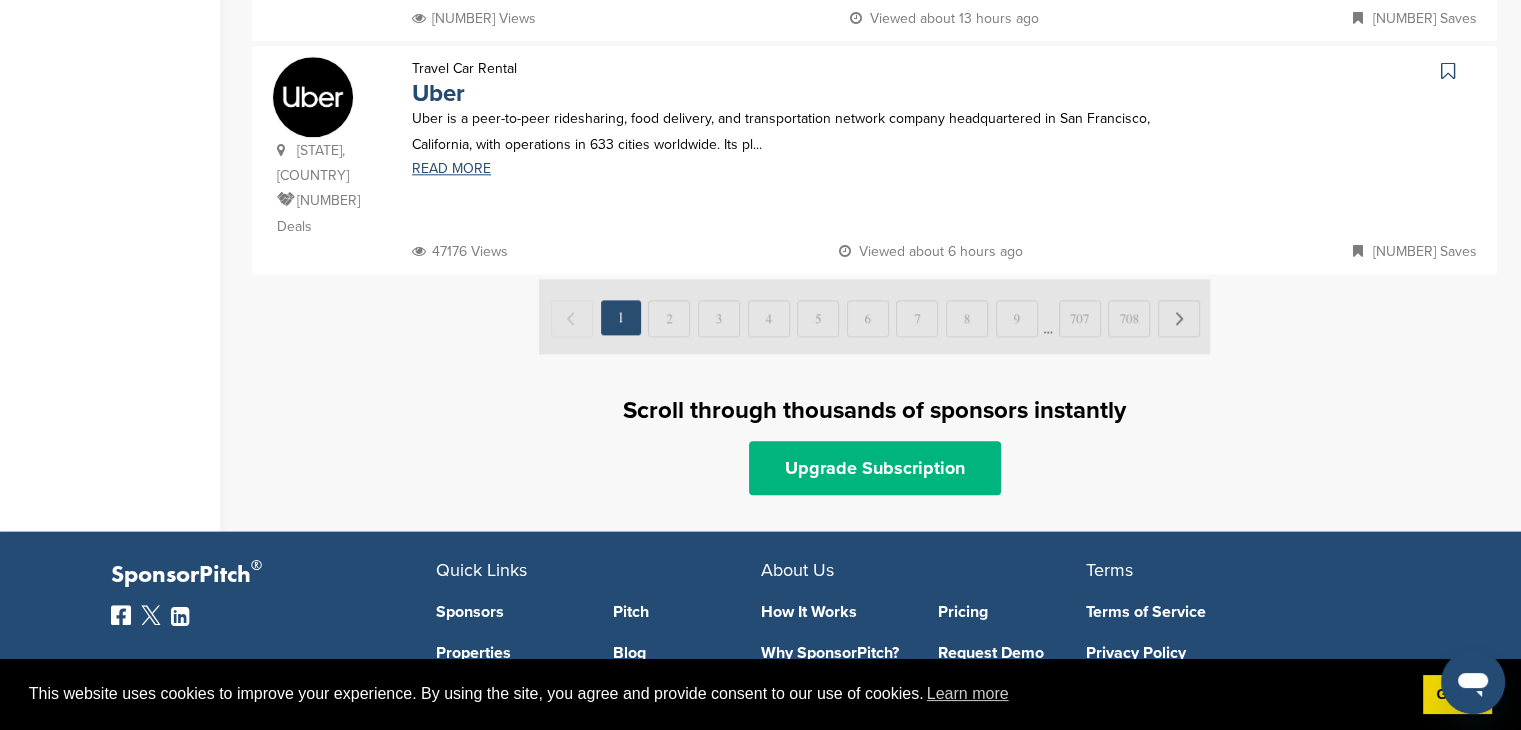 scroll, scrollTop: 2200, scrollLeft: 0, axis: vertical 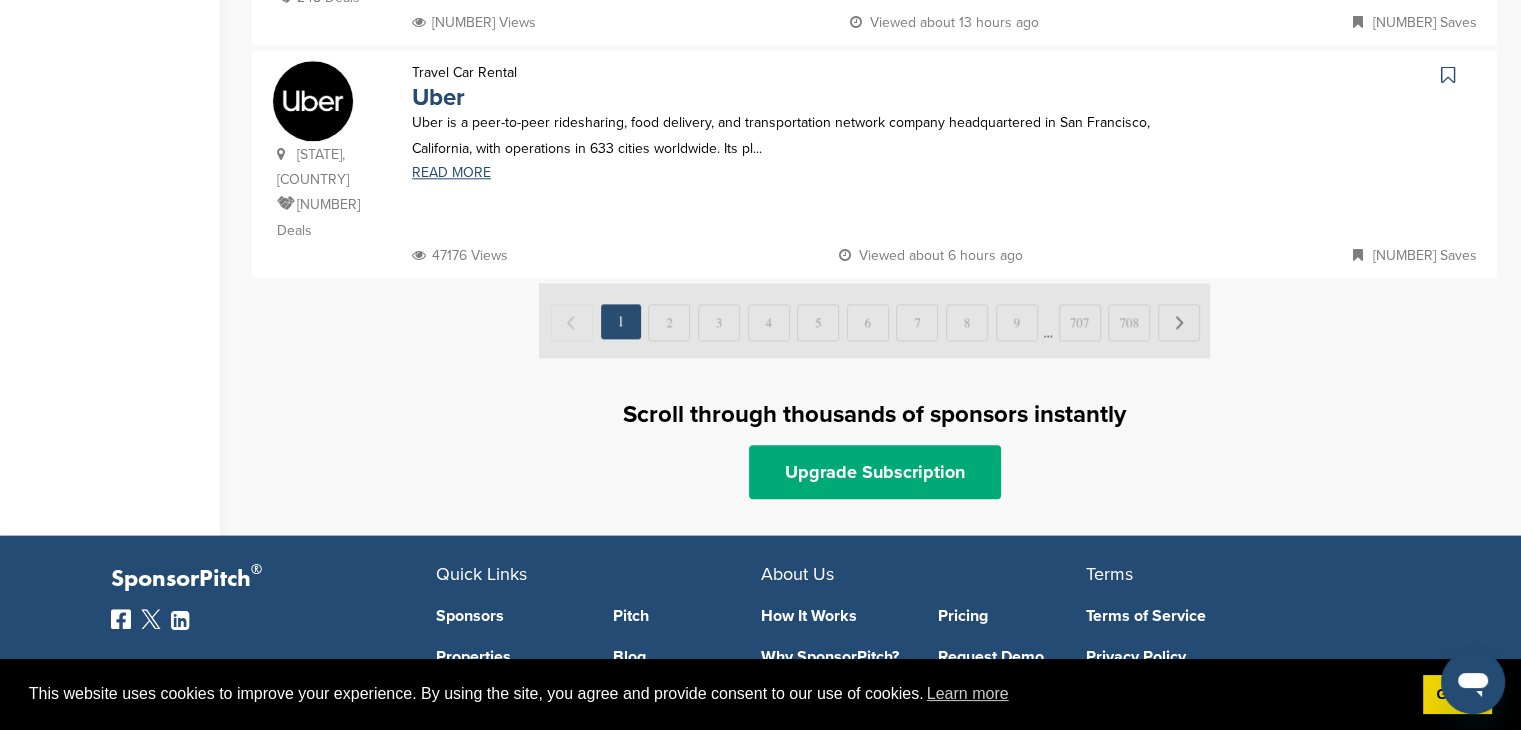 click at bounding box center [874, 320] 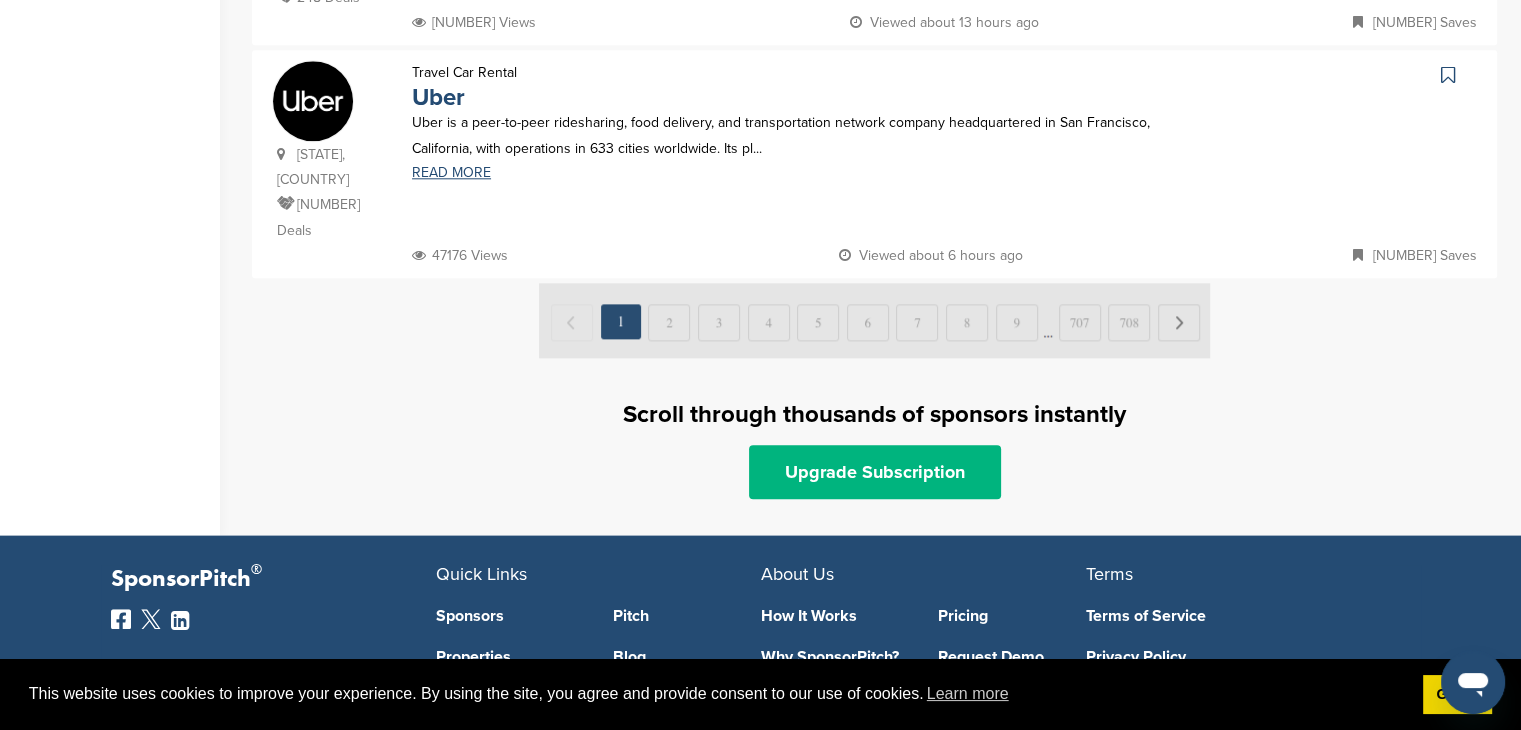 click on "Upgrade Subscription" at bounding box center [875, 472] 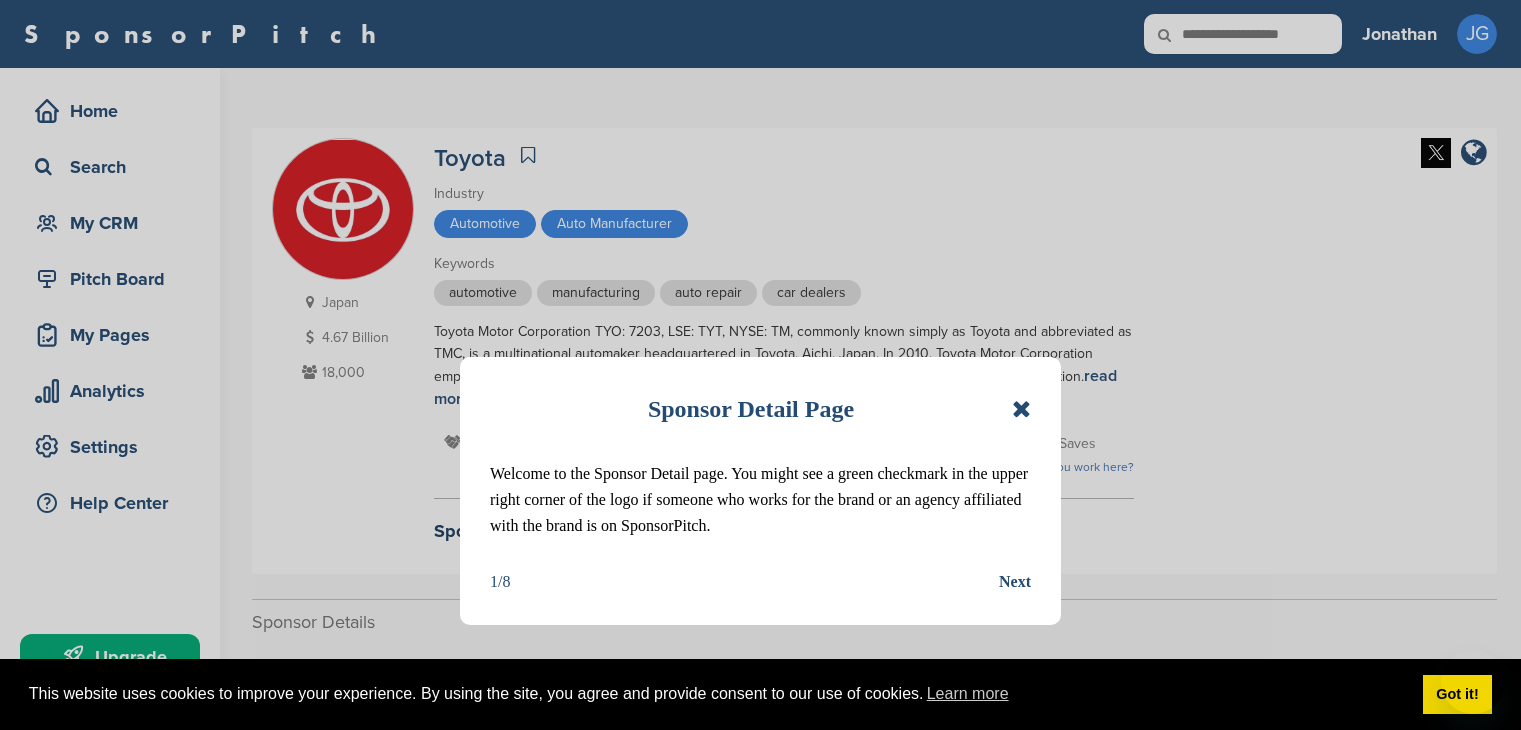 scroll, scrollTop: 0, scrollLeft: 0, axis: both 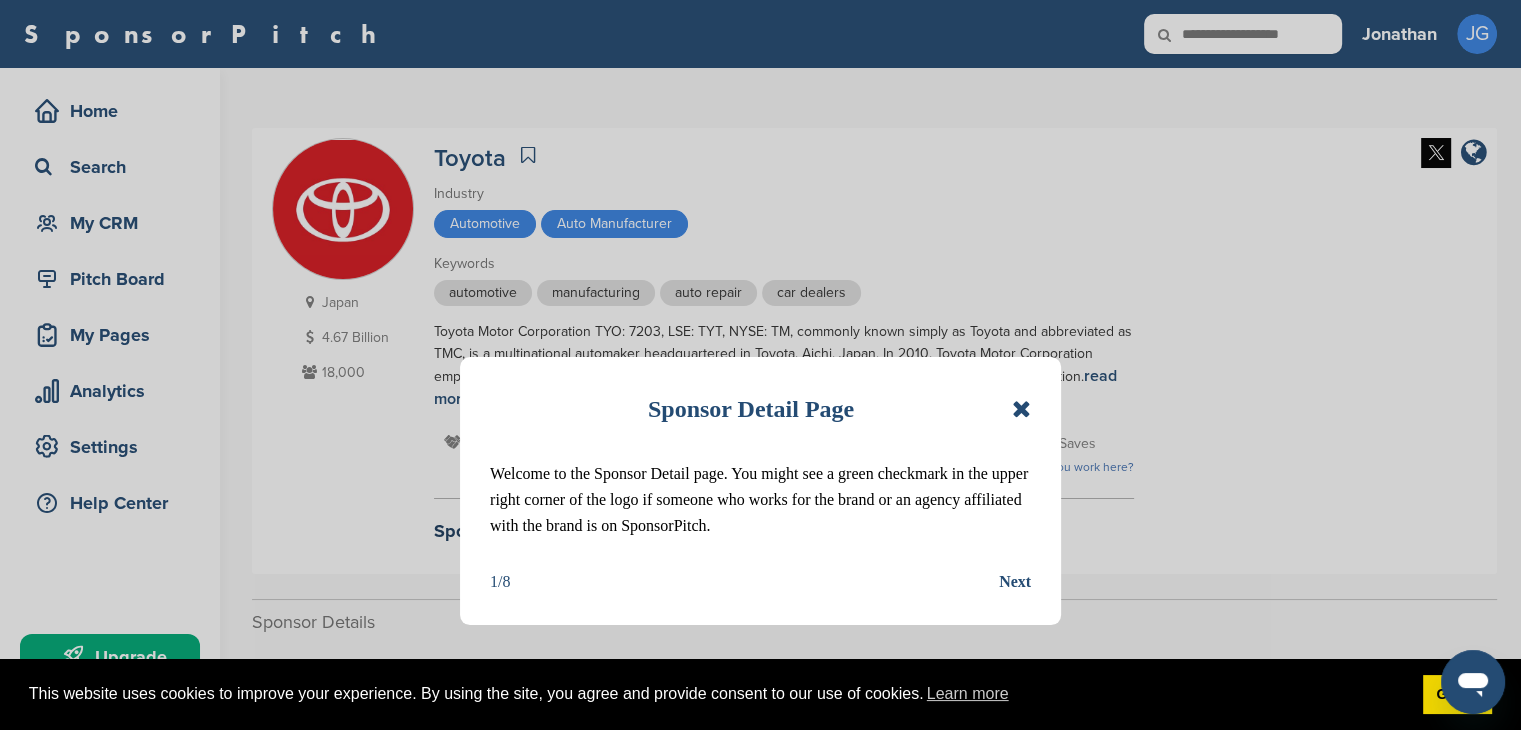 click on "Next" at bounding box center [1015, 582] 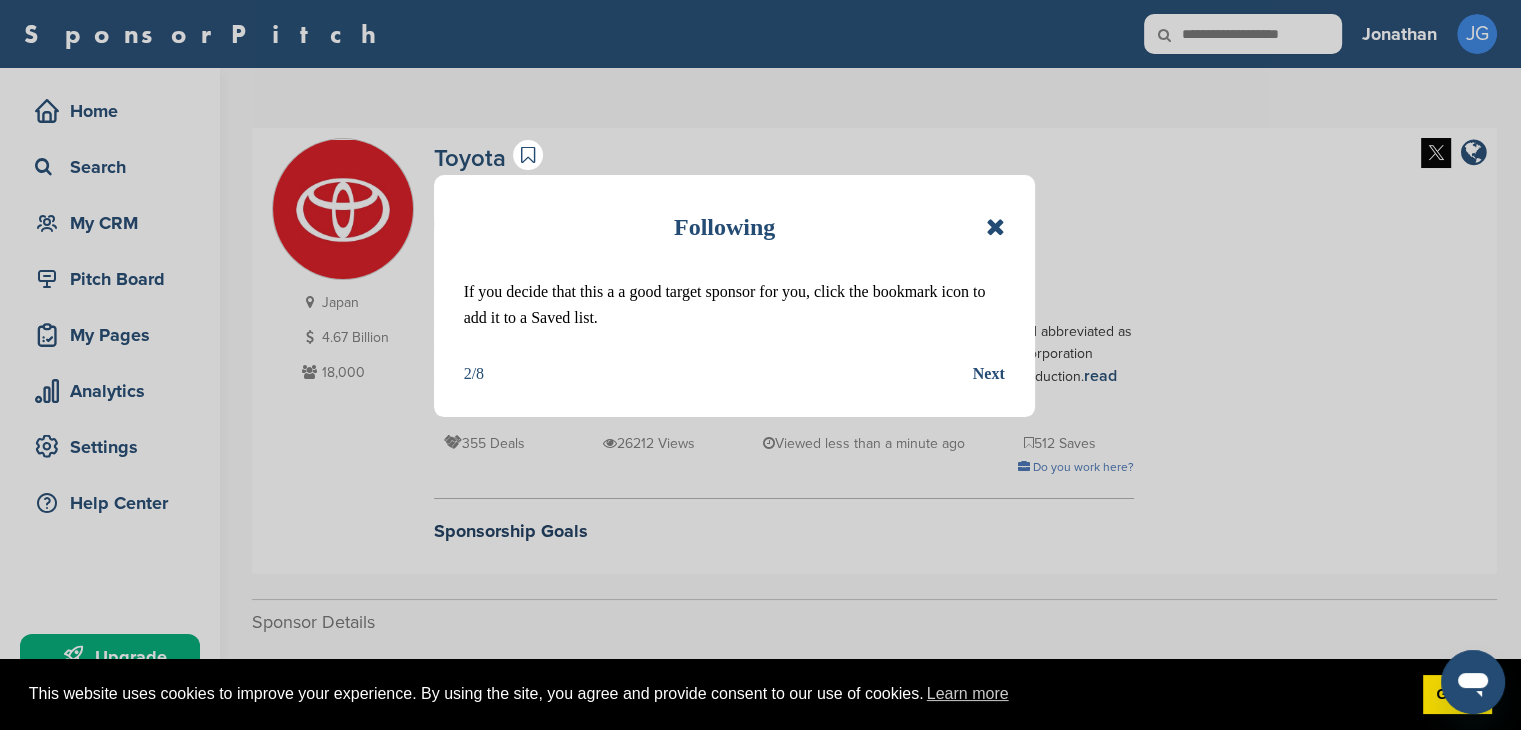 click on "Next" at bounding box center [989, 374] 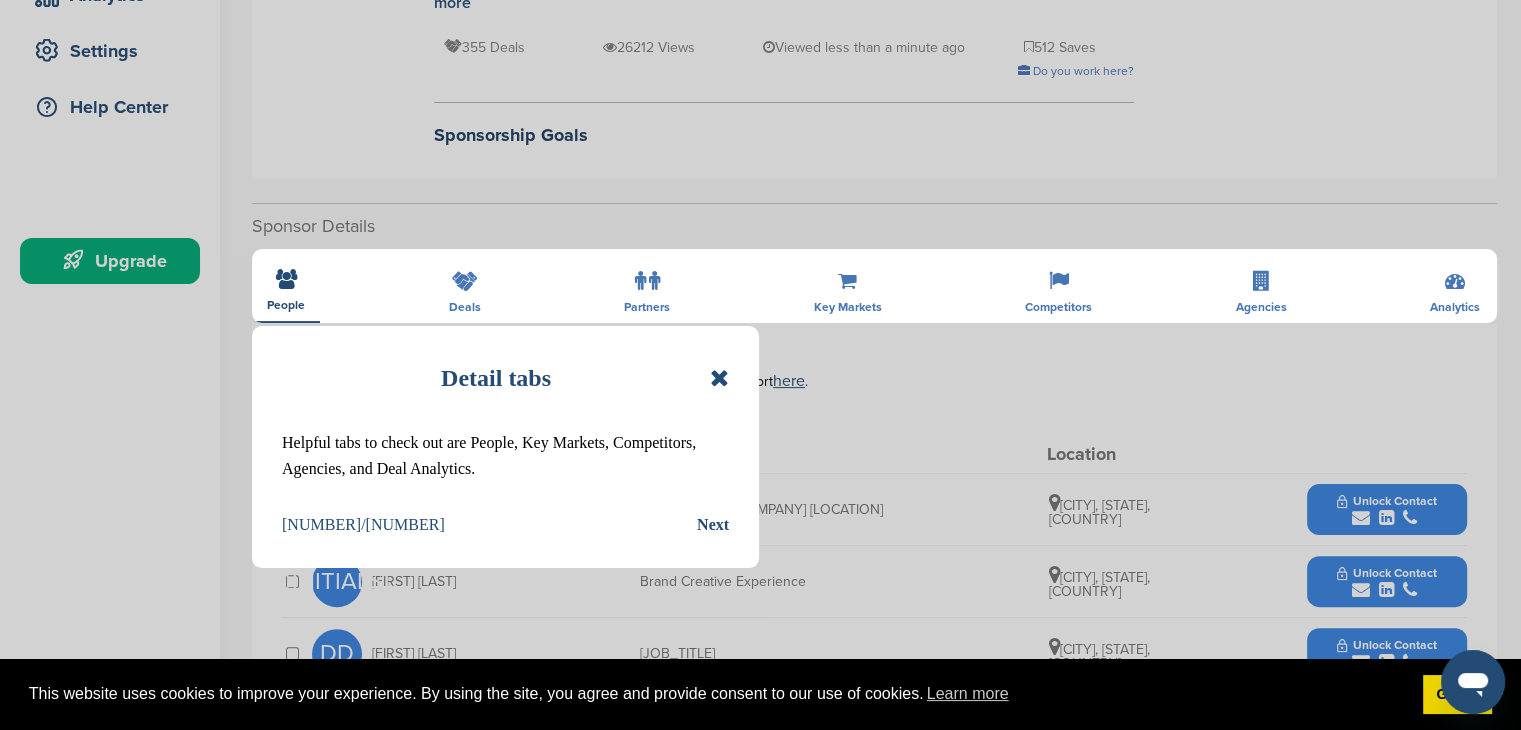 scroll, scrollTop: 400, scrollLeft: 0, axis: vertical 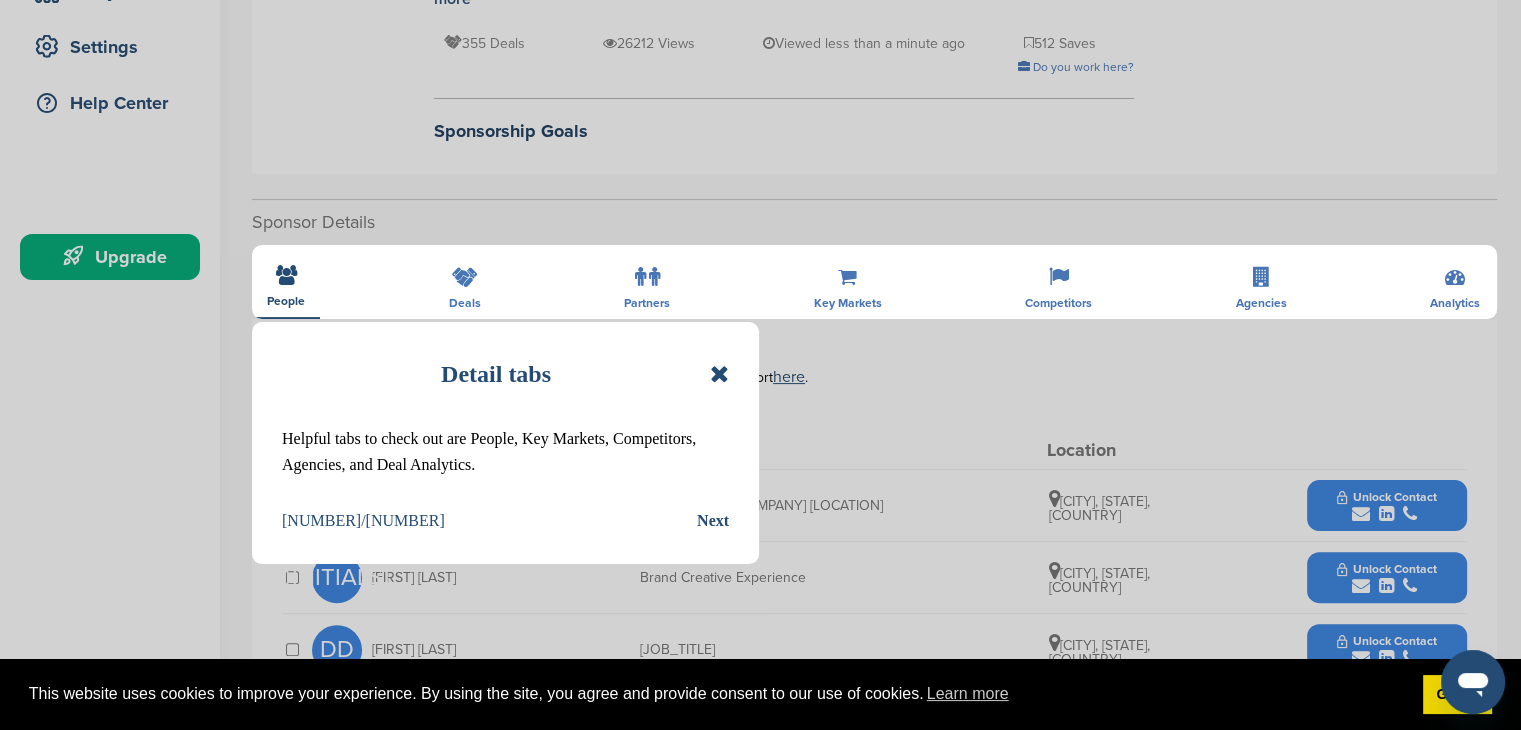 click on "3/8
Next" at bounding box center [505, 521] 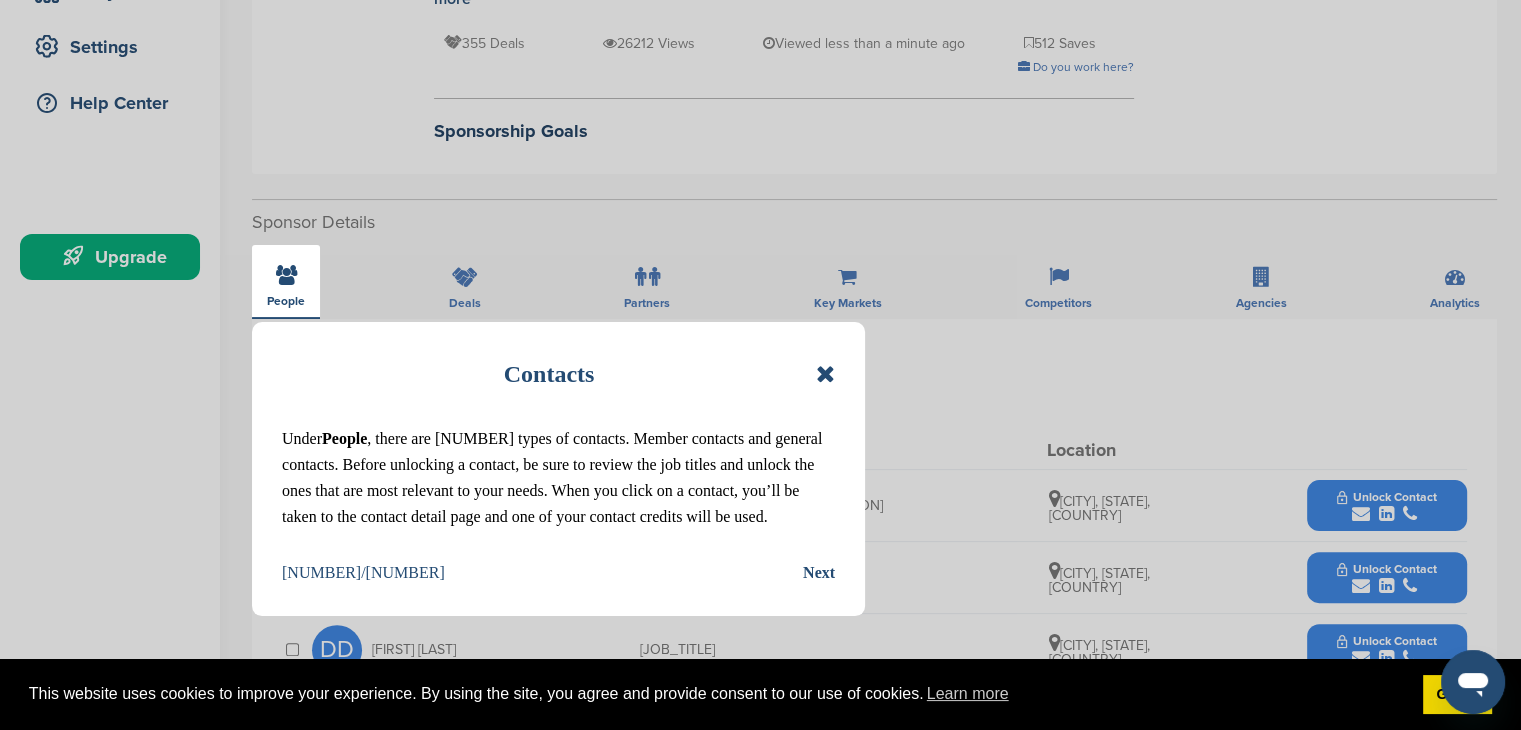 click on "Contacts
Under  People , there are 2 types of contacts. Member contacts and general contacts. Before unlocking a contact, be sure to review the job titles and unlock the ones that are most relevant to your needs. When you click on a contact, you’ll be taken to the contact detail page and one of your contact credits will be used.
4/8
Next" at bounding box center [558, 469] 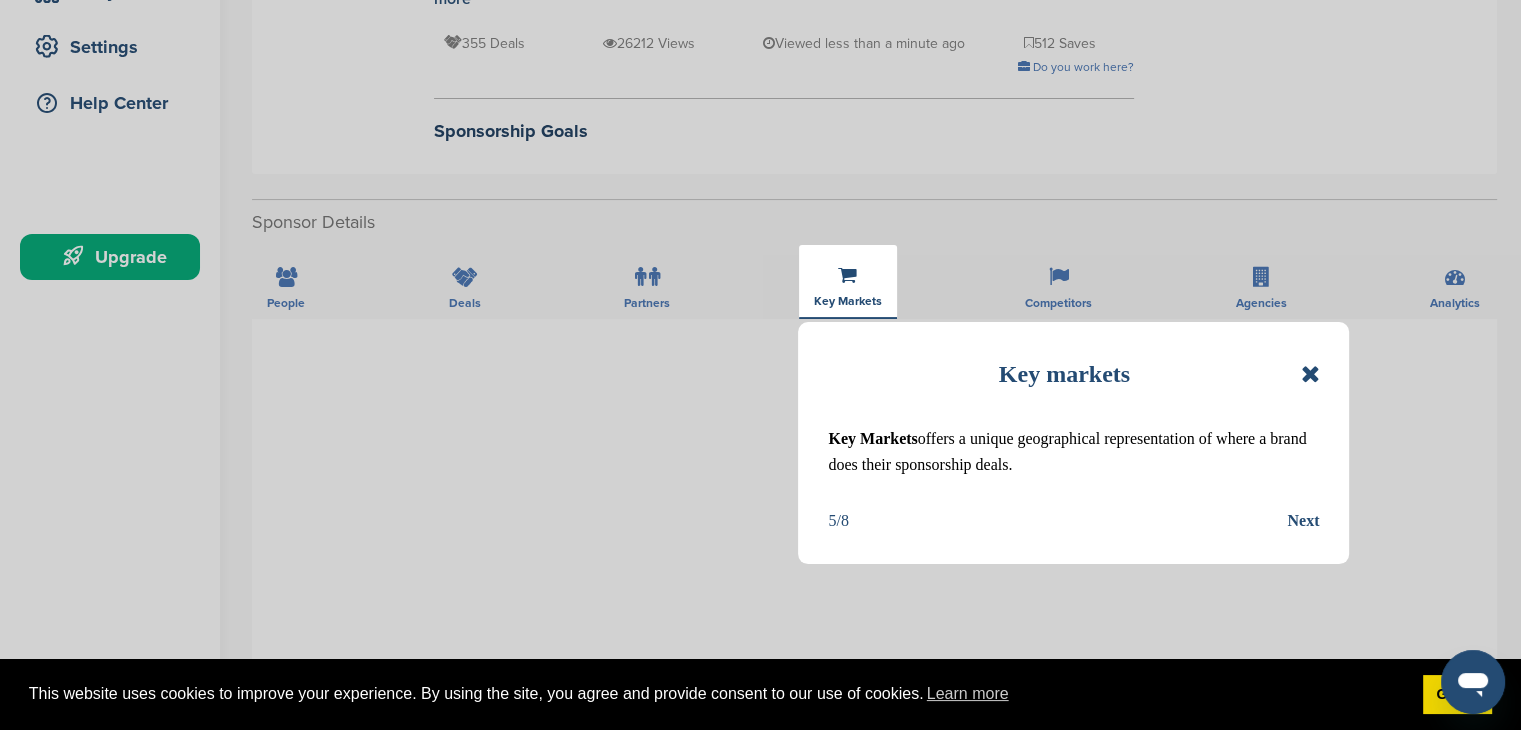 click on "Next" at bounding box center (1303, 521) 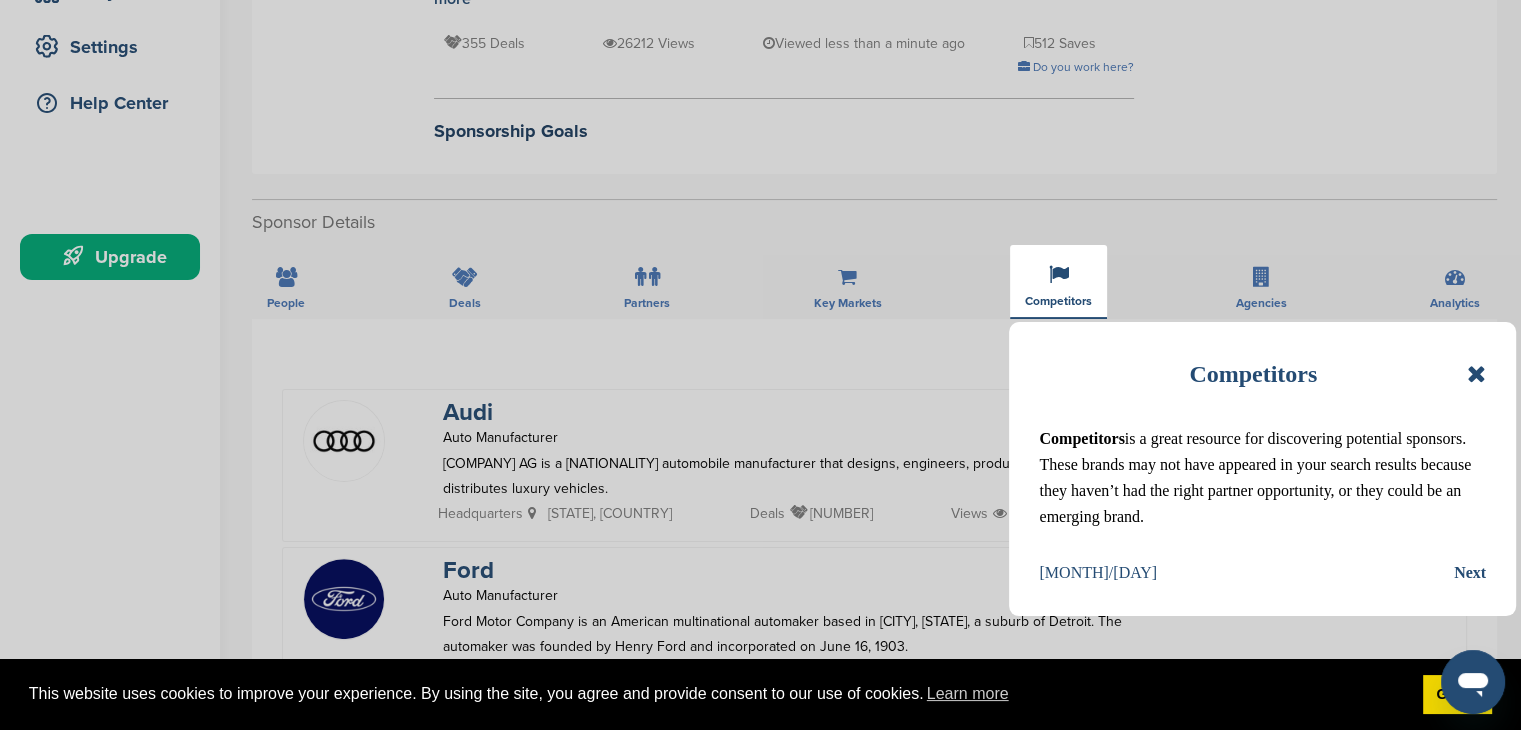 click on "Next" at bounding box center (1470, 573) 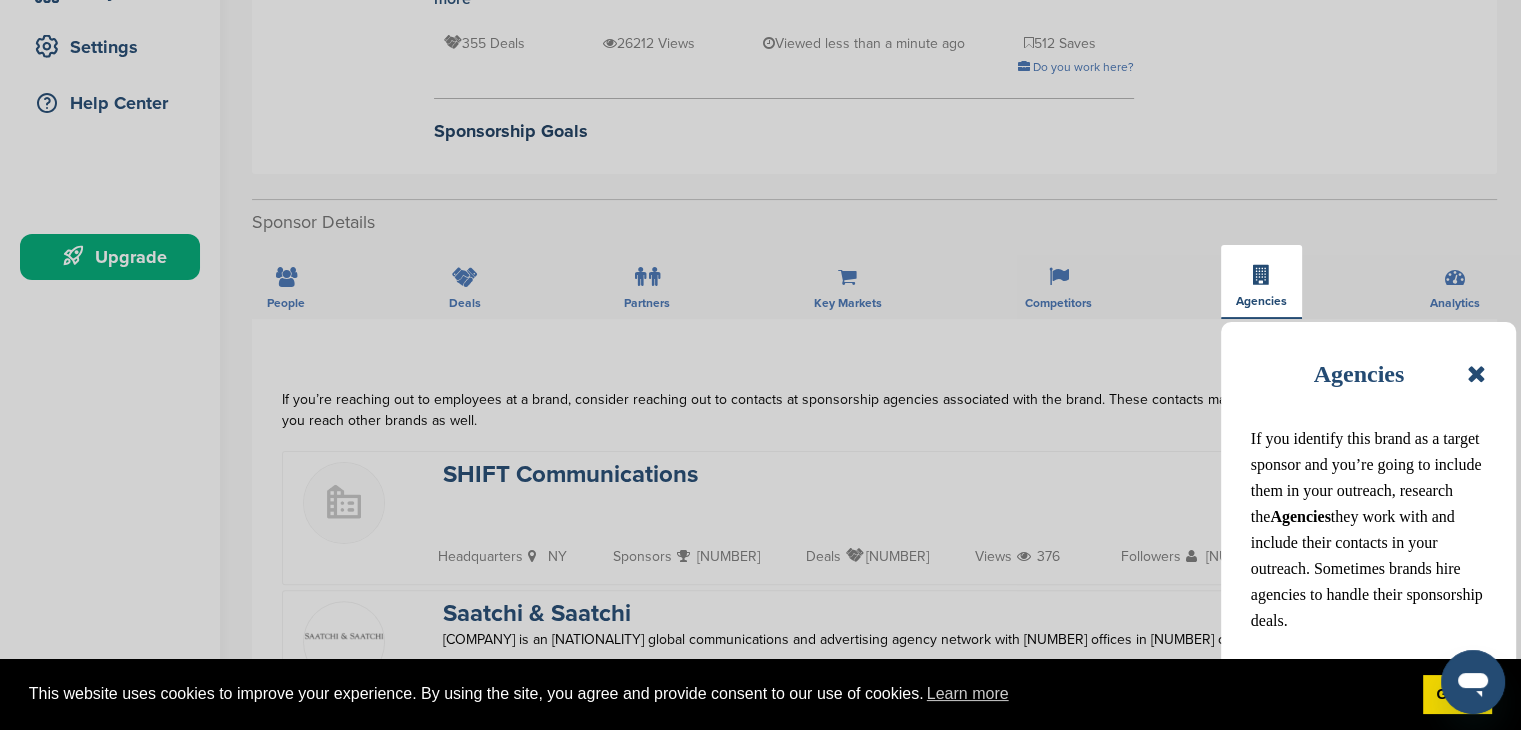 click on "If you identify this brand as a target sponsor and you’re going to include them in your outreach, research the  Agencies  they work with and include their contacts in your outreach. Sometimes brands hire agencies to handle their sponsorship deals." at bounding box center [1368, 530] 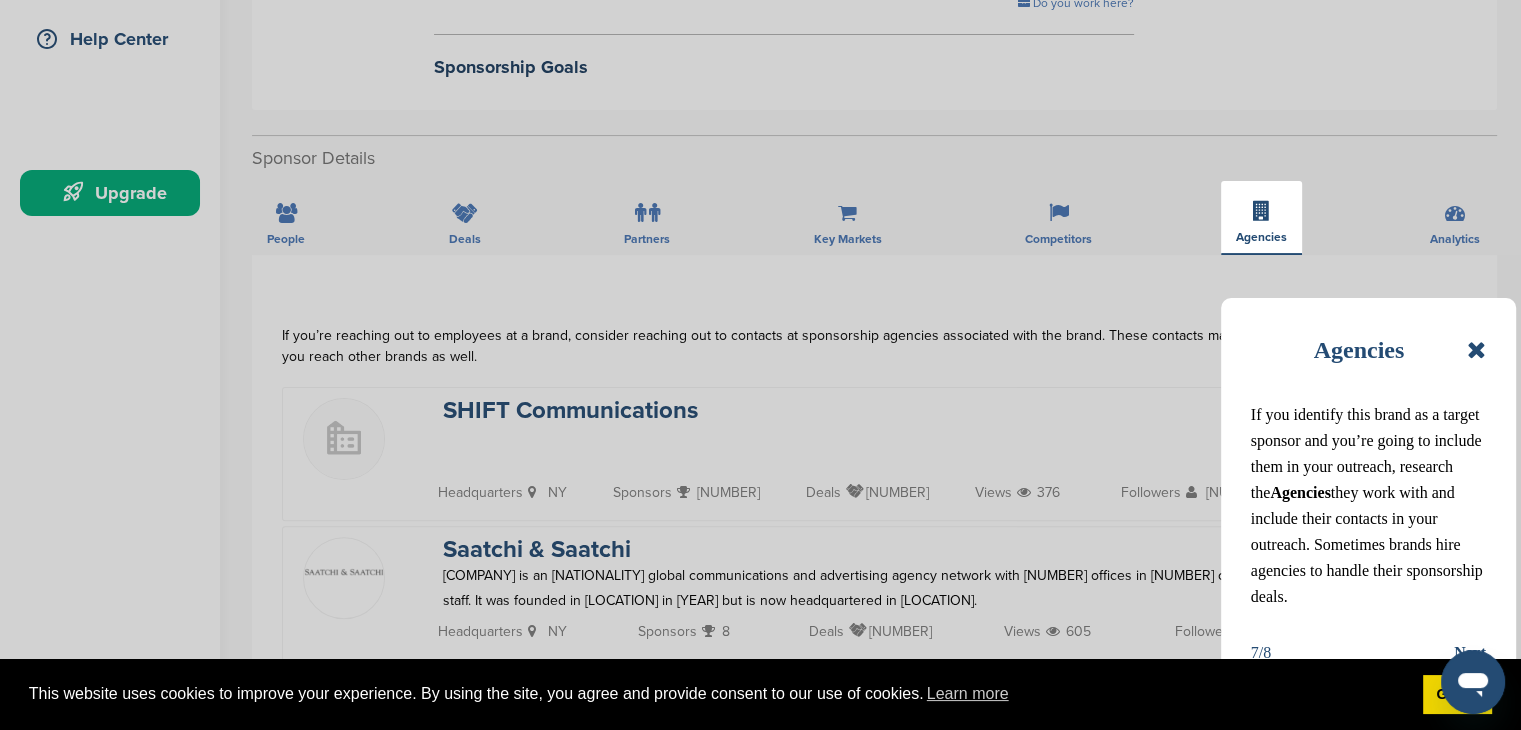 scroll, scrollTop: 500, scrollLeft: 0, axis: vertical 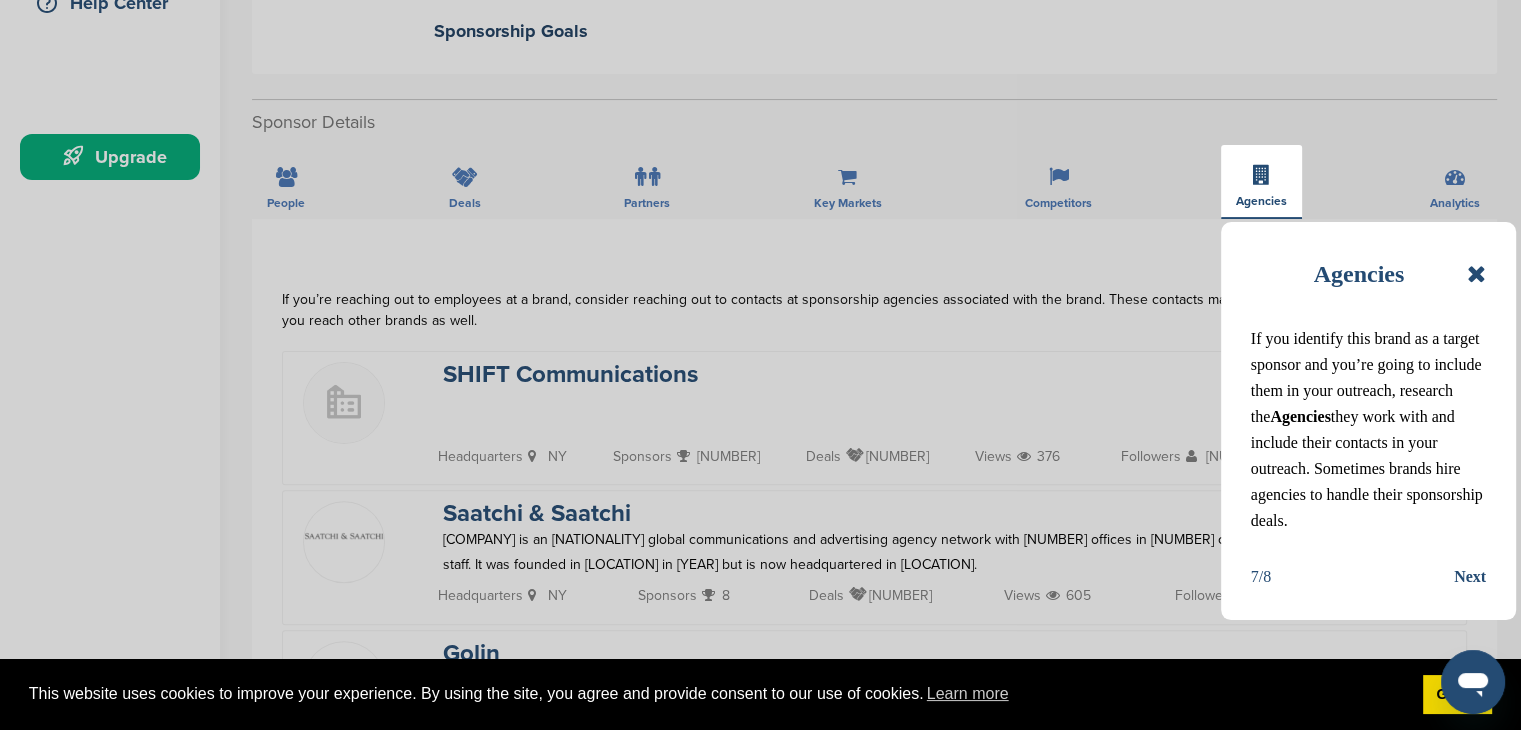 click on "Next" at bounding box center (1470, 577) 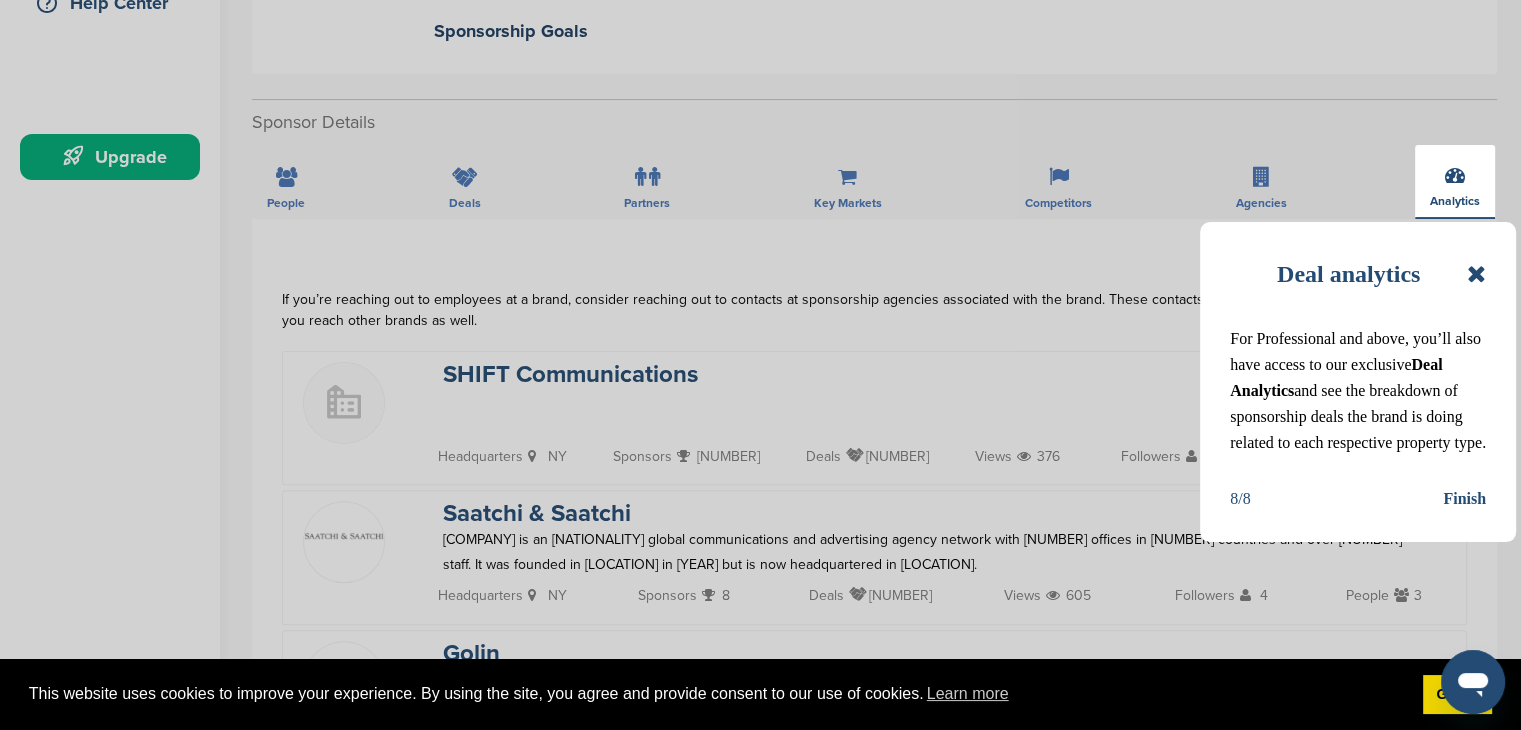 click on "Finish" at bounding box center (1464, 499) 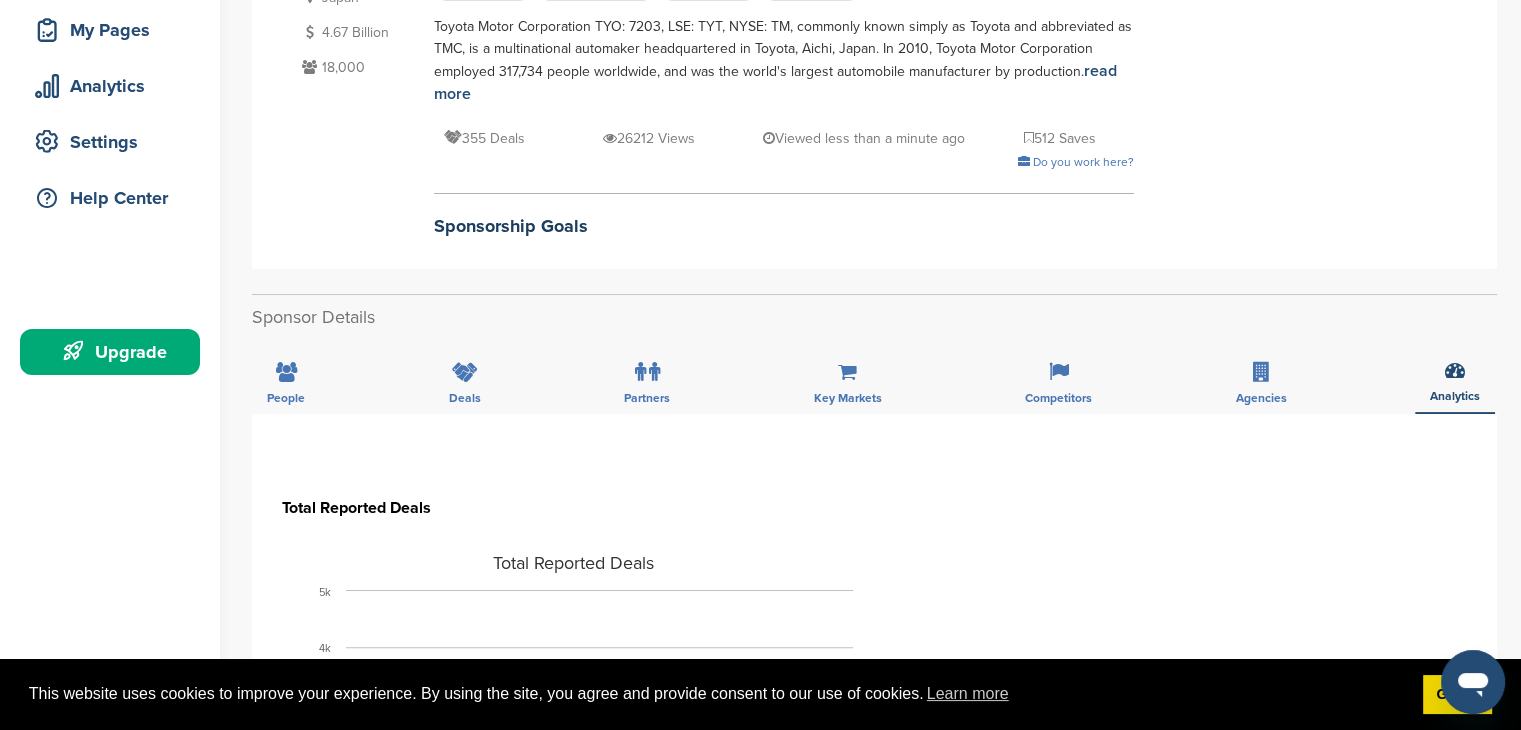 scroll, scrollTop: 500, scrollLeft: 0, axis: vertical 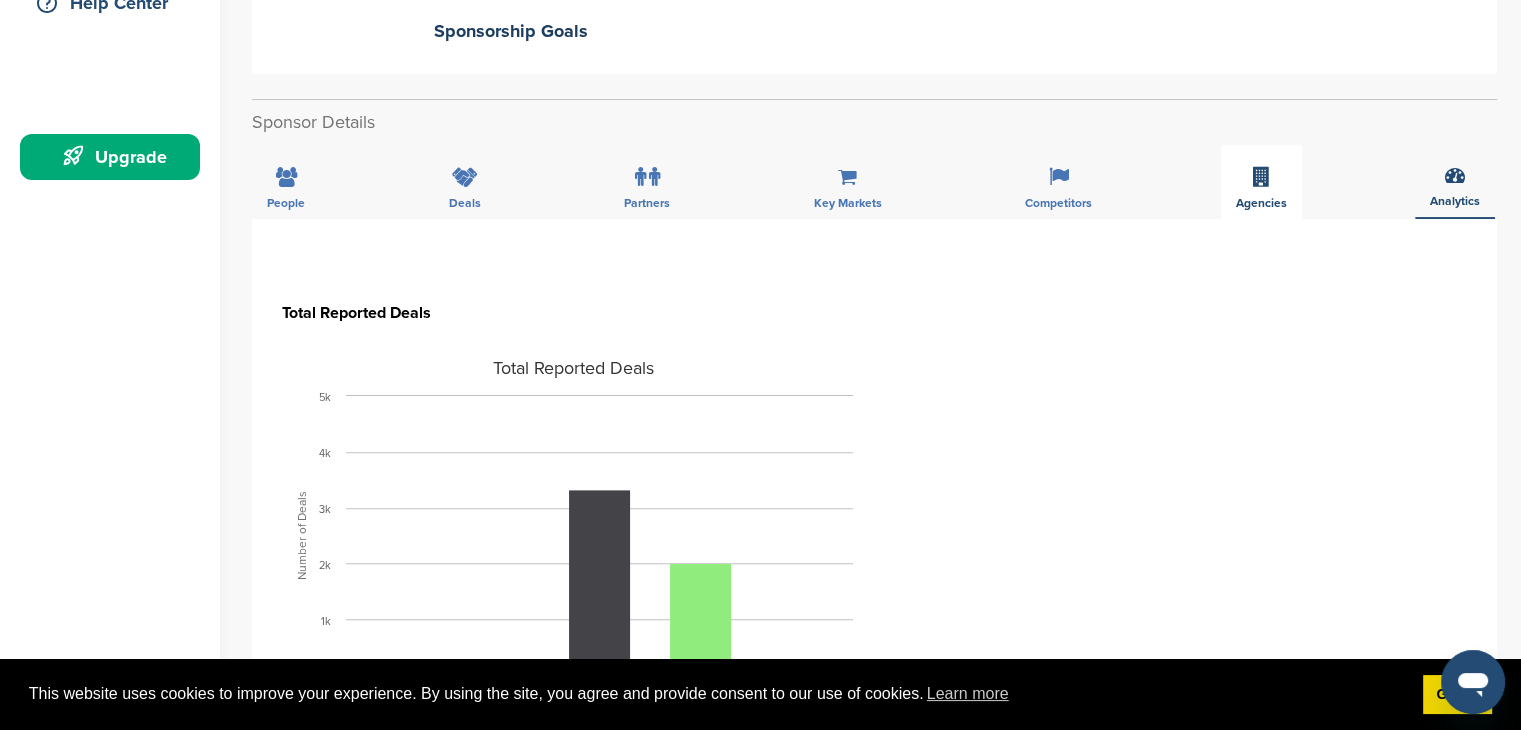 click on "Agencies" at bounding box center (286, 203) 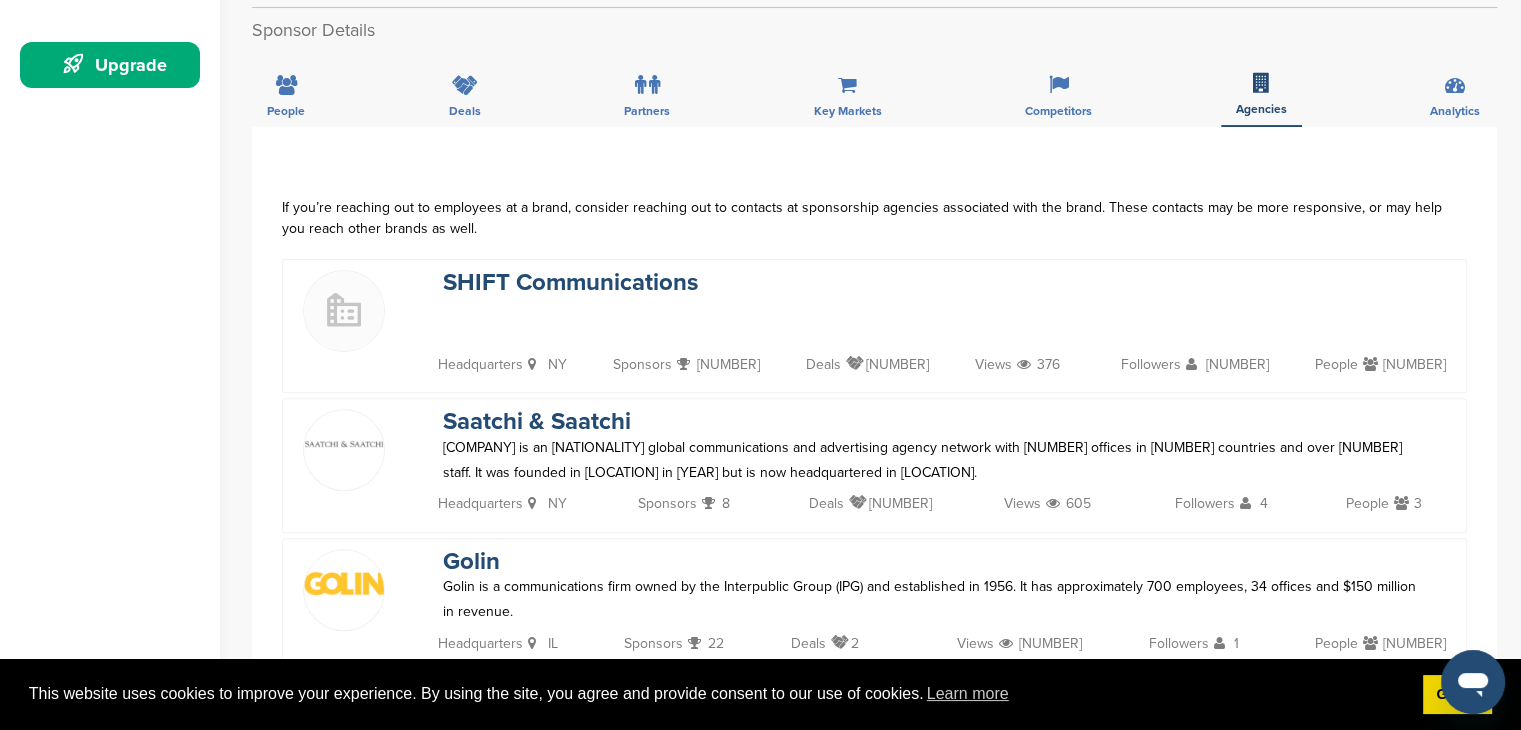 scroll, scrollTop: 500, scrollLeft: 0, axis: vertical 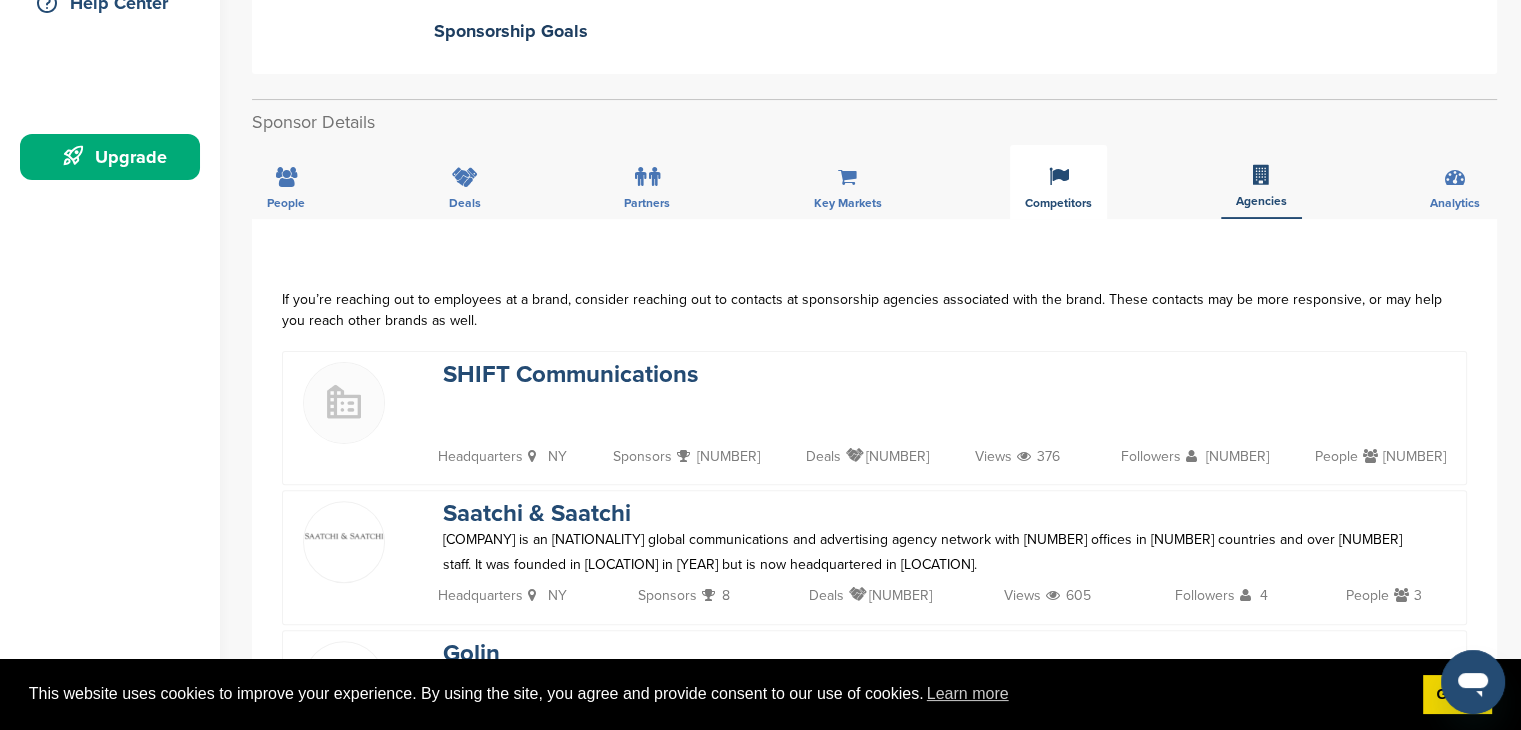 click on "Competitors" at bounding box center (1058, 182) 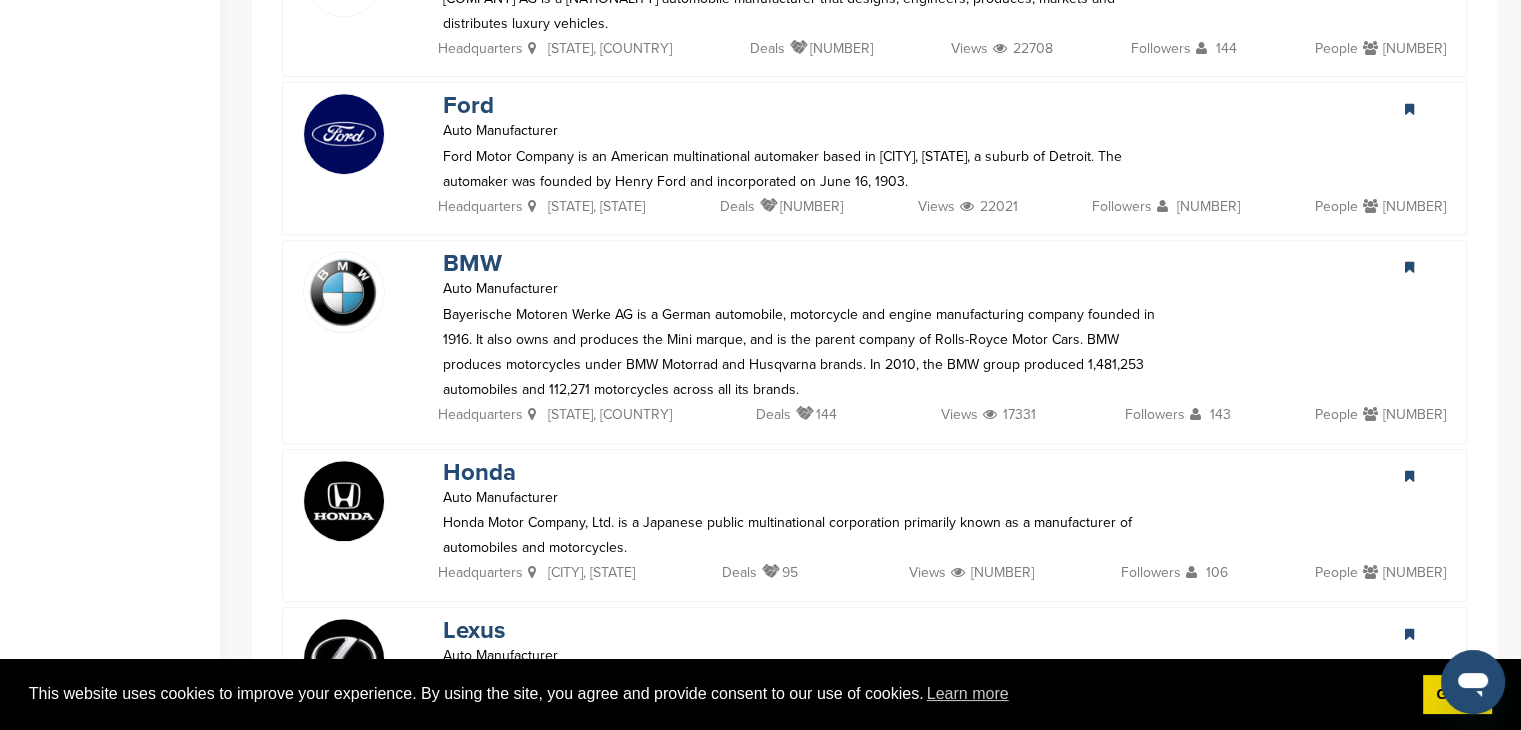 scroll, scrollTop: 900, scrollLeft: 0, axis: vertical 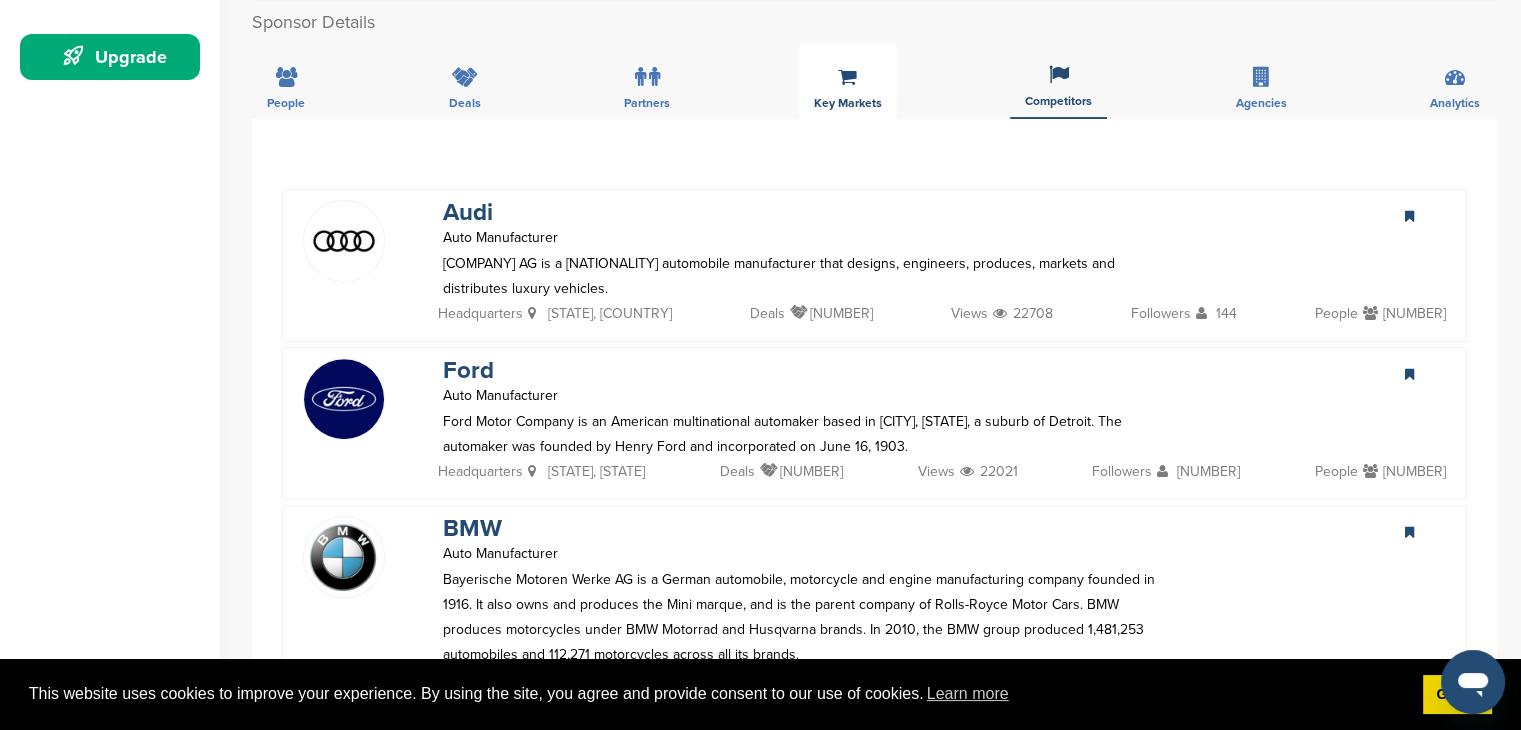 click on "Key Markets" at bounding box center (286, 103) 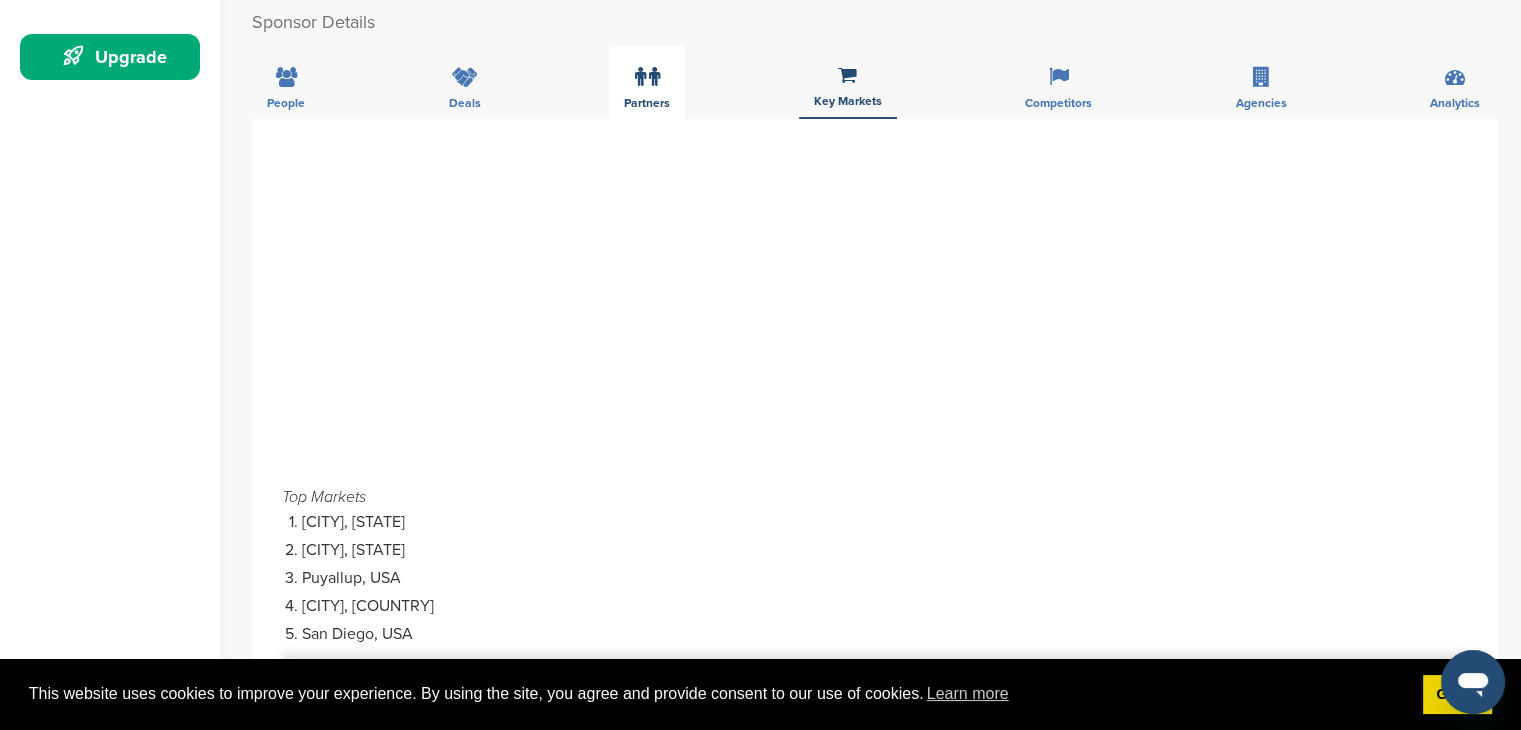 click on "Partners" at bounding box center (286, 103) 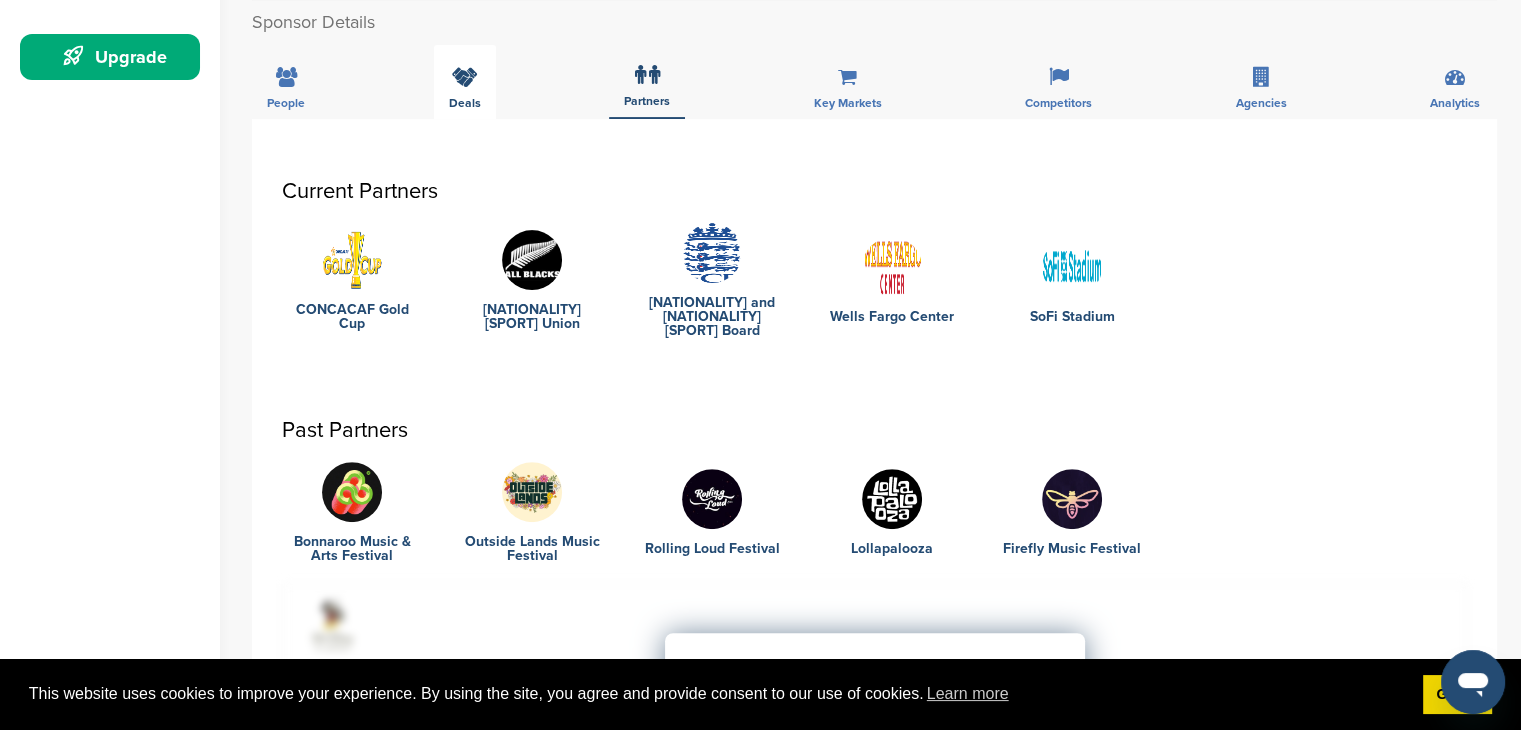 click on "Deals" at bounding box center (465, 82) 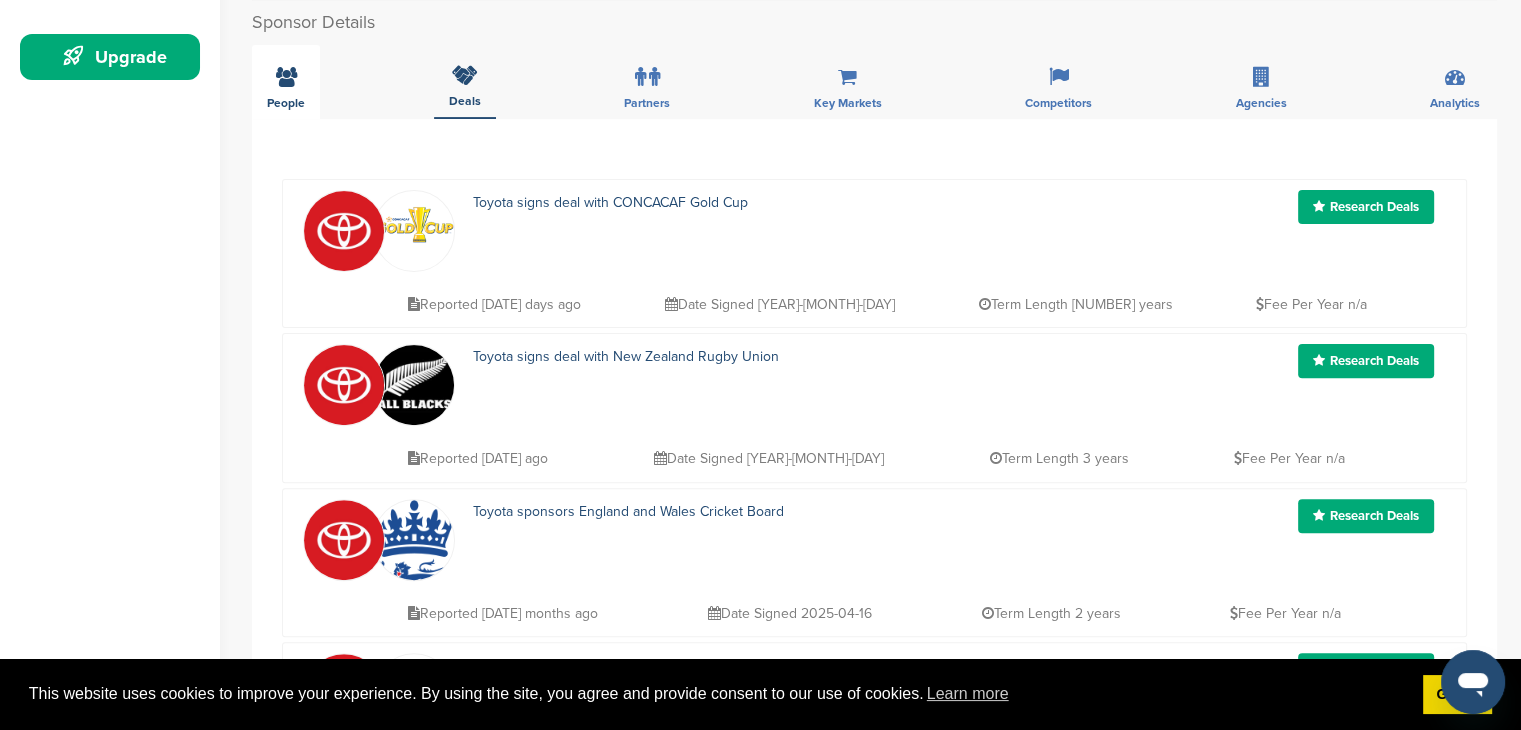 click on "People" at bounding box center (286, 82) 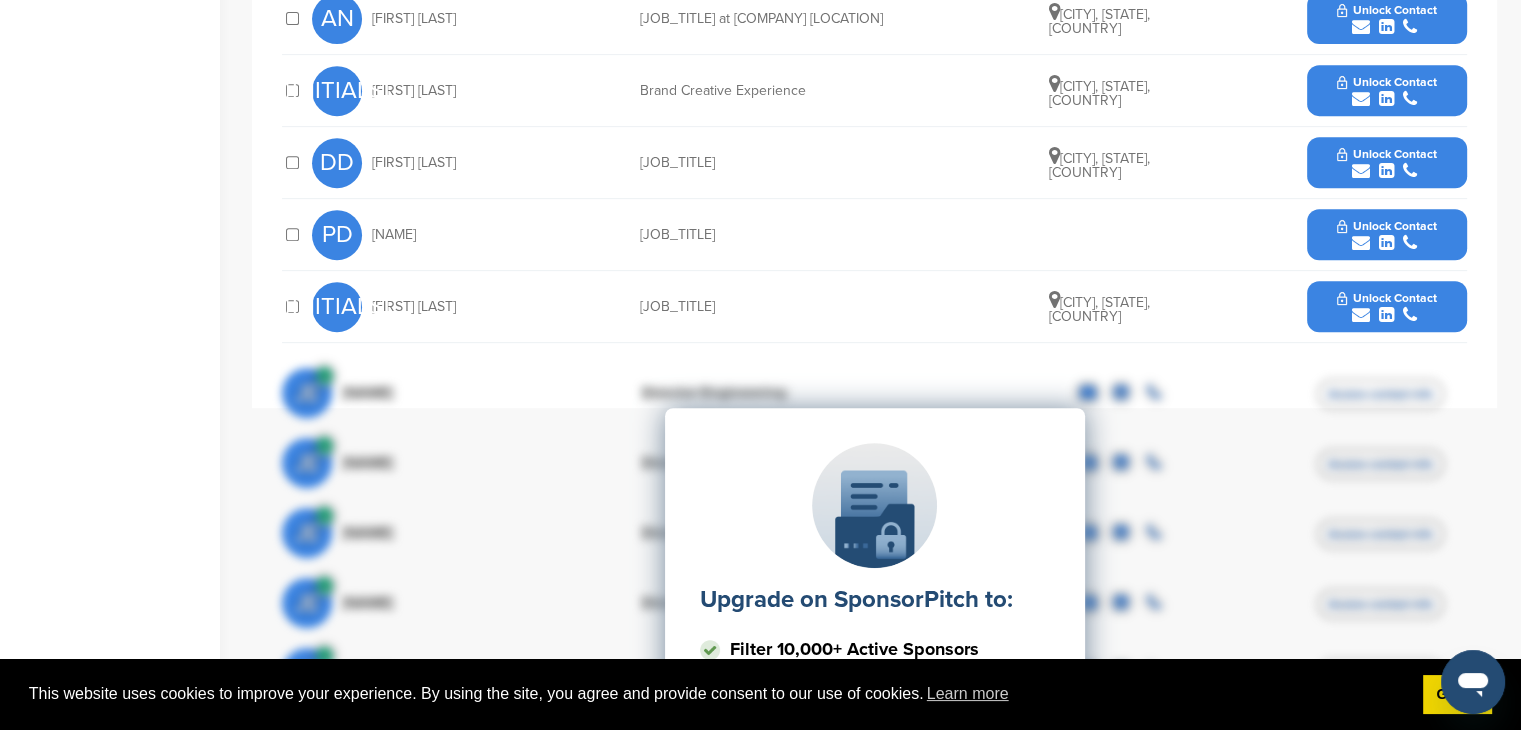 scroll, scrollTop: 900, scrollLeft: 0, axis: vertical 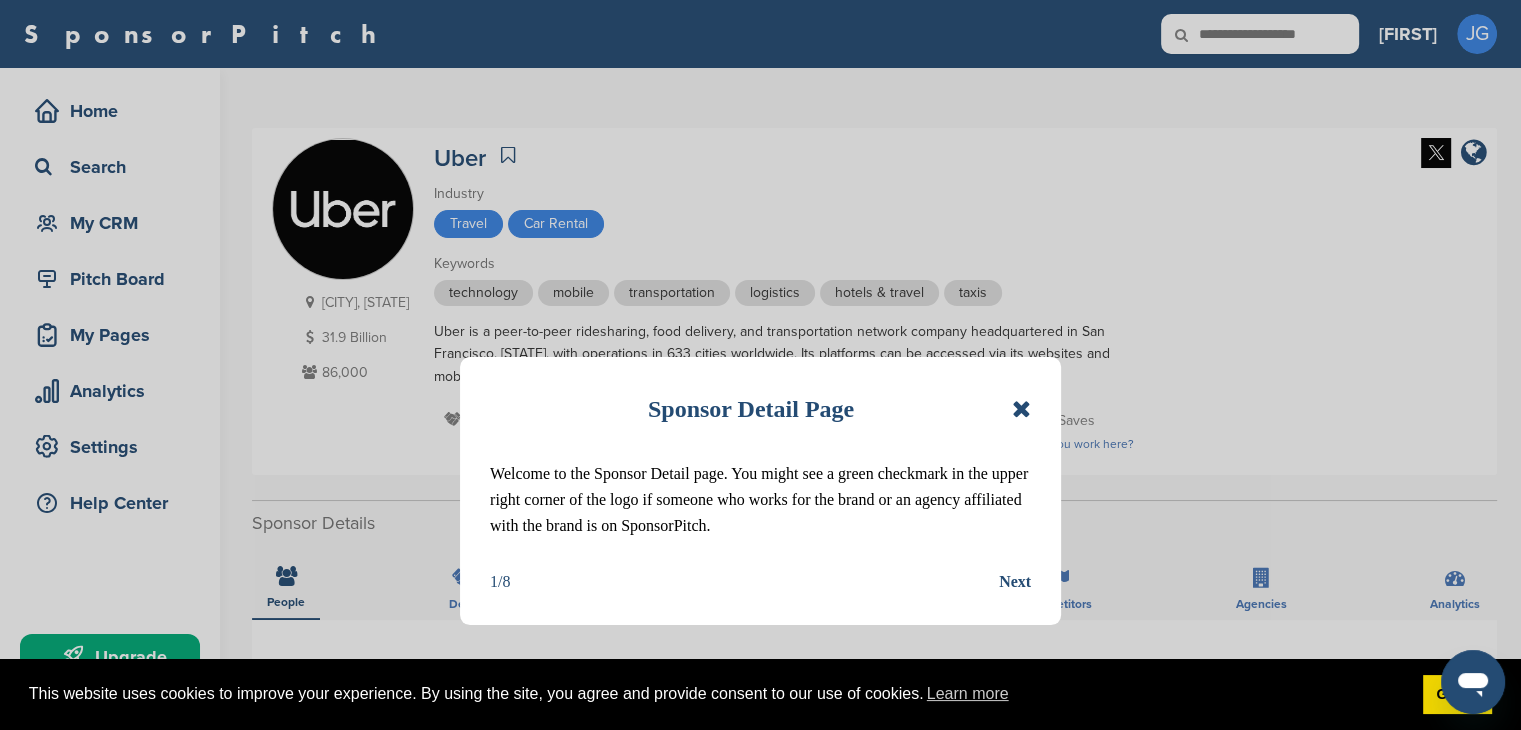 click on "Sponsor Detail Page
Welcome to the Sponsor Detail page. You might see a green checkmark in the upper right corner of the logo if someone who works for the brand or an agency affiliated with the brand is on SponsorPitch.
1/8
Next" at bounding box center [760, 491] 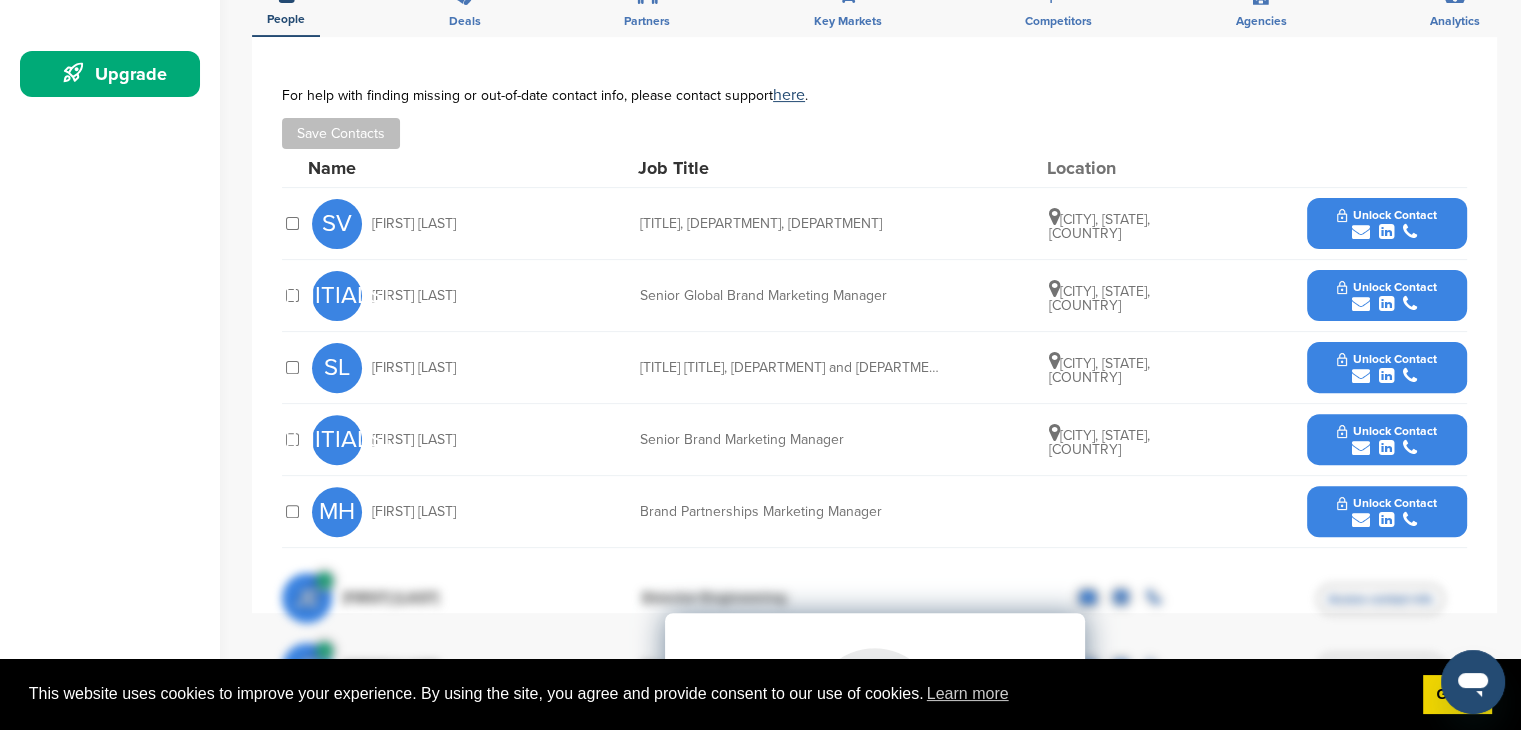 scroll, scrollTop: 600, scrollLeft: 0, axis: vertical 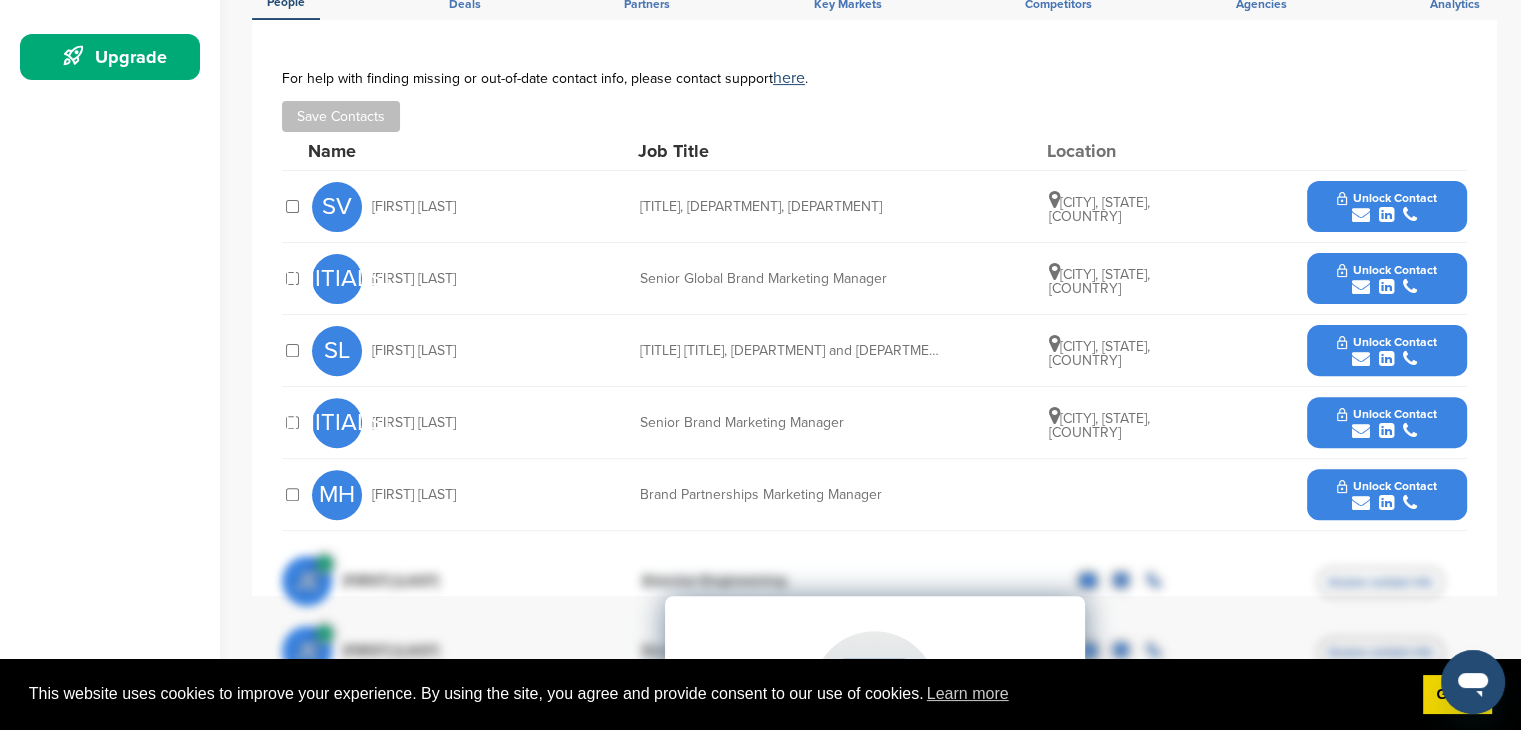 click on "Unlock Contact" at bounding box center [1386, 207] 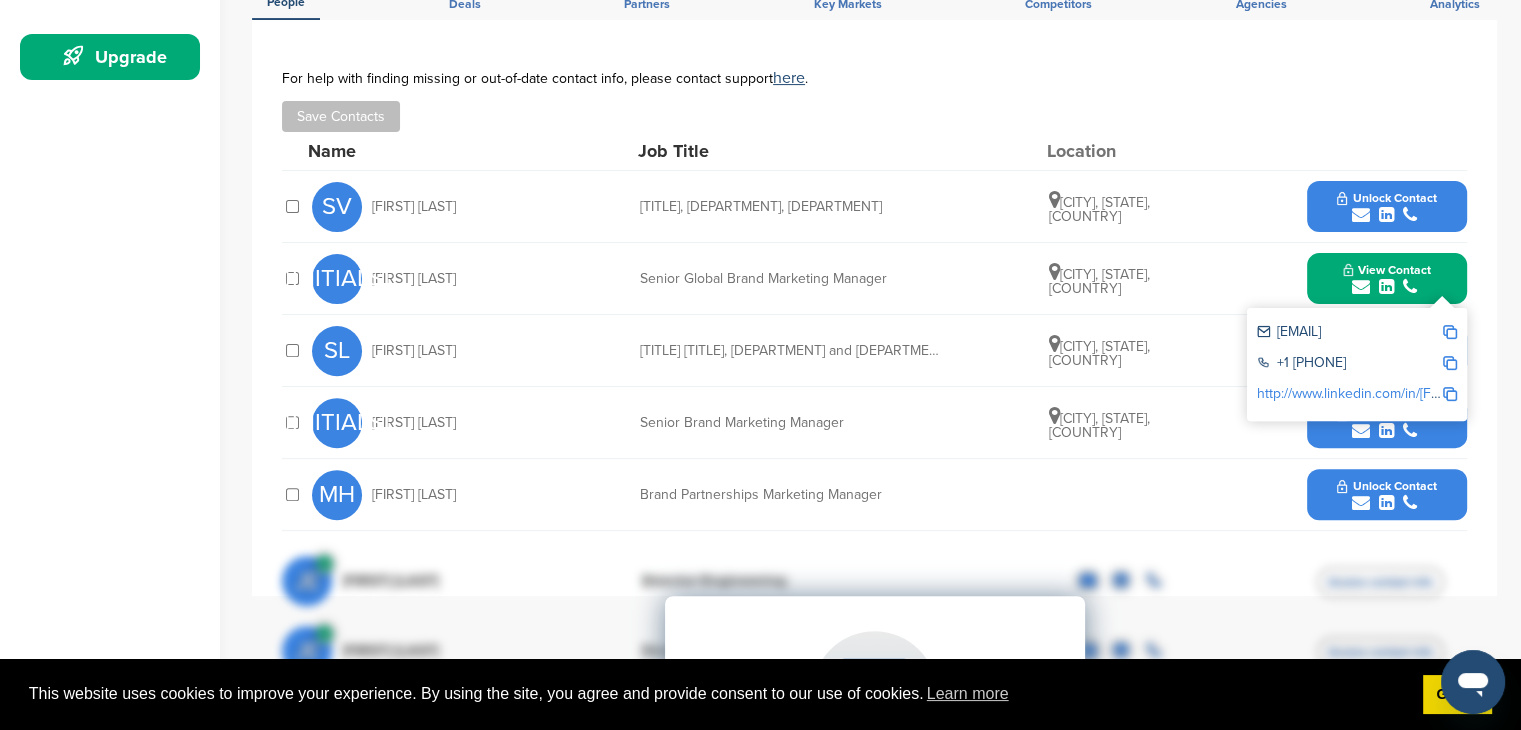 click at bounding box center [1450, 332] 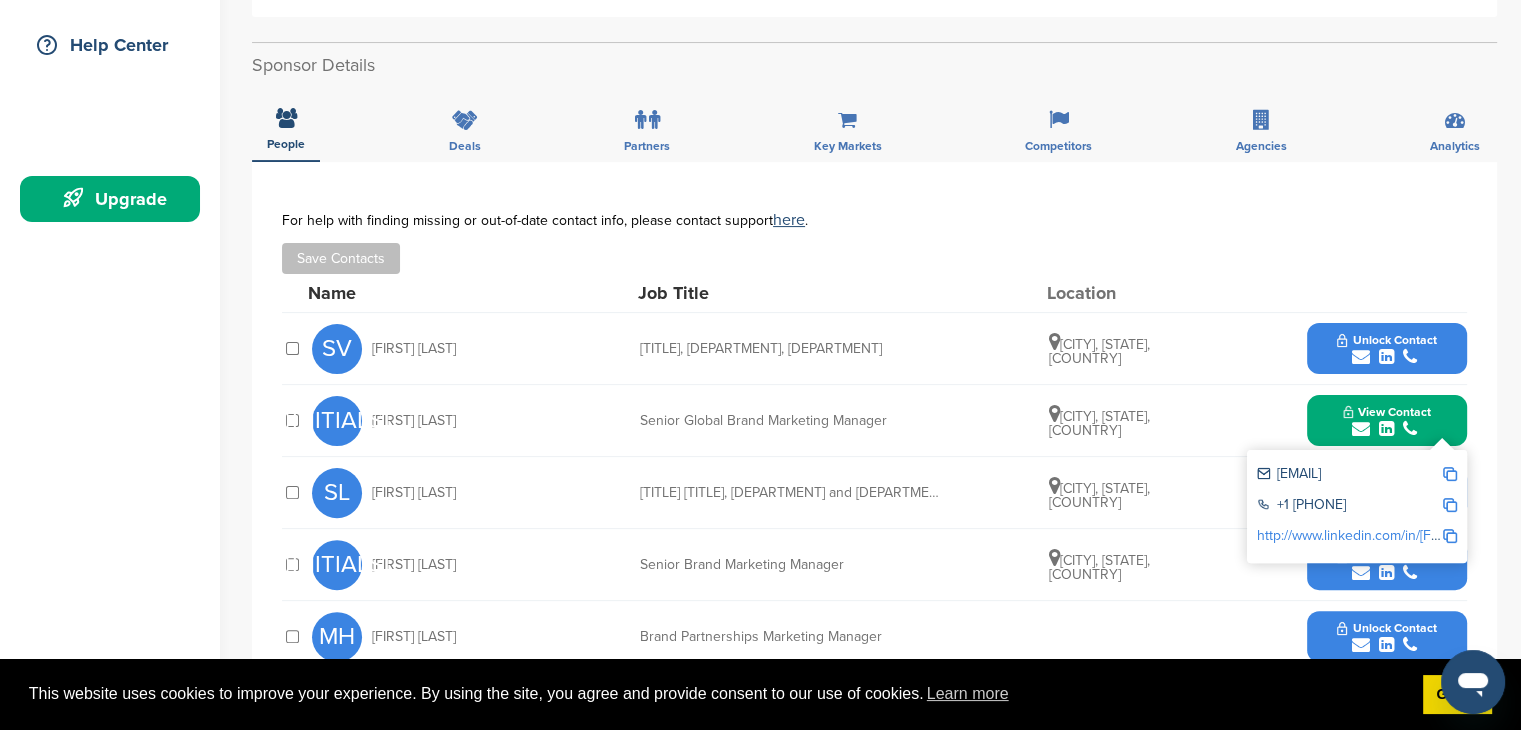 scroll, scrollTop: 600, scrollLeft: 0, axis: vertical 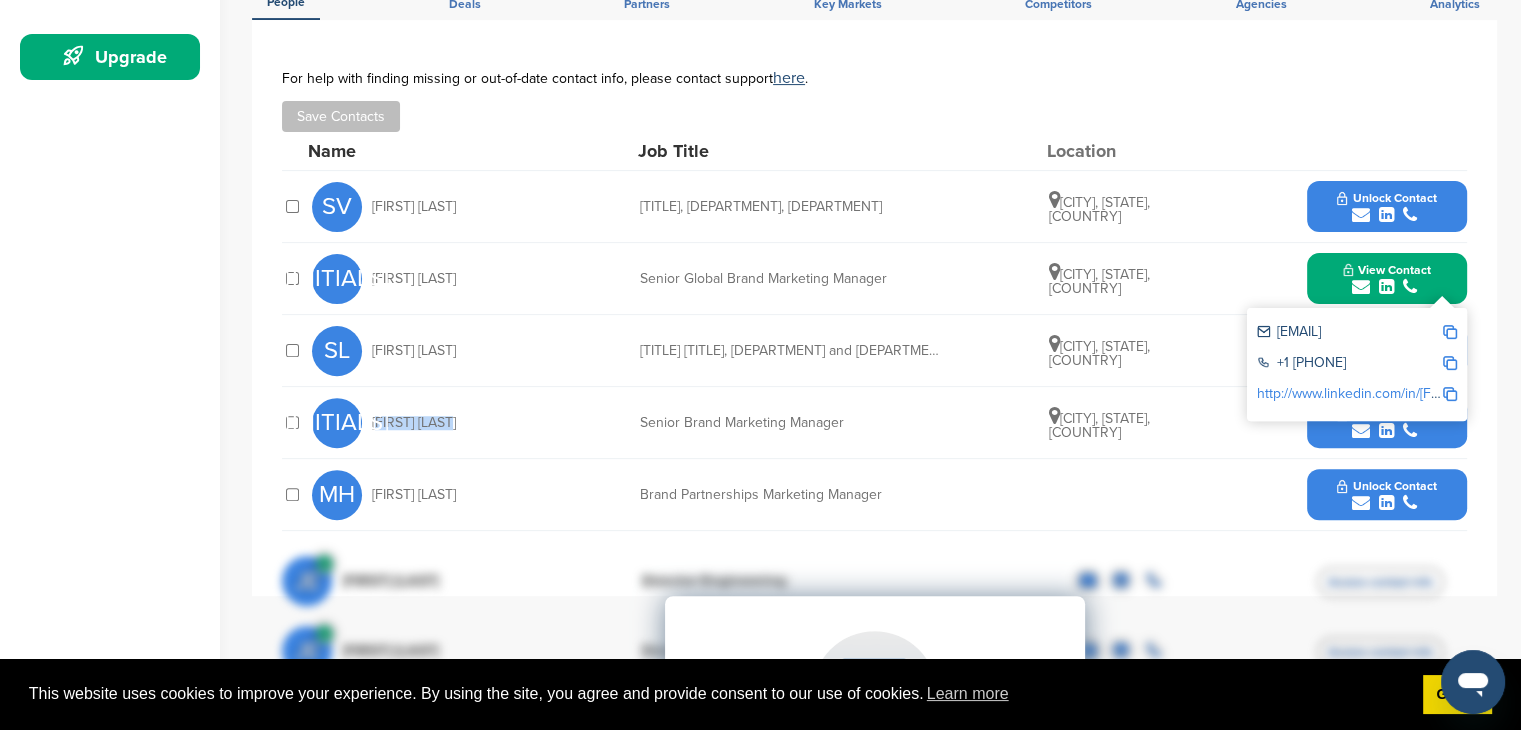 drag, startPoint x: 461, startPoint y: 412, endPoint x: 369, endPoint y: 419, distance: 92.26592 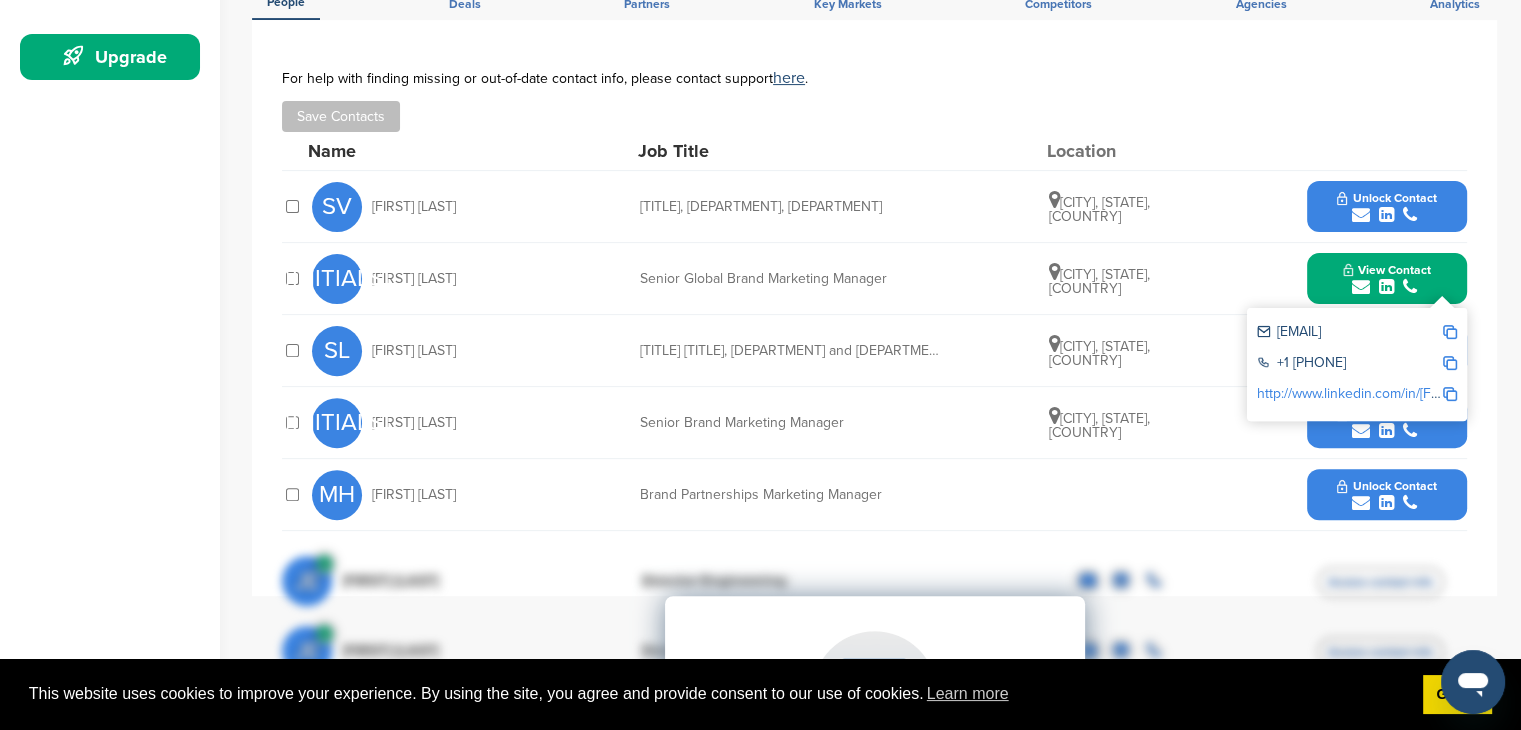 click on "MH
Marissa Hart" at bounding box center [422, 207] 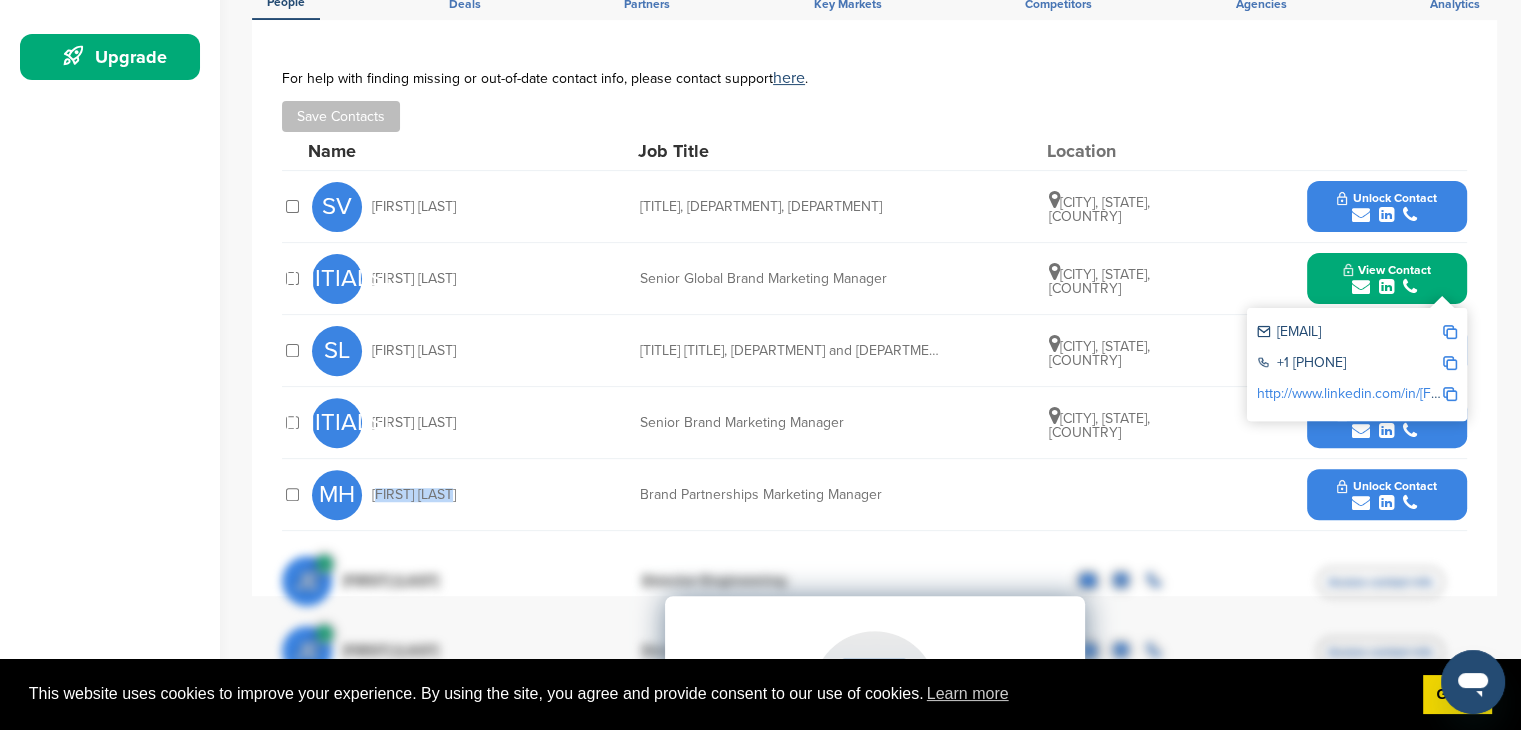 drag, startPoint x: 450, startPoint y: 496, endPoint x: 373, endPoint y: 493, distance: 77.05842 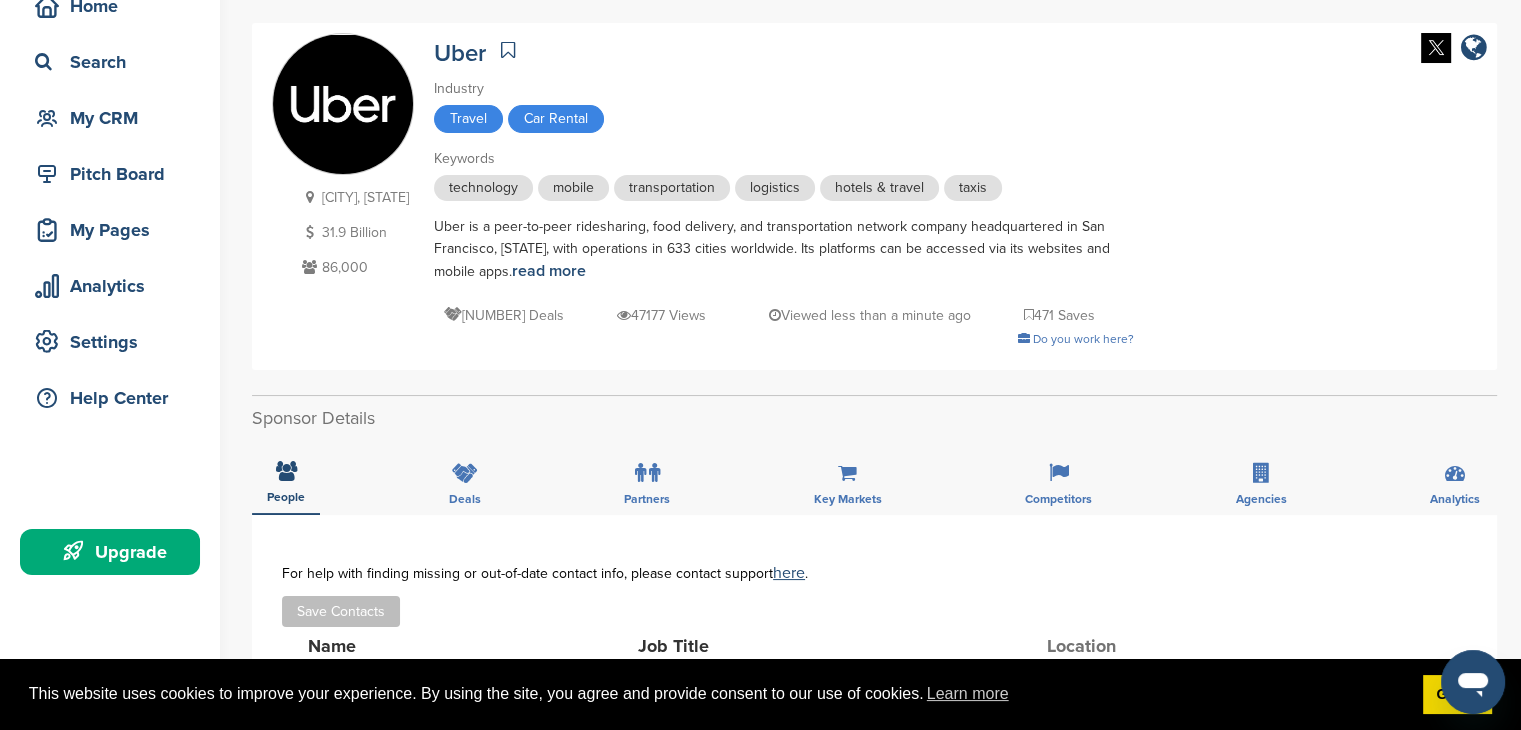 scroll, scrollTop: 200, scrollLeft: 0, axis: vertical 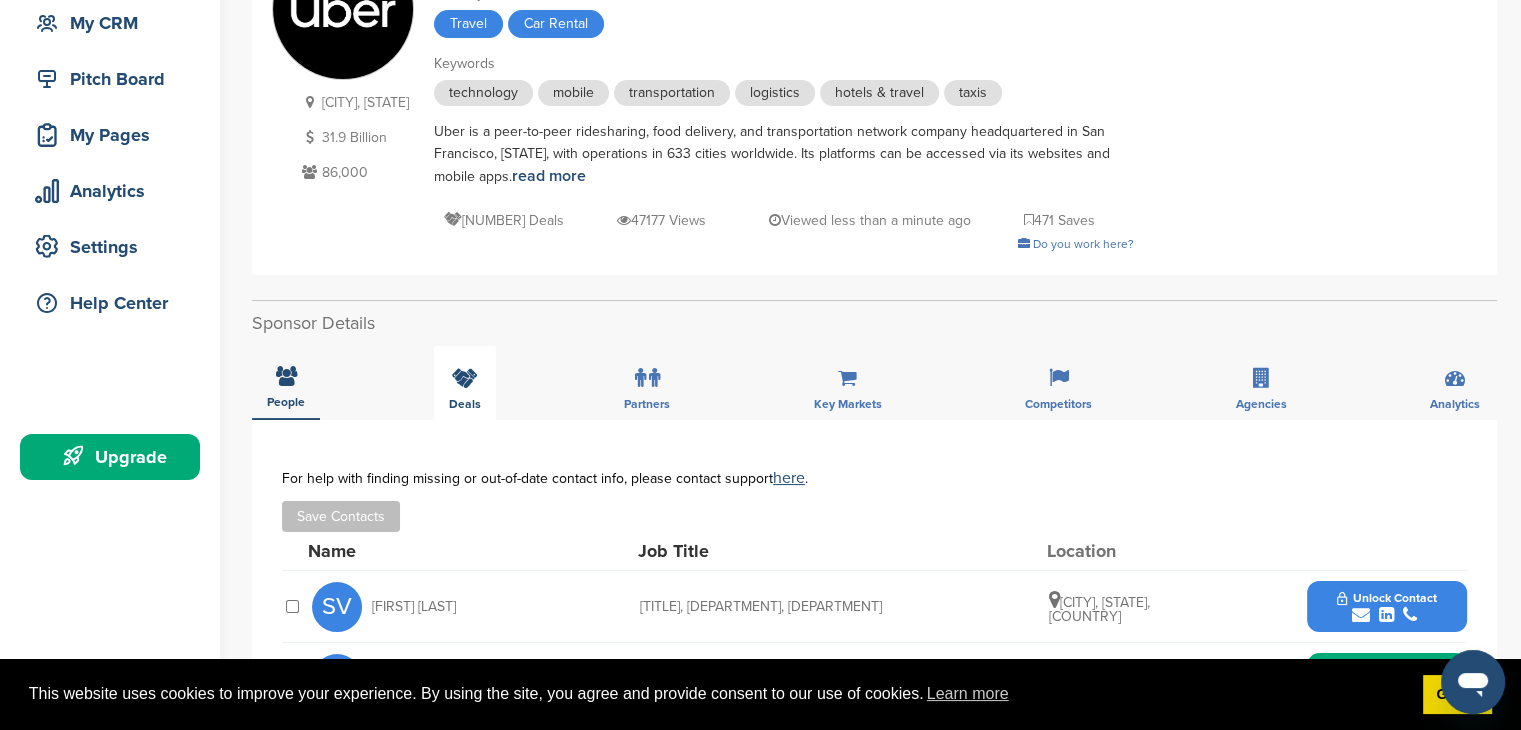 click on "Deals" at bounding box center [465, 383] 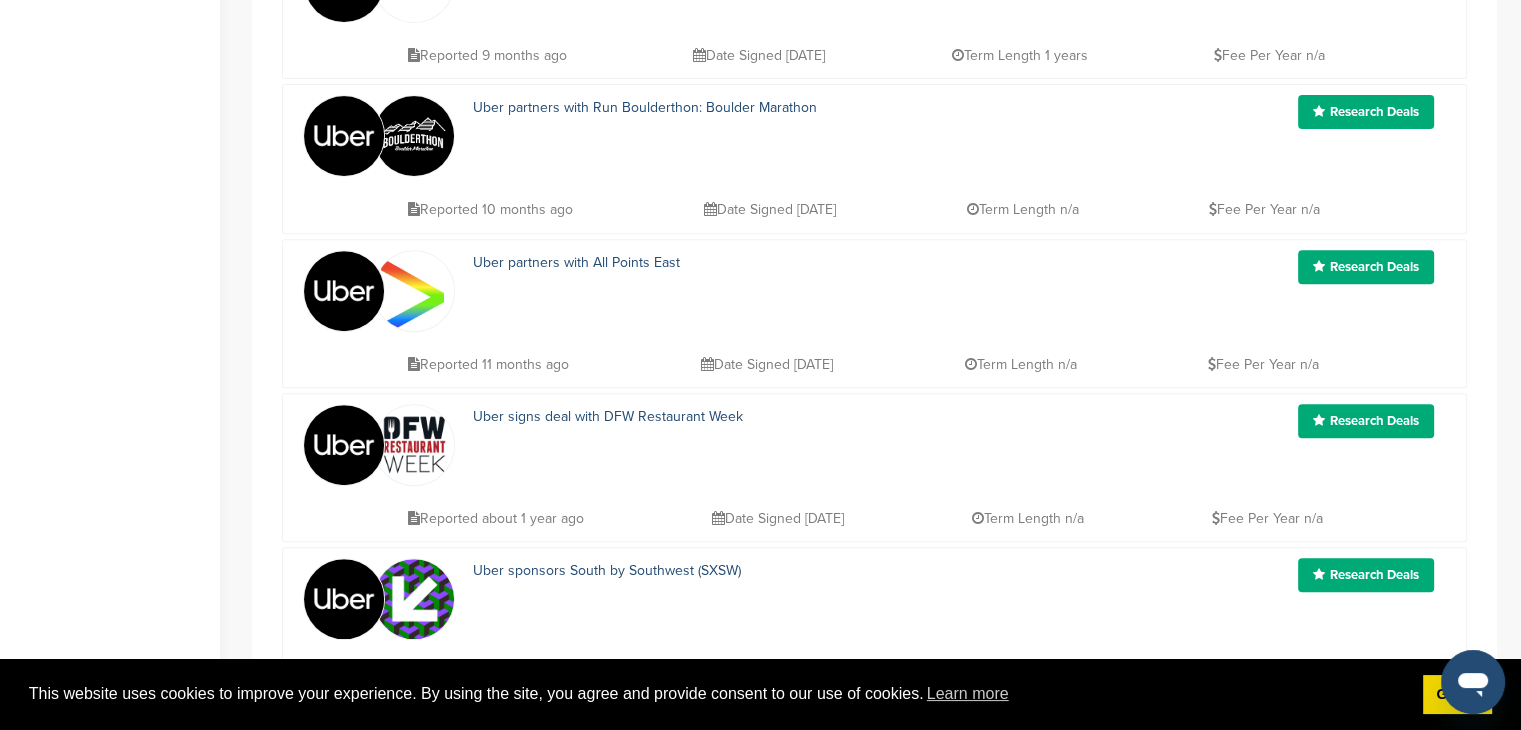 scroll, scrollTop: 1000, scrollLeft: 0, axis: vertical 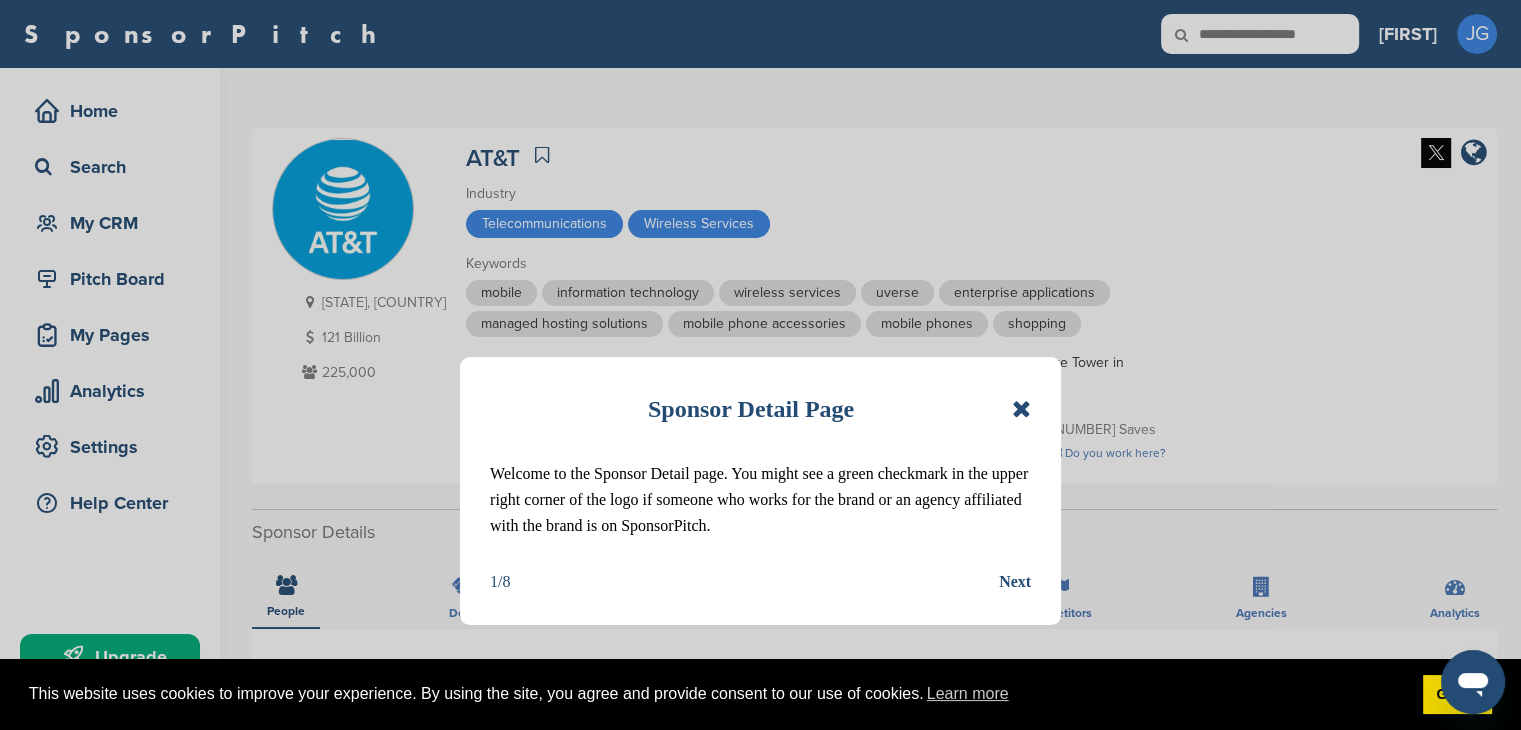 click at bounding box center (1021, 409) 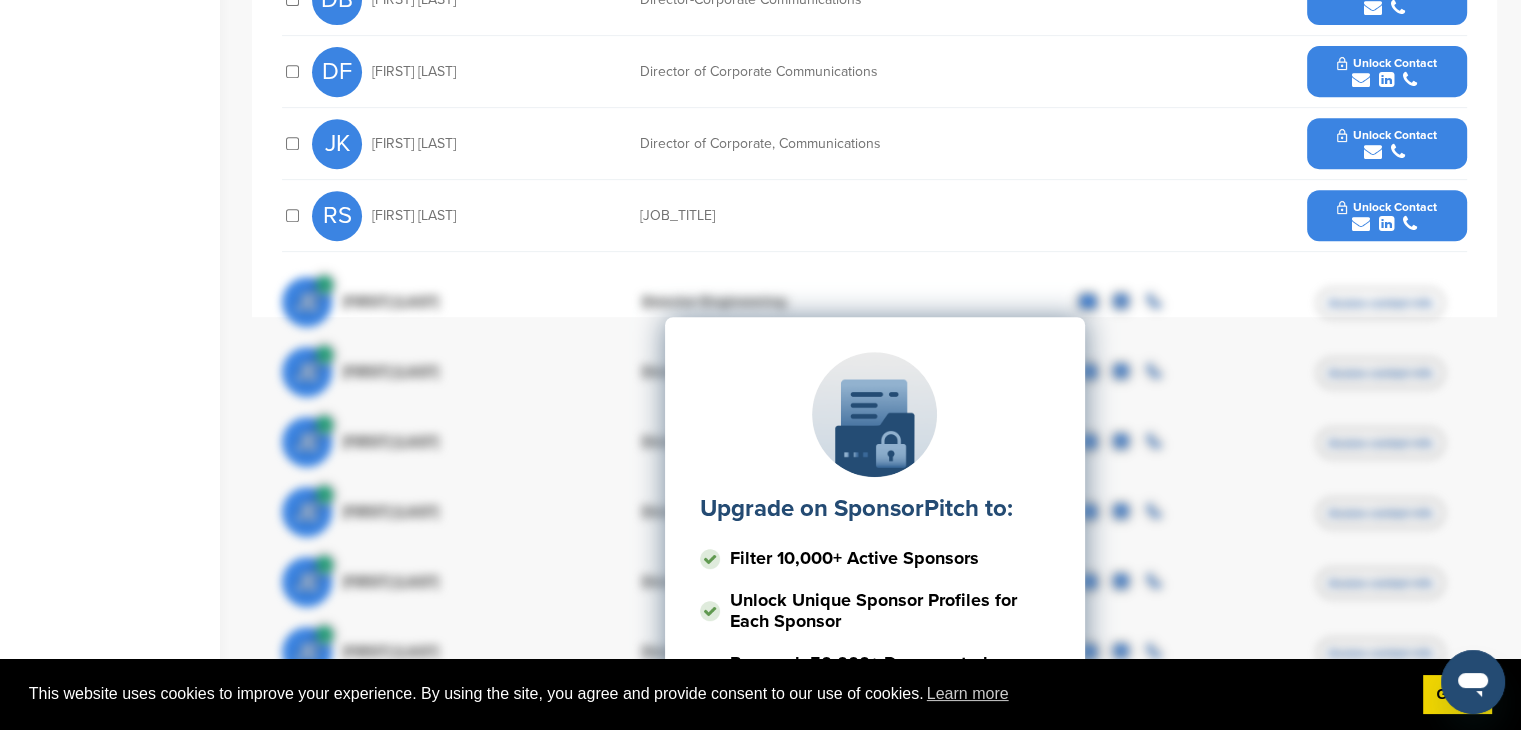 scroll, scrollTop: 500, scrollLeft: 0, axis: vertical 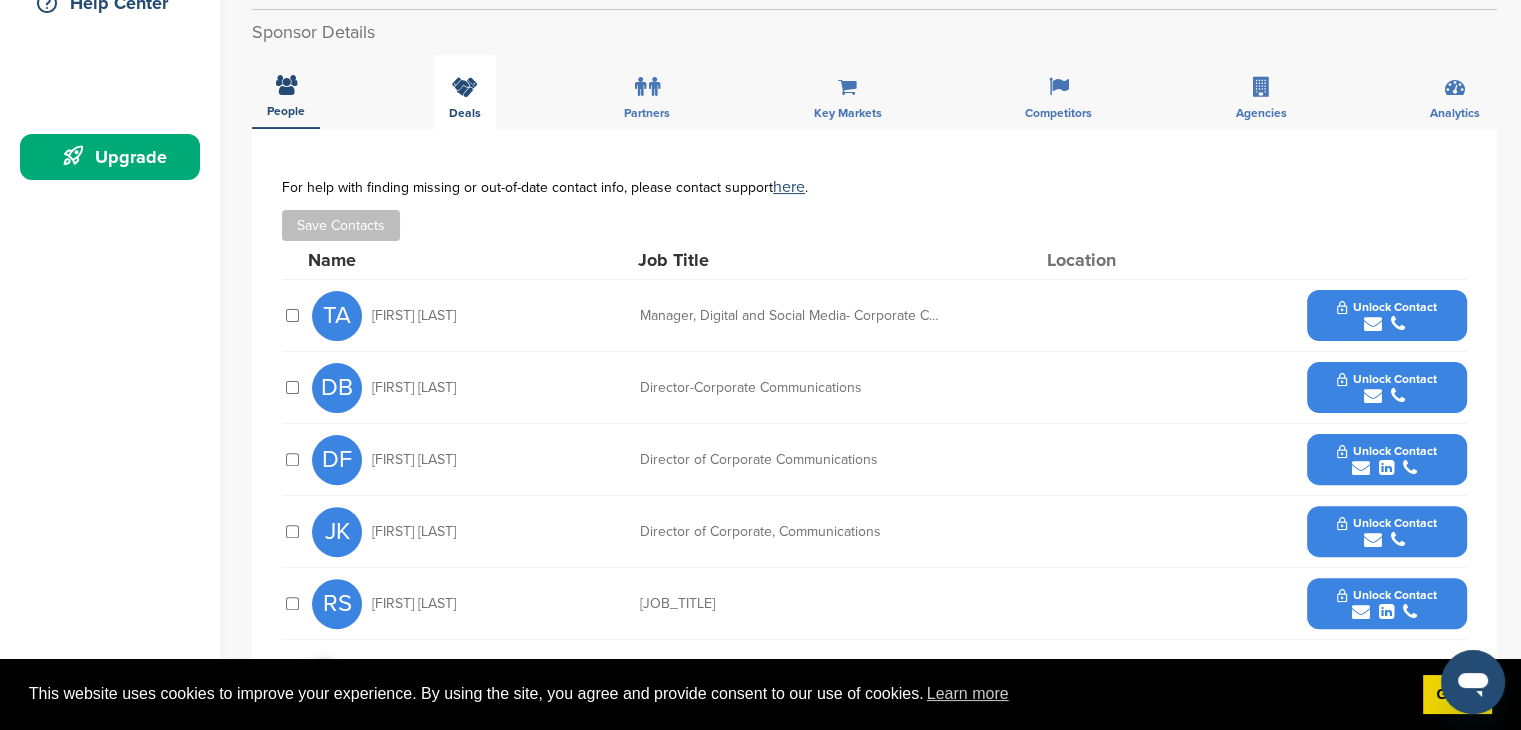 click at bounding box center [465, 87] 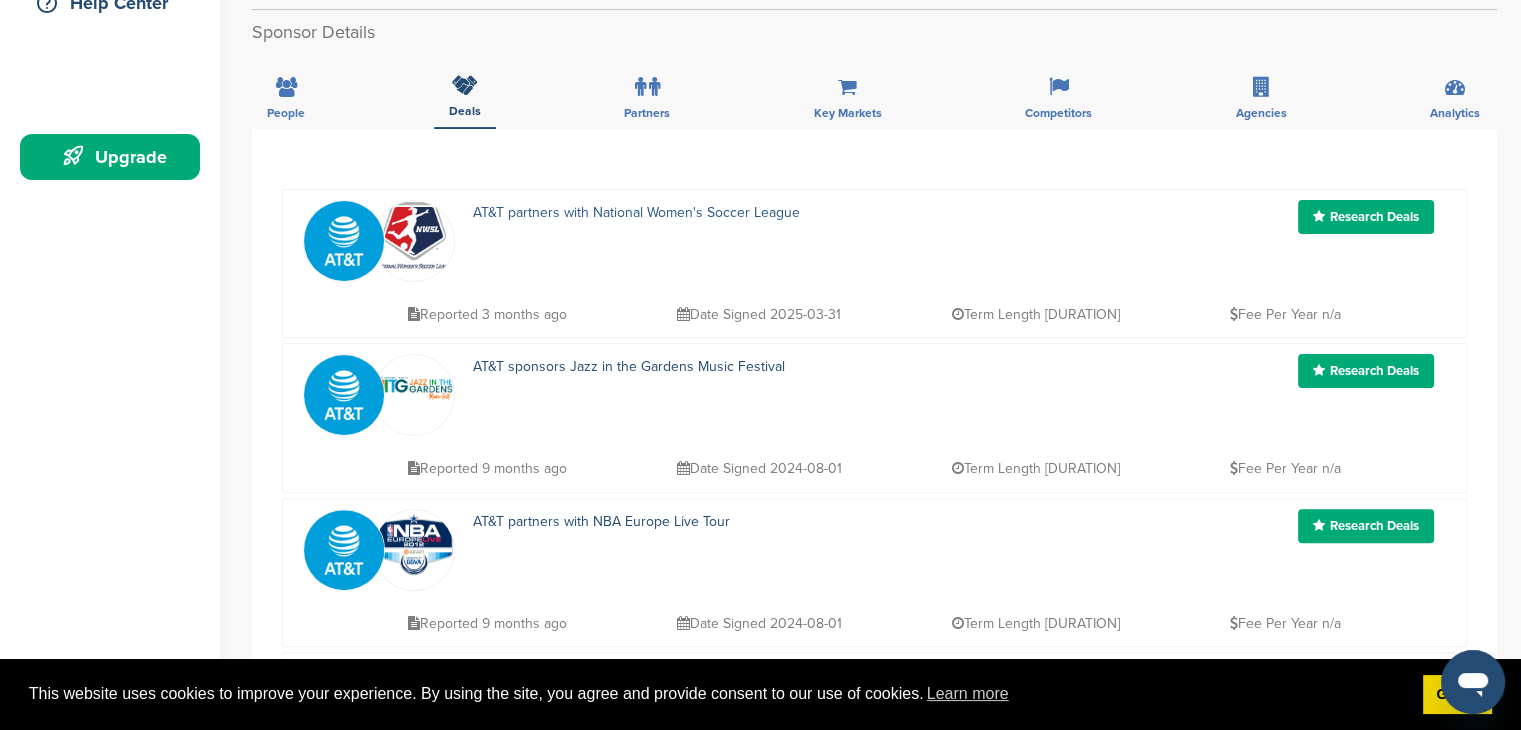 click on "AT&T partners with National Women's Soccer League" at bounding box center (636, 212) 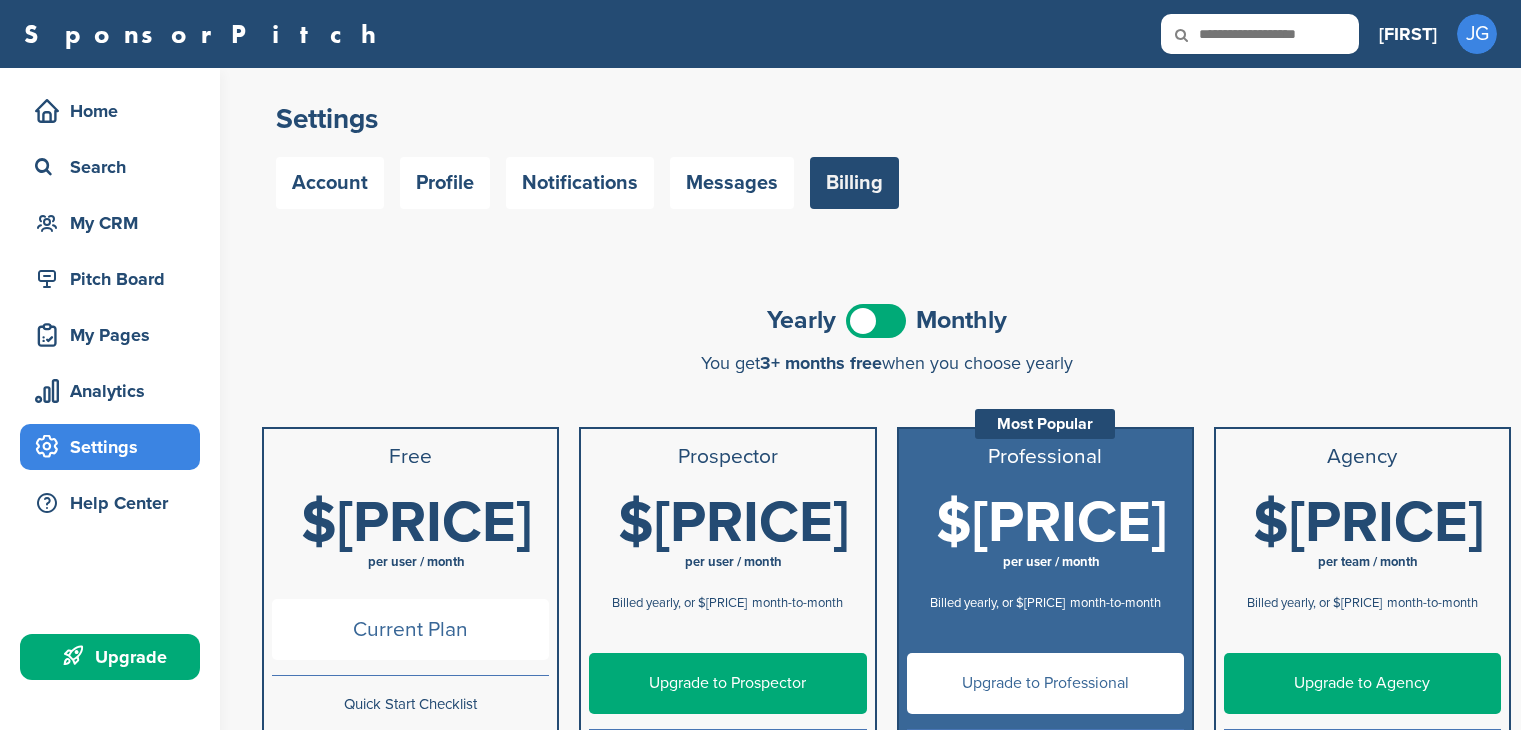 scroll, scrollTop: 0, scrollLeft: 0, axis: both 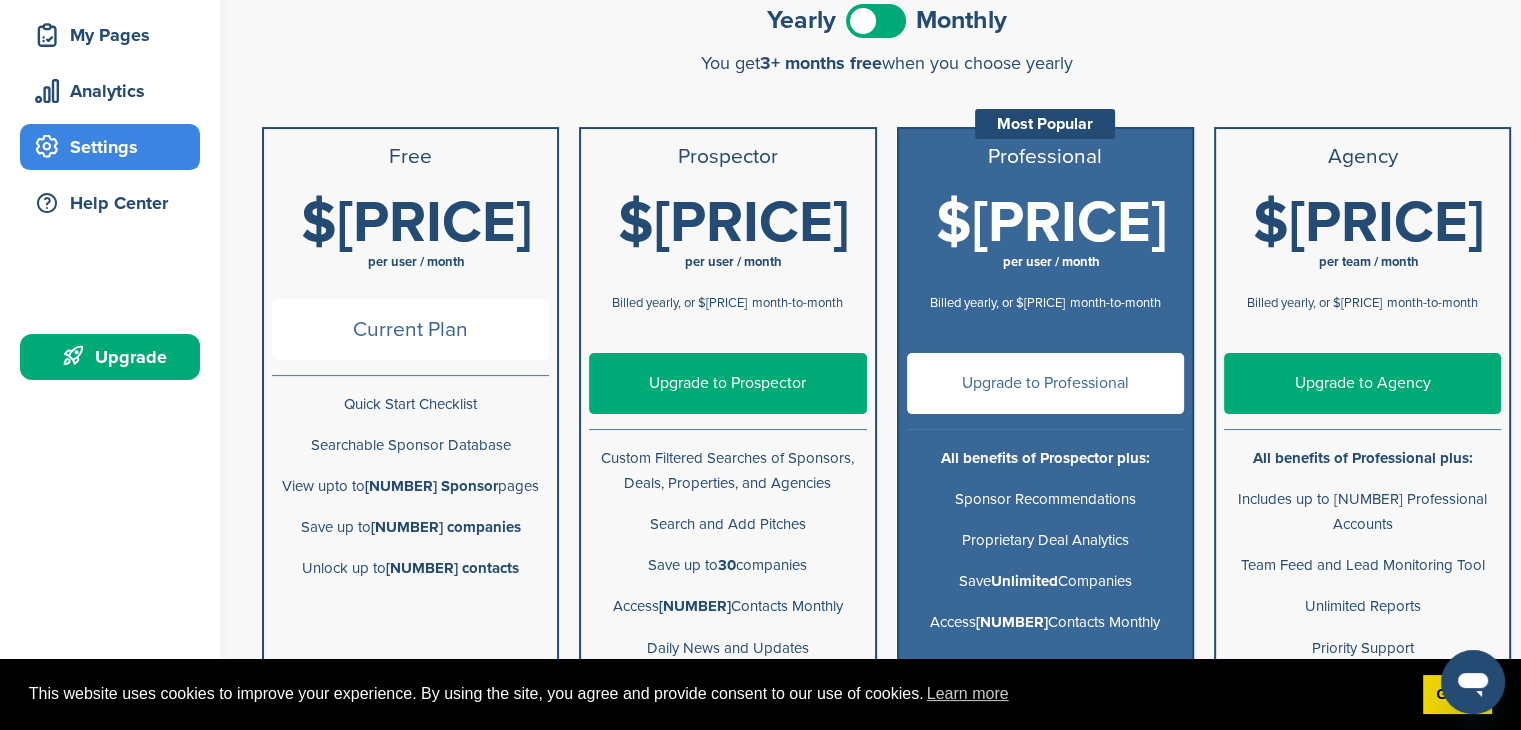 click at bounding box center (876, 21) 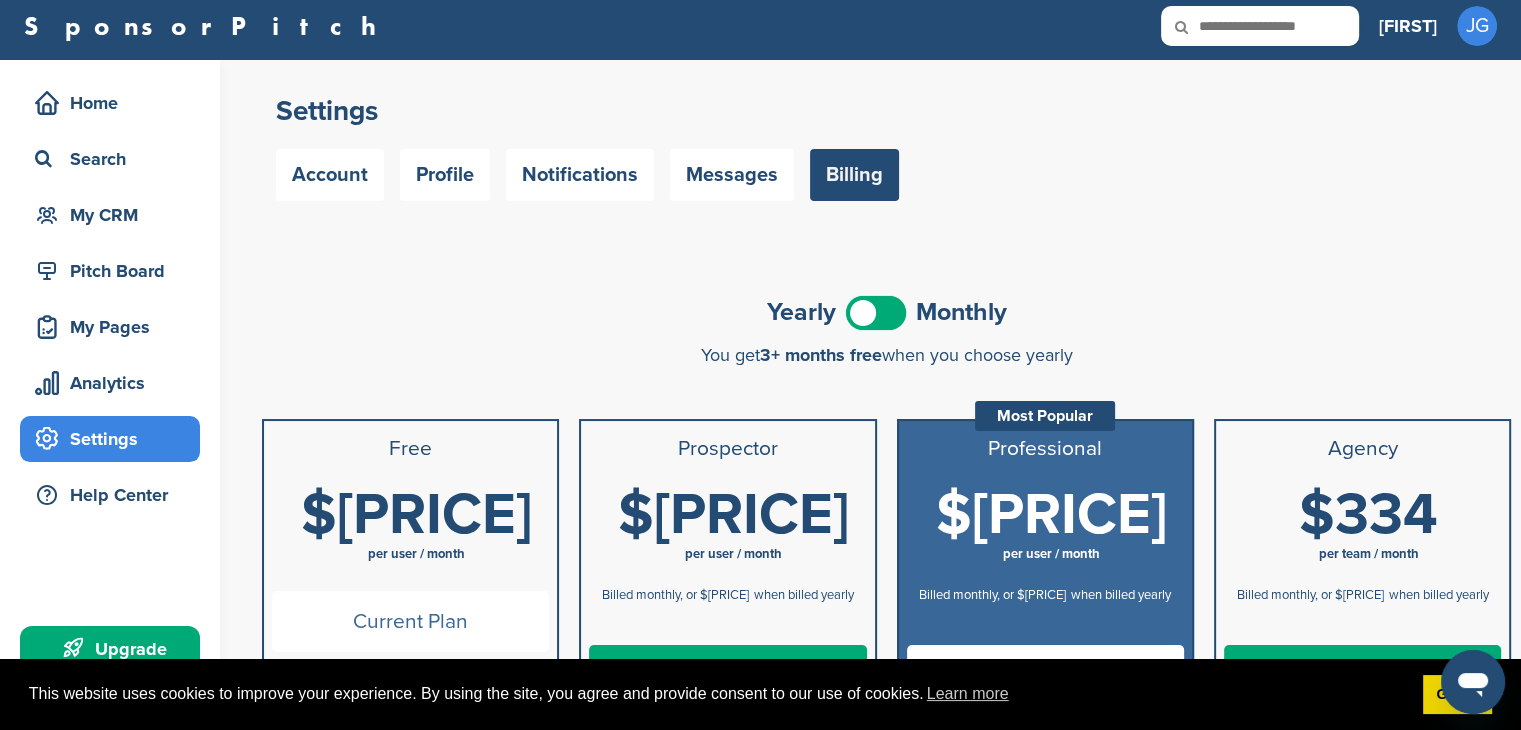 scroll, scrollTop: 0, scrollLeft: 0, axis: both 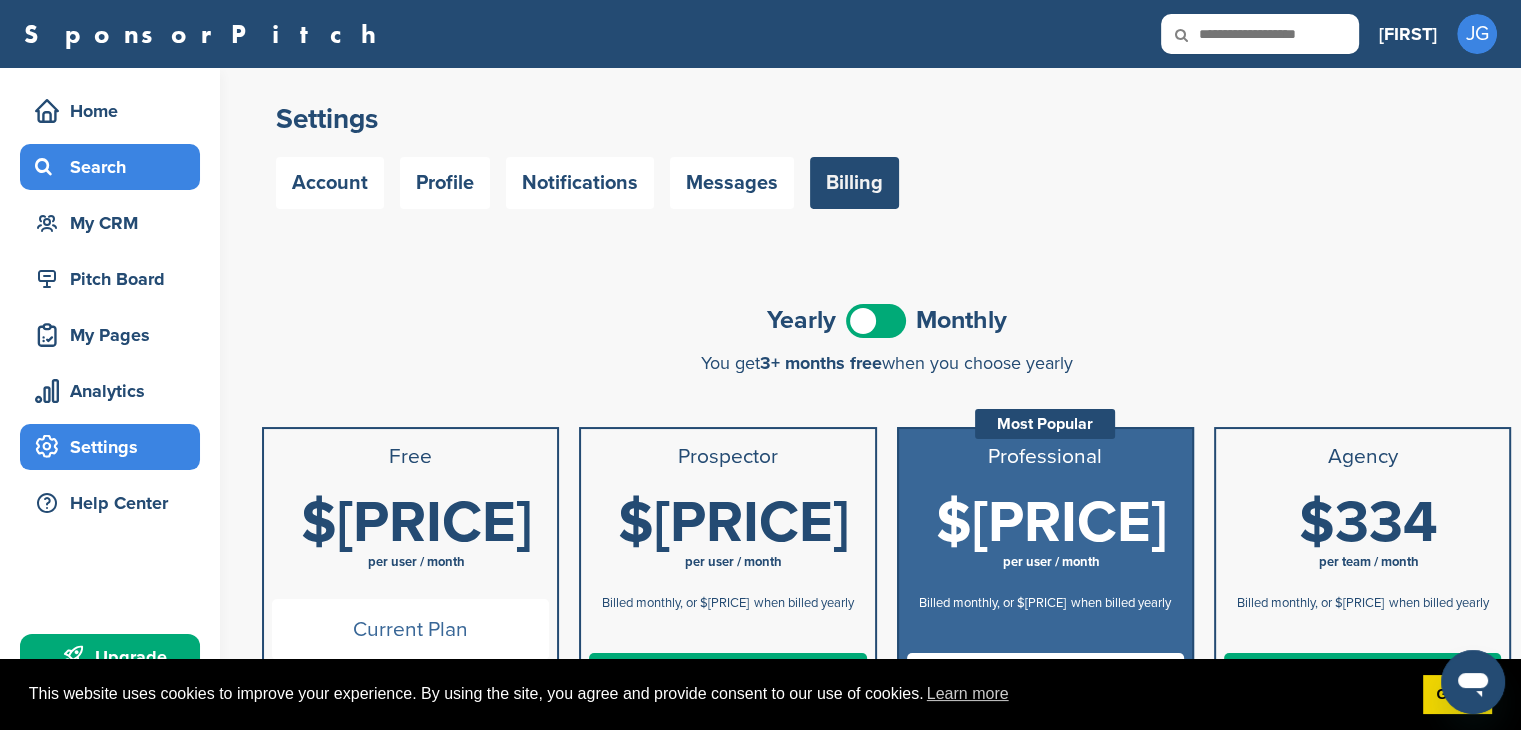 click on "Search" at bounding box center (115, 167) 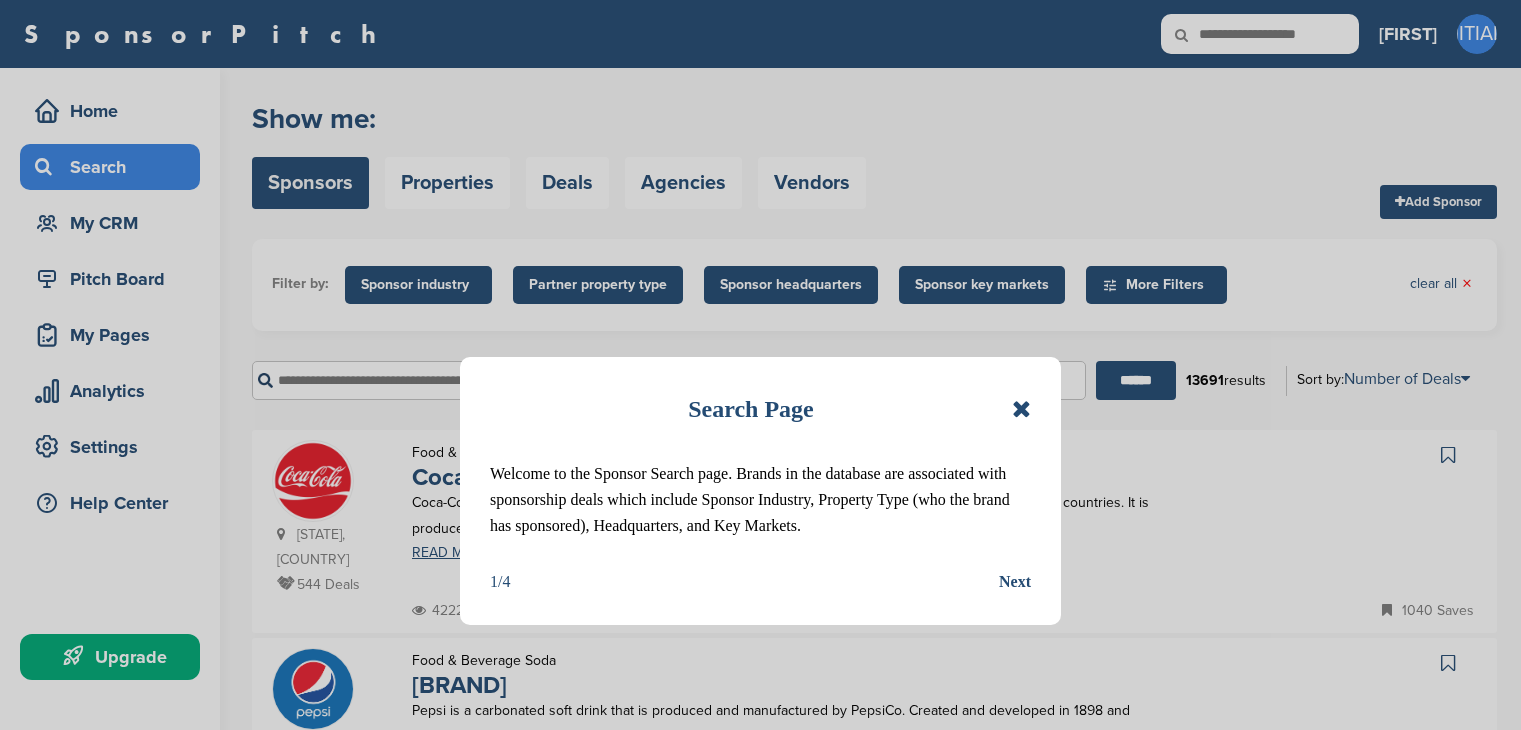 scroll, scrollTop: 0, scrollLeft: 0, axis: both 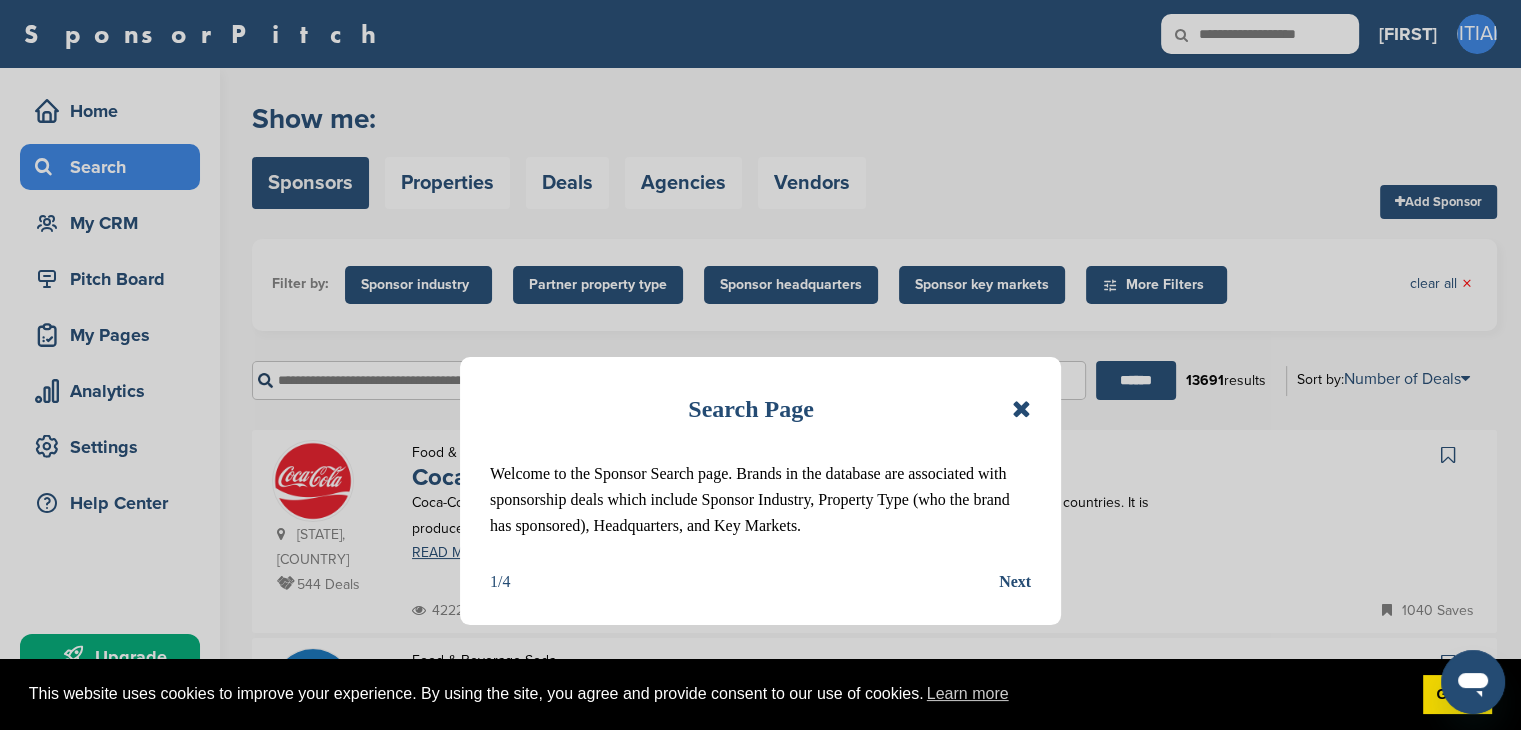 click at bounding box center [1021, 409] 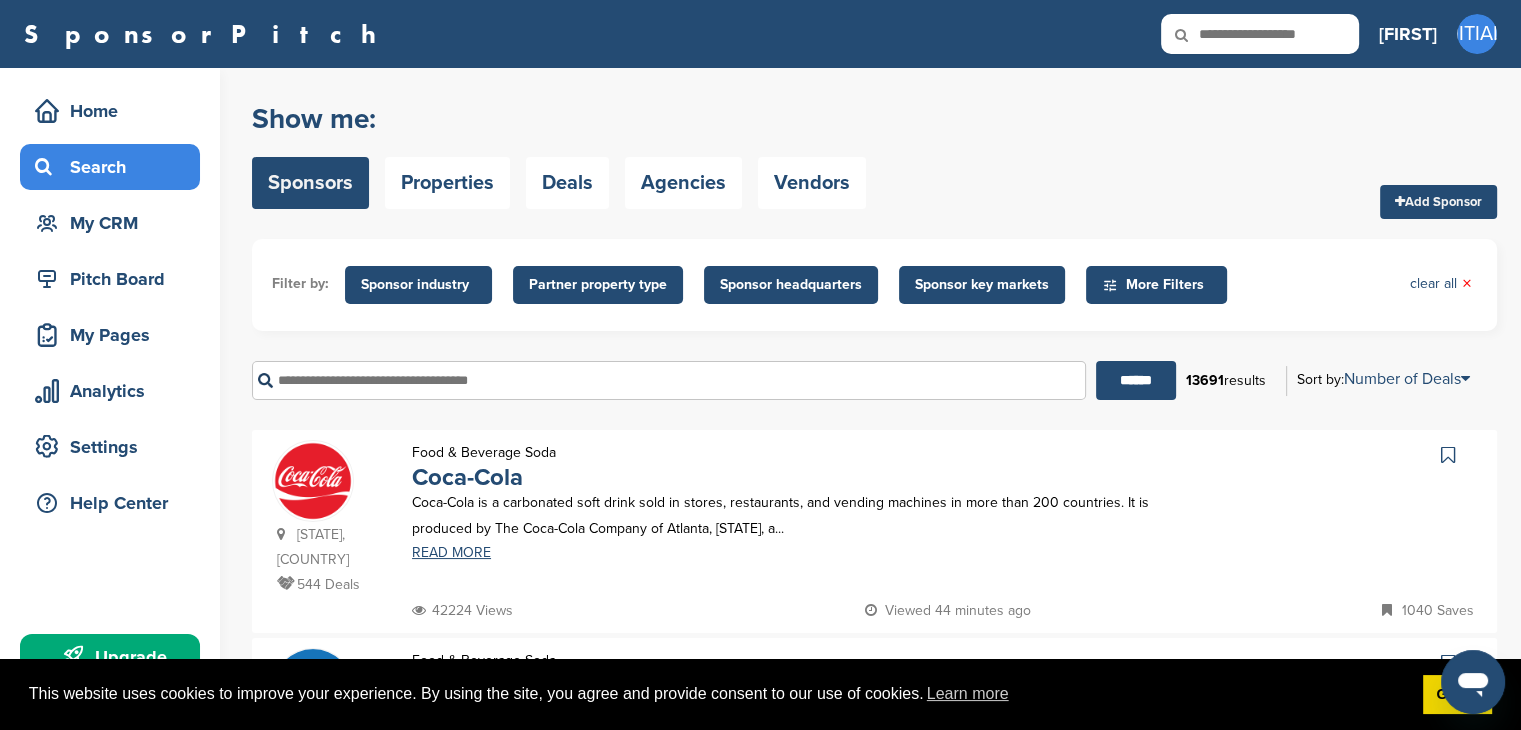 click at bounding box center [669, 380] 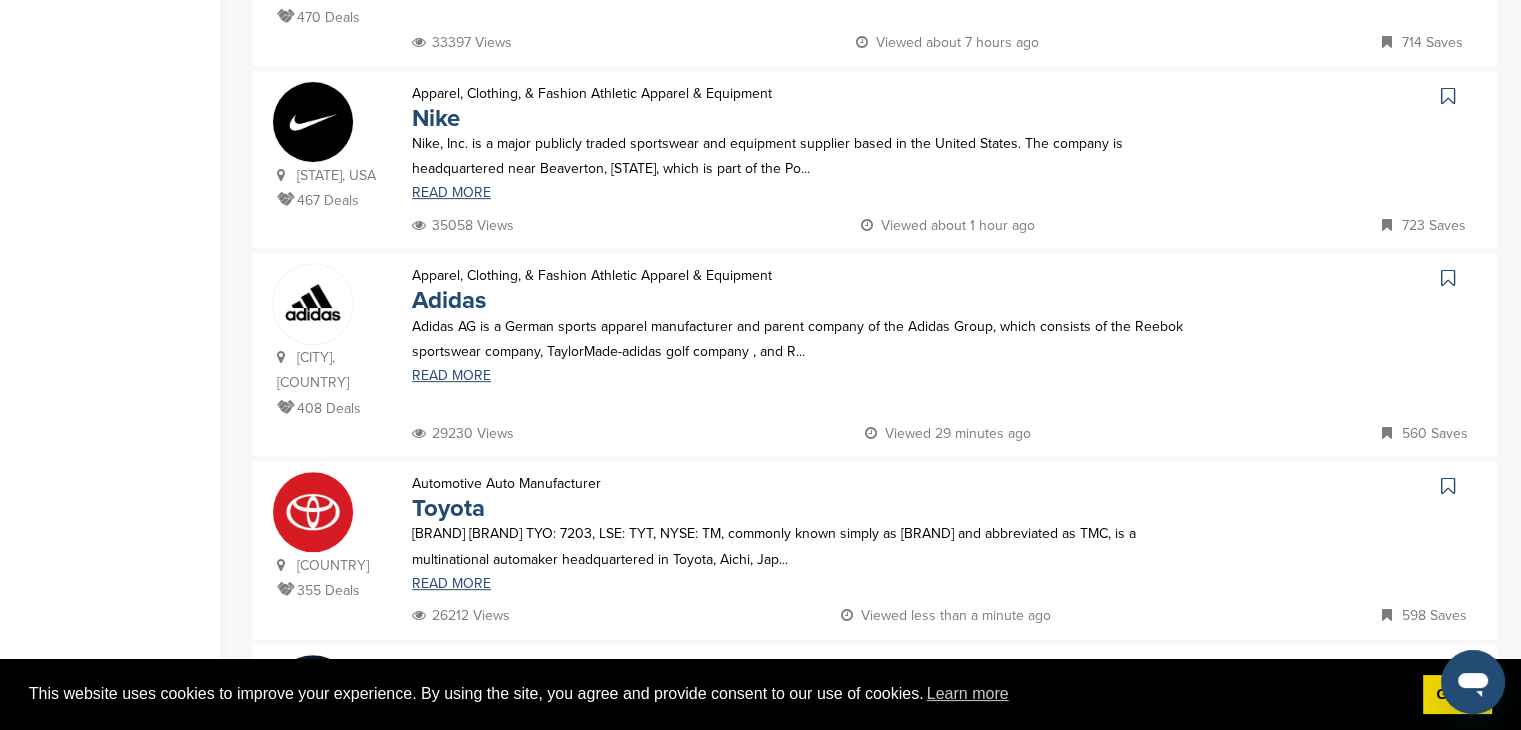 scroll, scrollTop: 700, scrollLeft: 0, axis: vertical 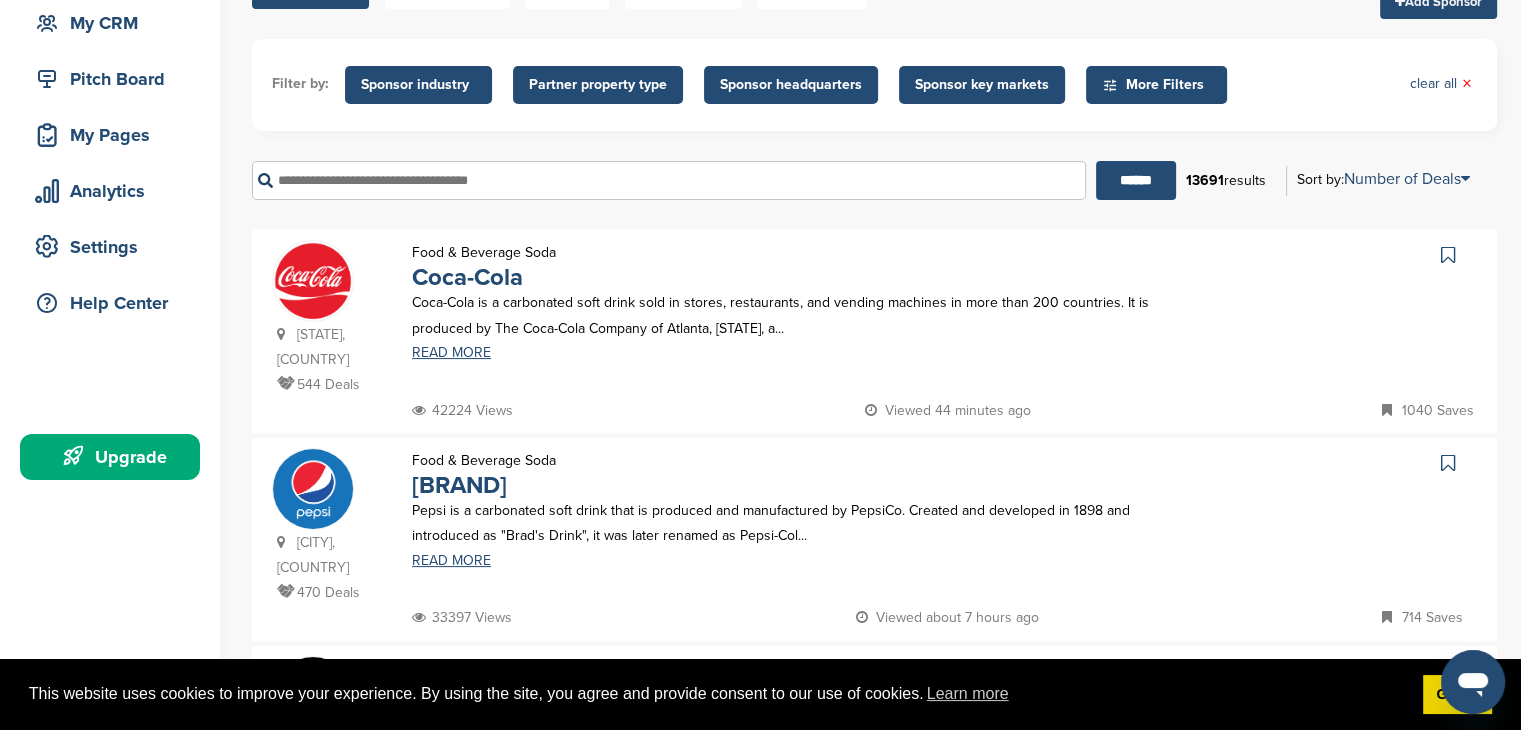 click at bounding box center [669, 180] 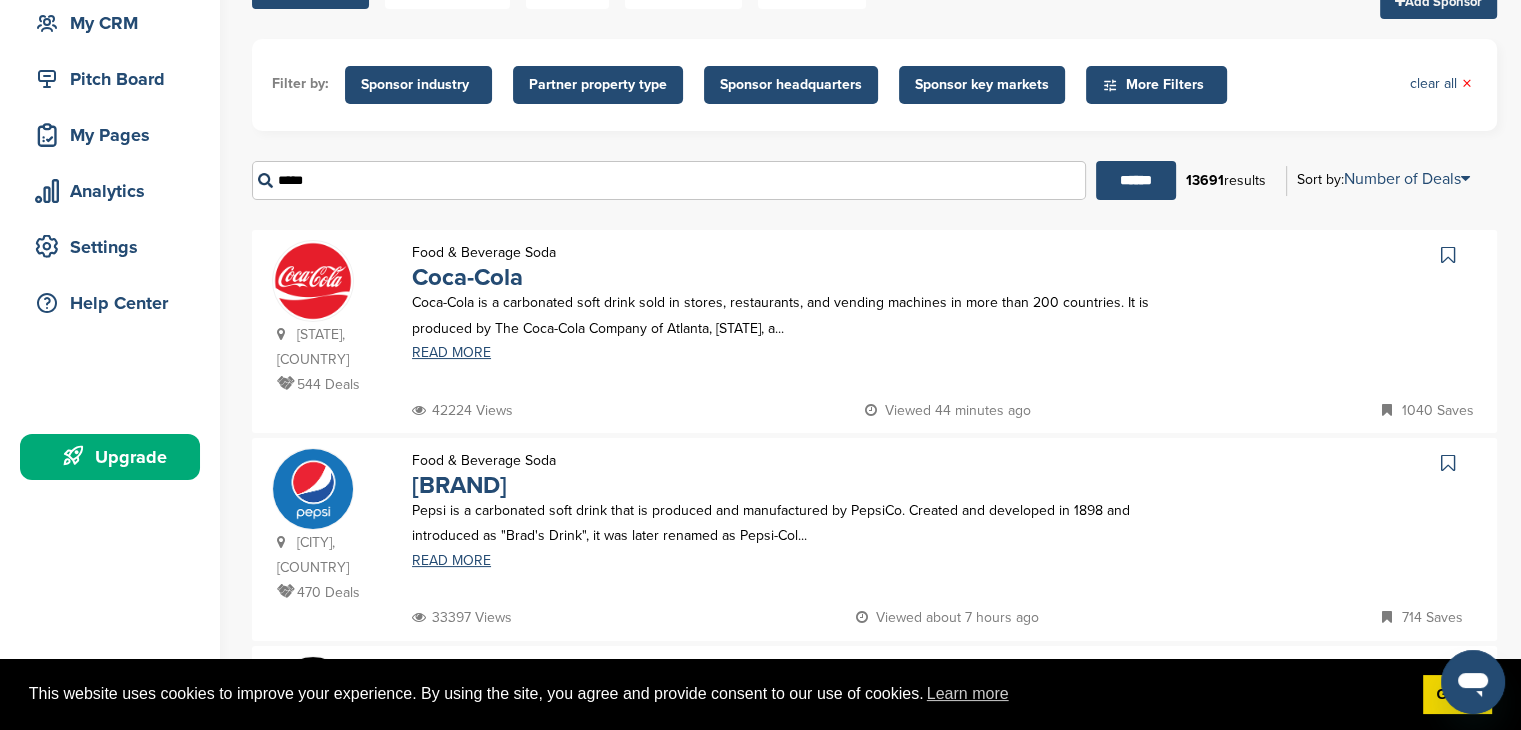 type on "*****" 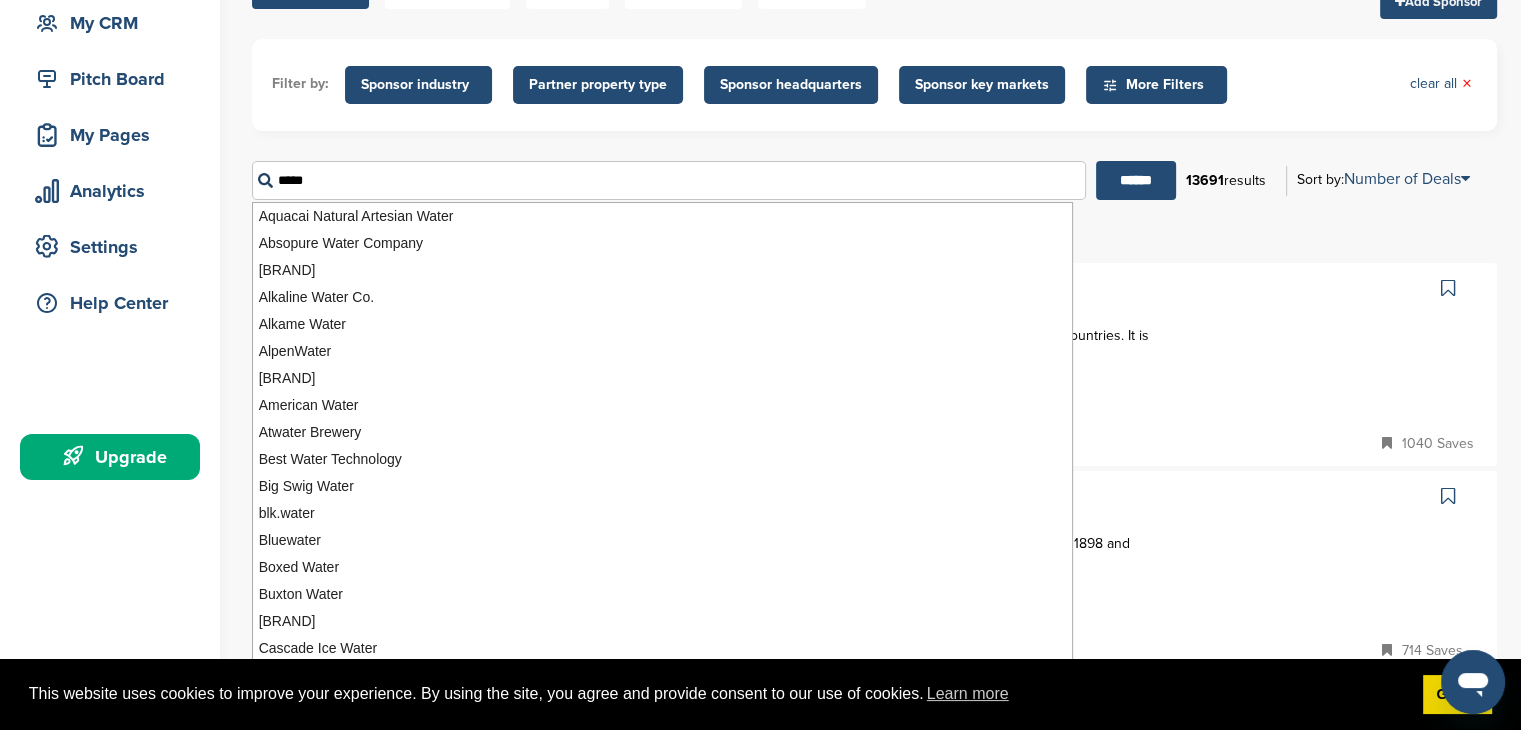 scroll, scrollTop: 0, scrollLeft: 0, axis: both 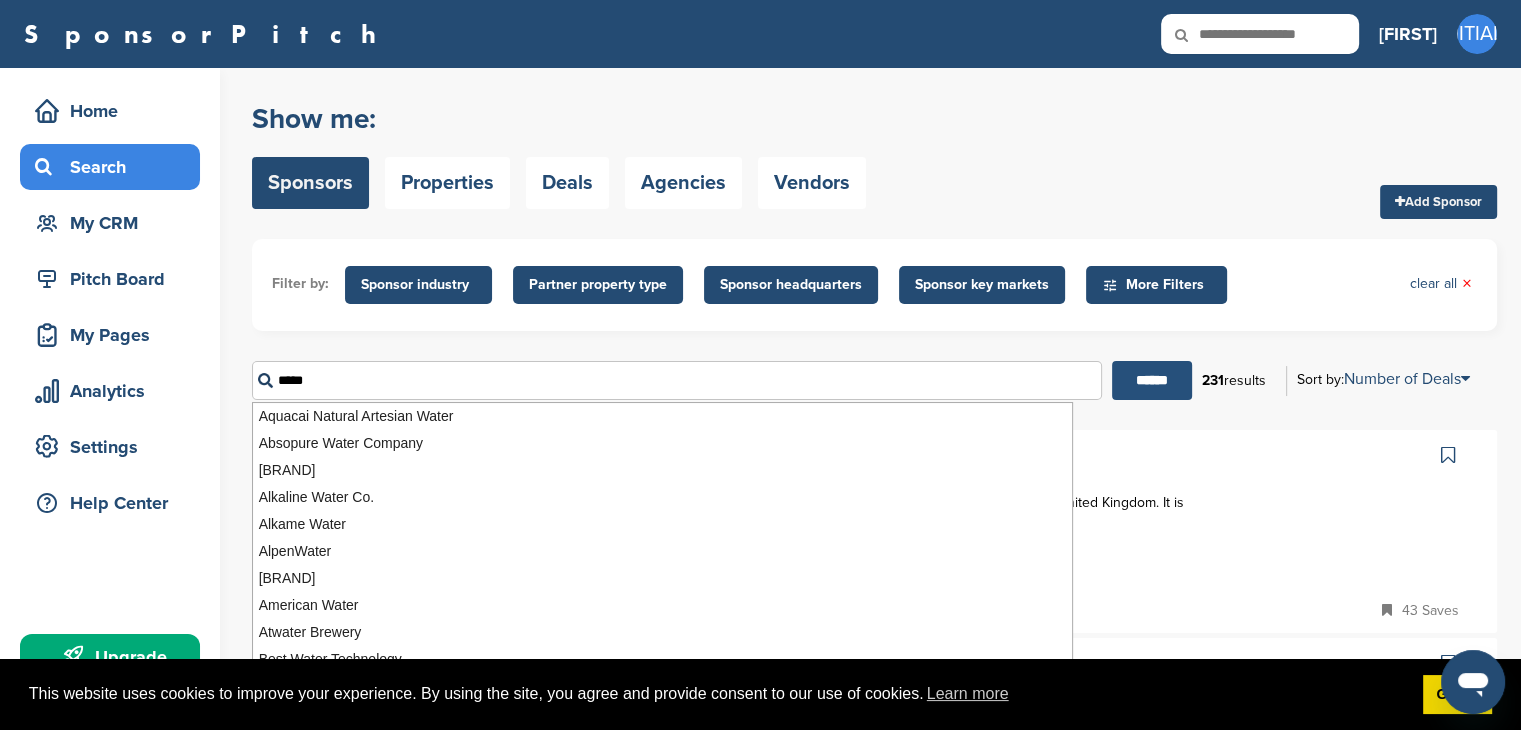 click on "******" at bounding box center (1152, 380) 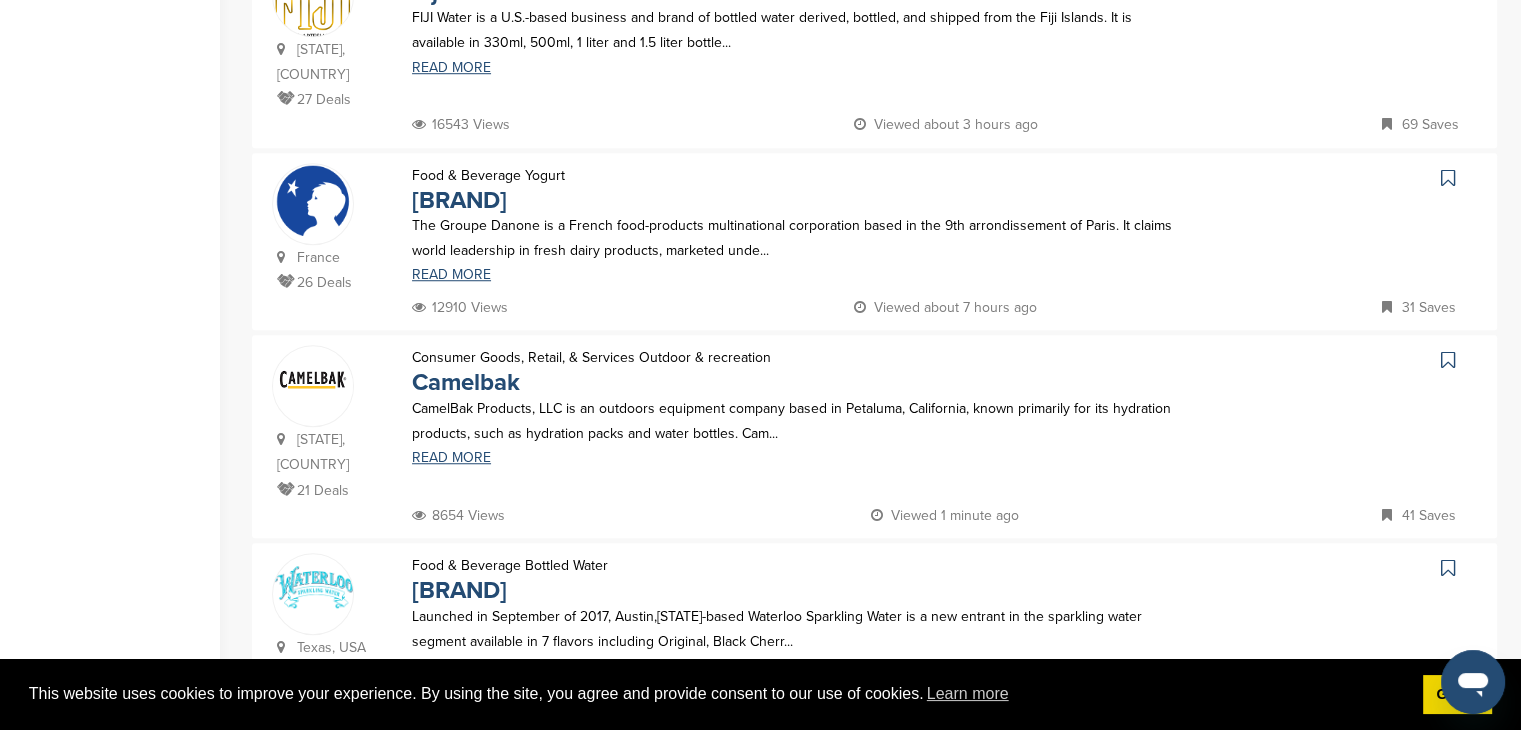 scroll, scrollTop: 1500, scrollLeft: 0, axis: vertical 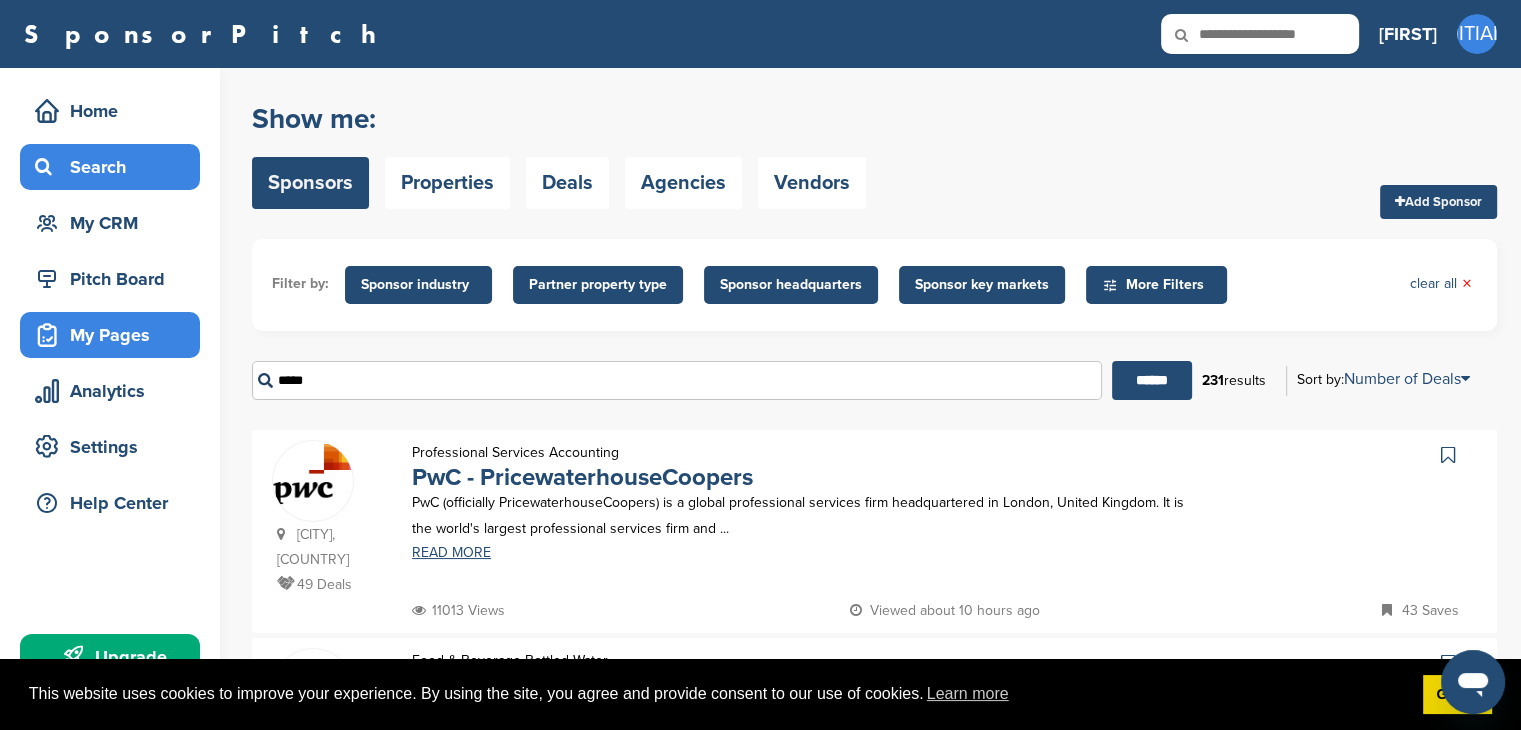 drag, startPoint x: 402, startPoint y: 387, endPoint x: 114, endPoint y: 338, distance: 292.13867 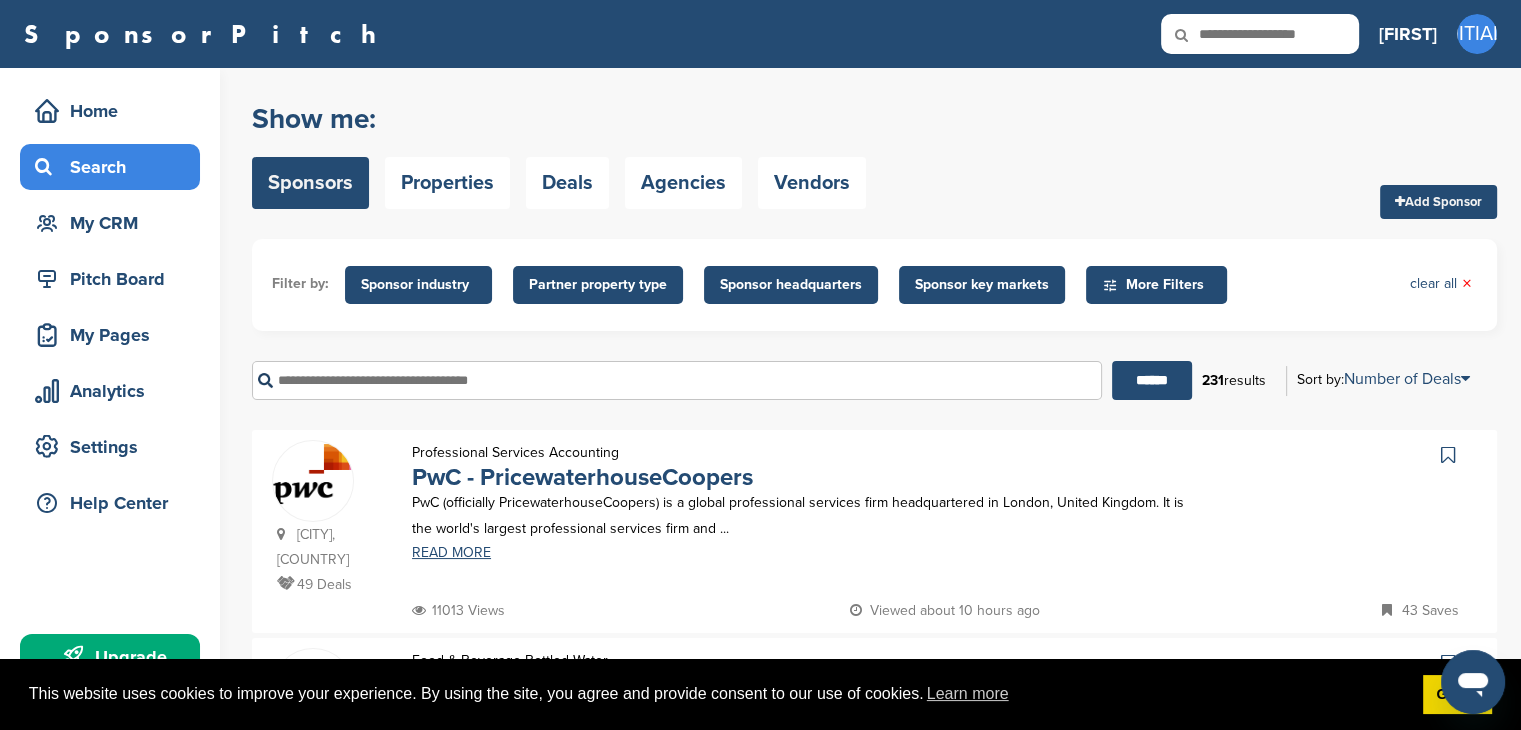 click at bounding box center (677, 380) 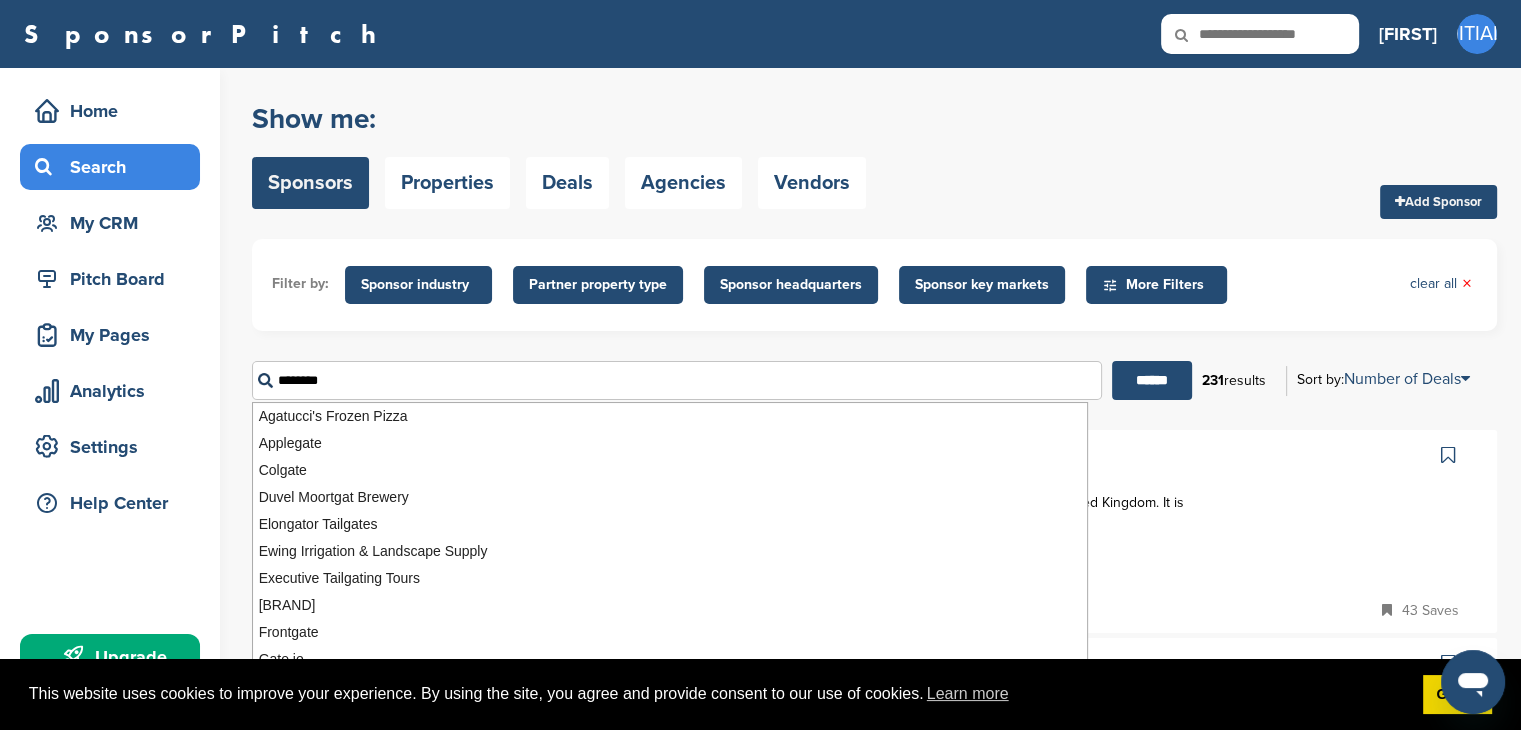 type on "********" 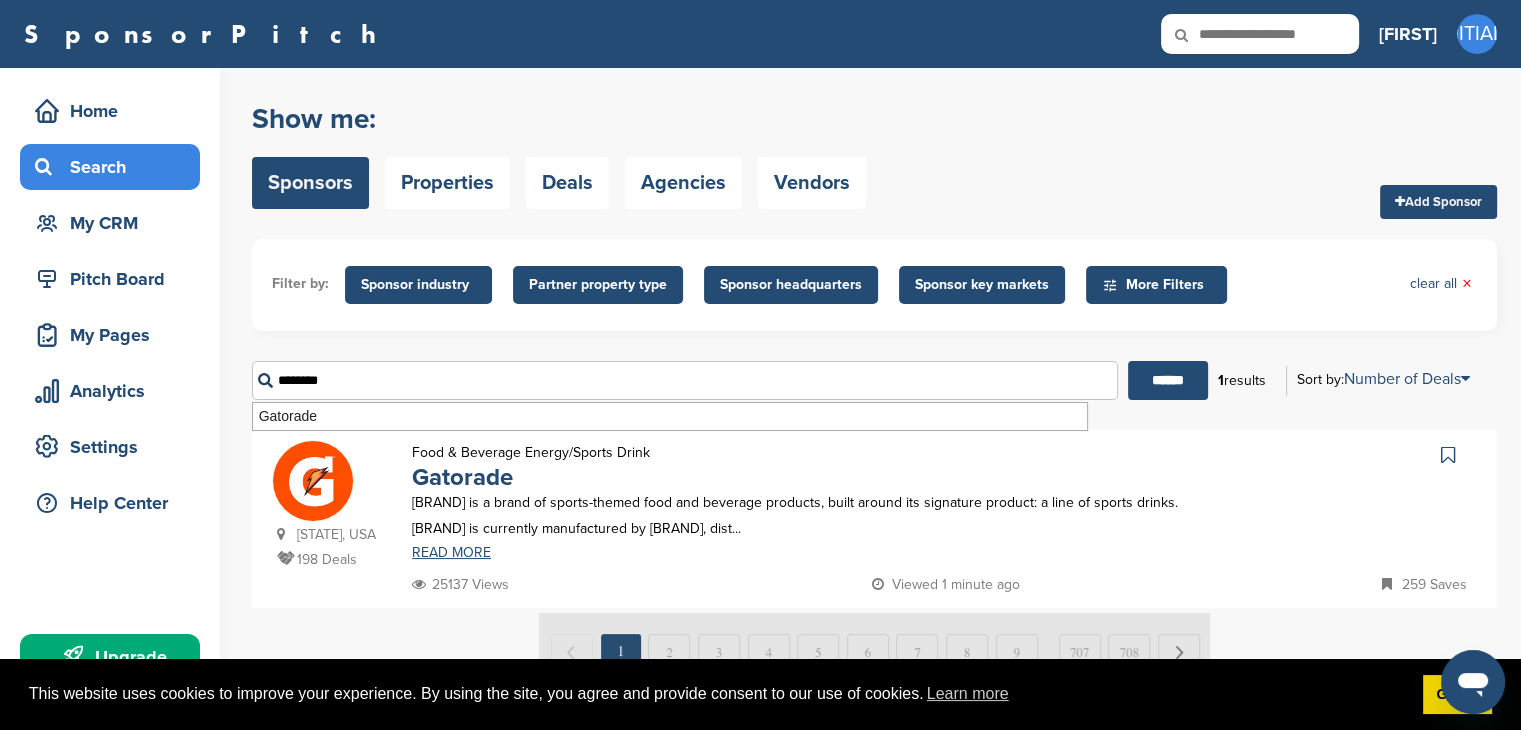 scroll, scrollTop: 100, scrollLeft: 0, axis: vertical 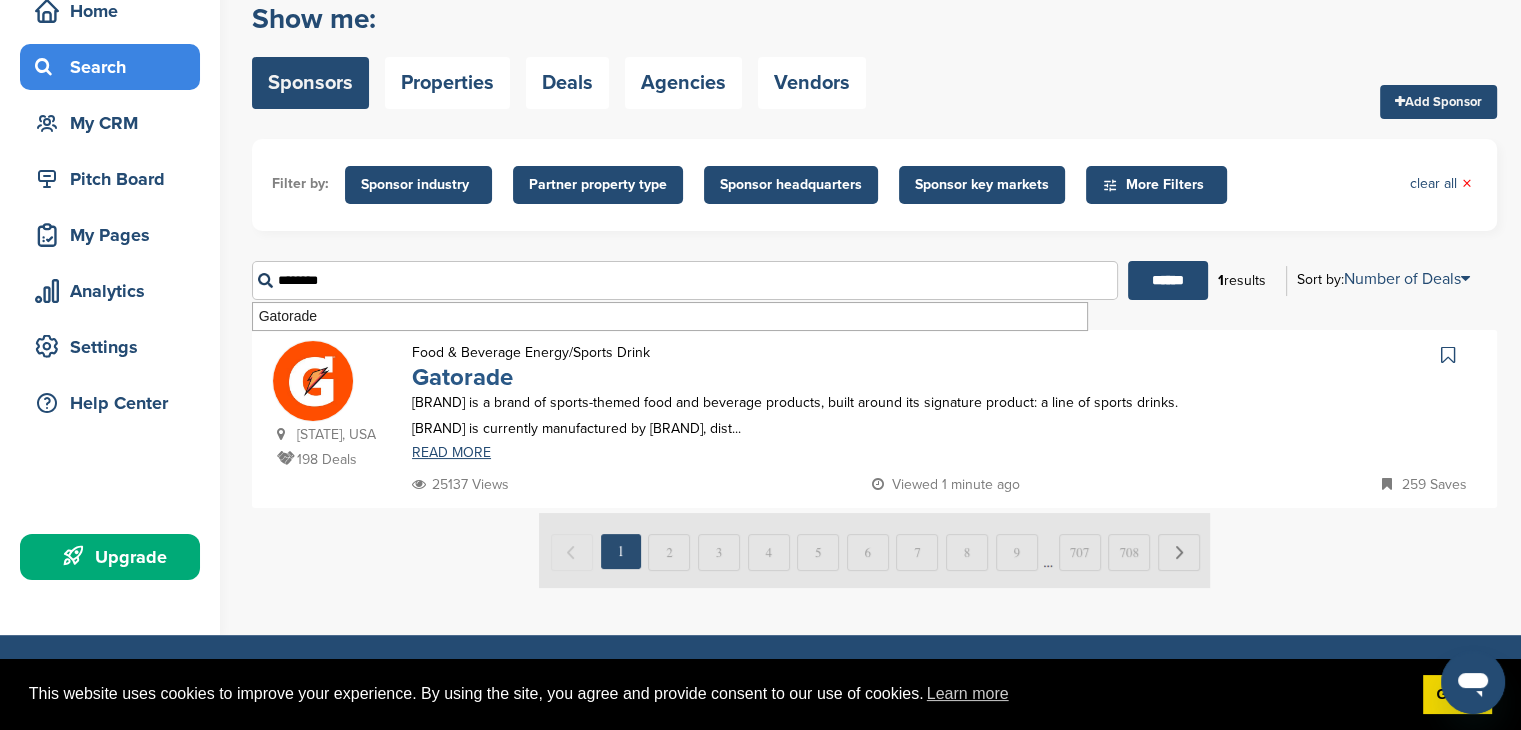 click on "Gatorade" at bounding box center (462, 377) 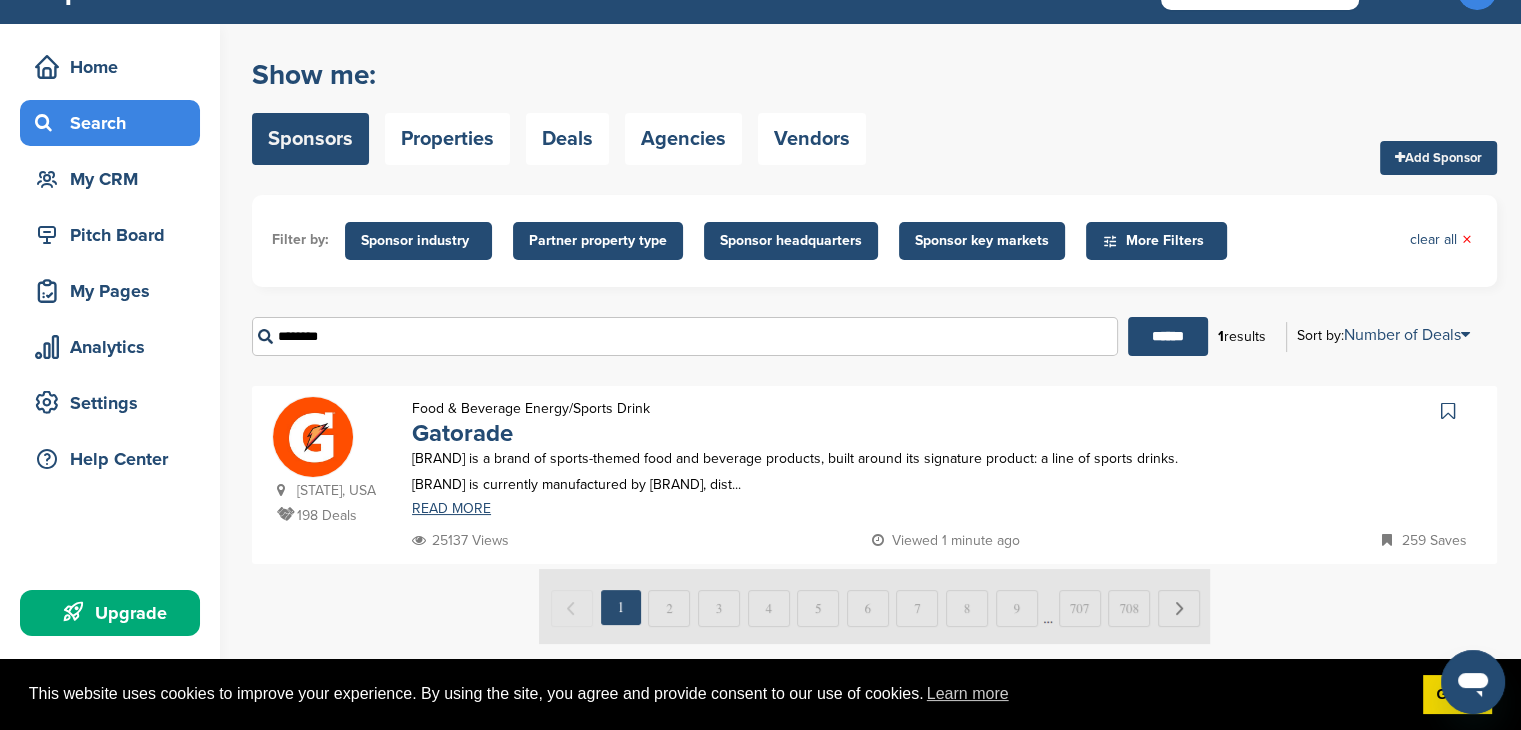 scroll, scrollTop: 0, scrollLeft: 0, axis: both 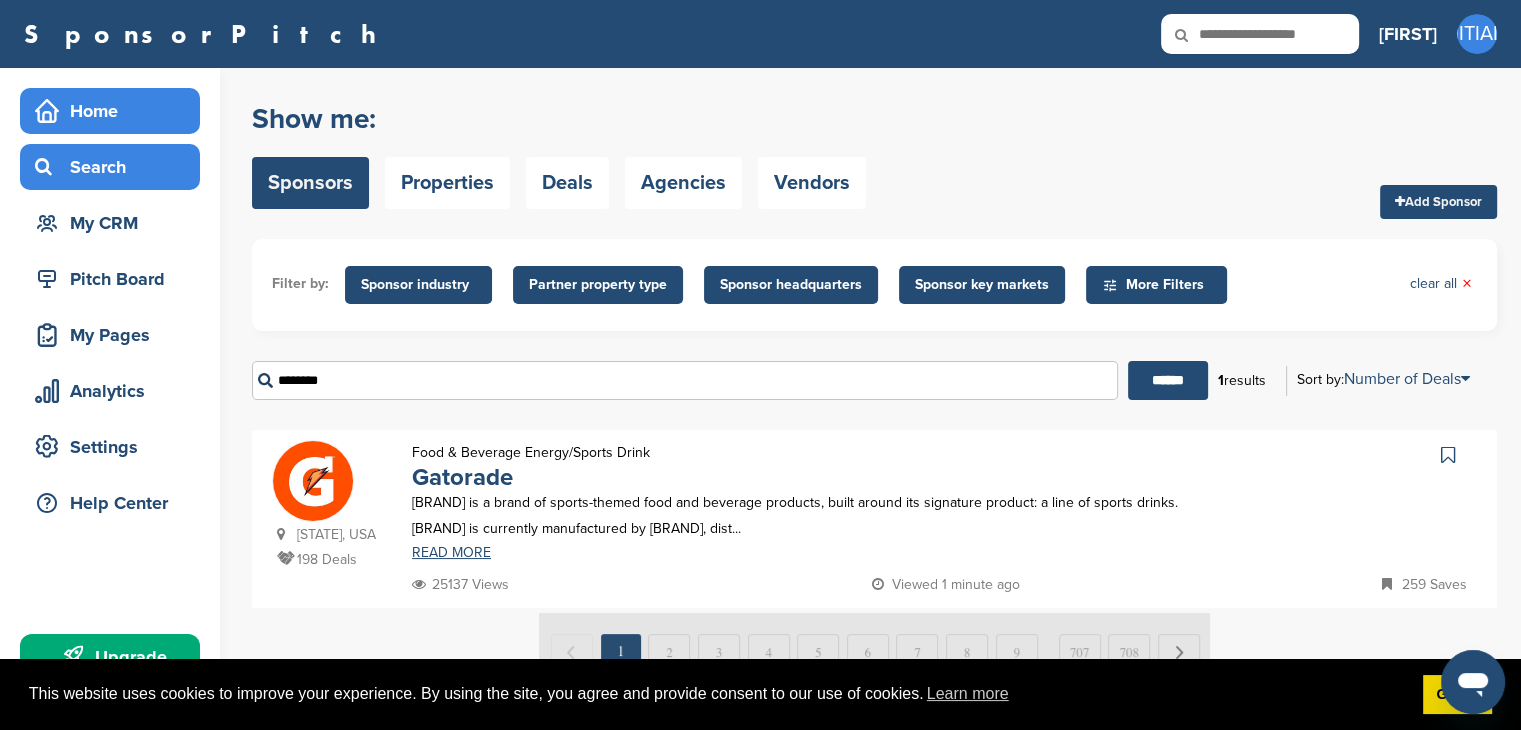 click on "Home" at bounding box center (115, 111) 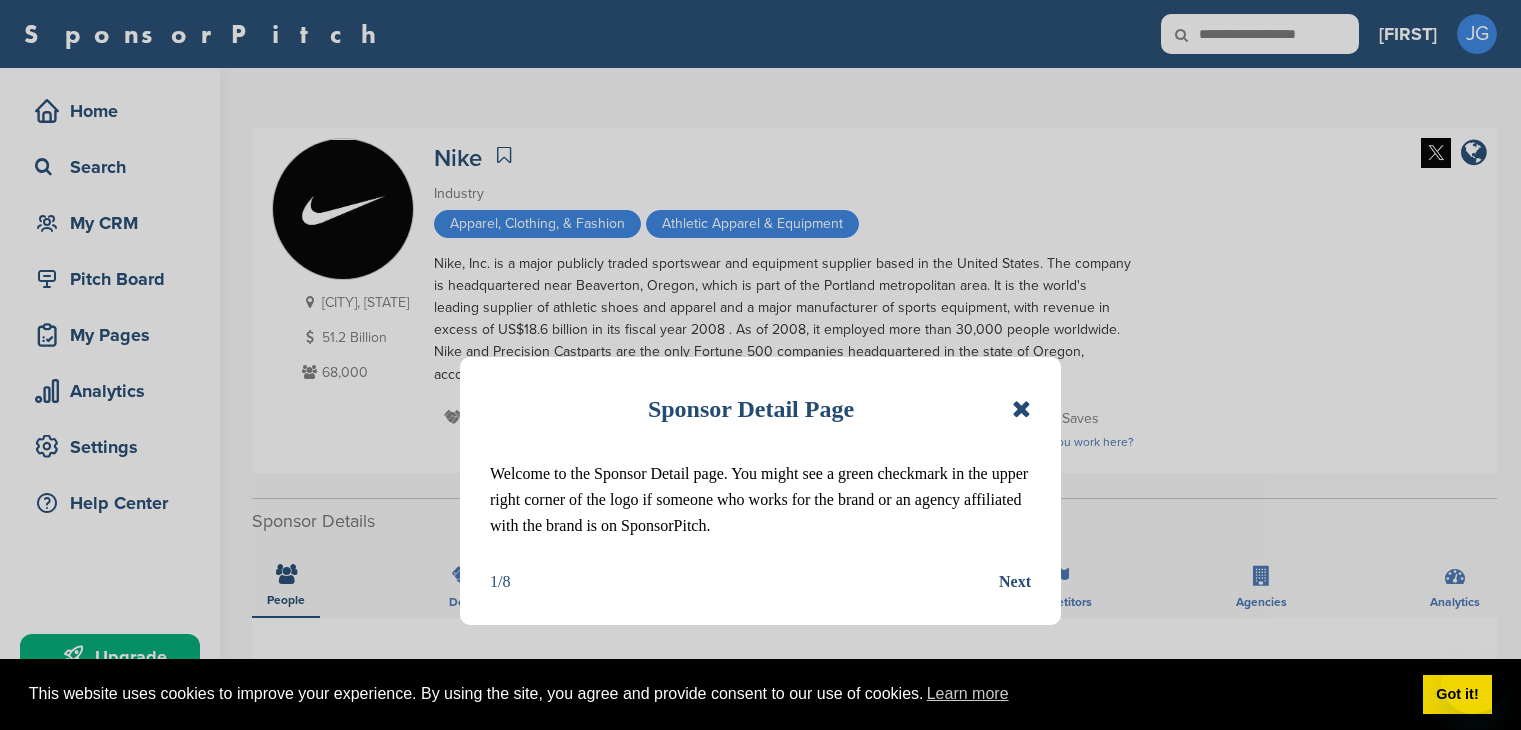scroll, scrollTop: 0, scrollLeft: 0, axis: both 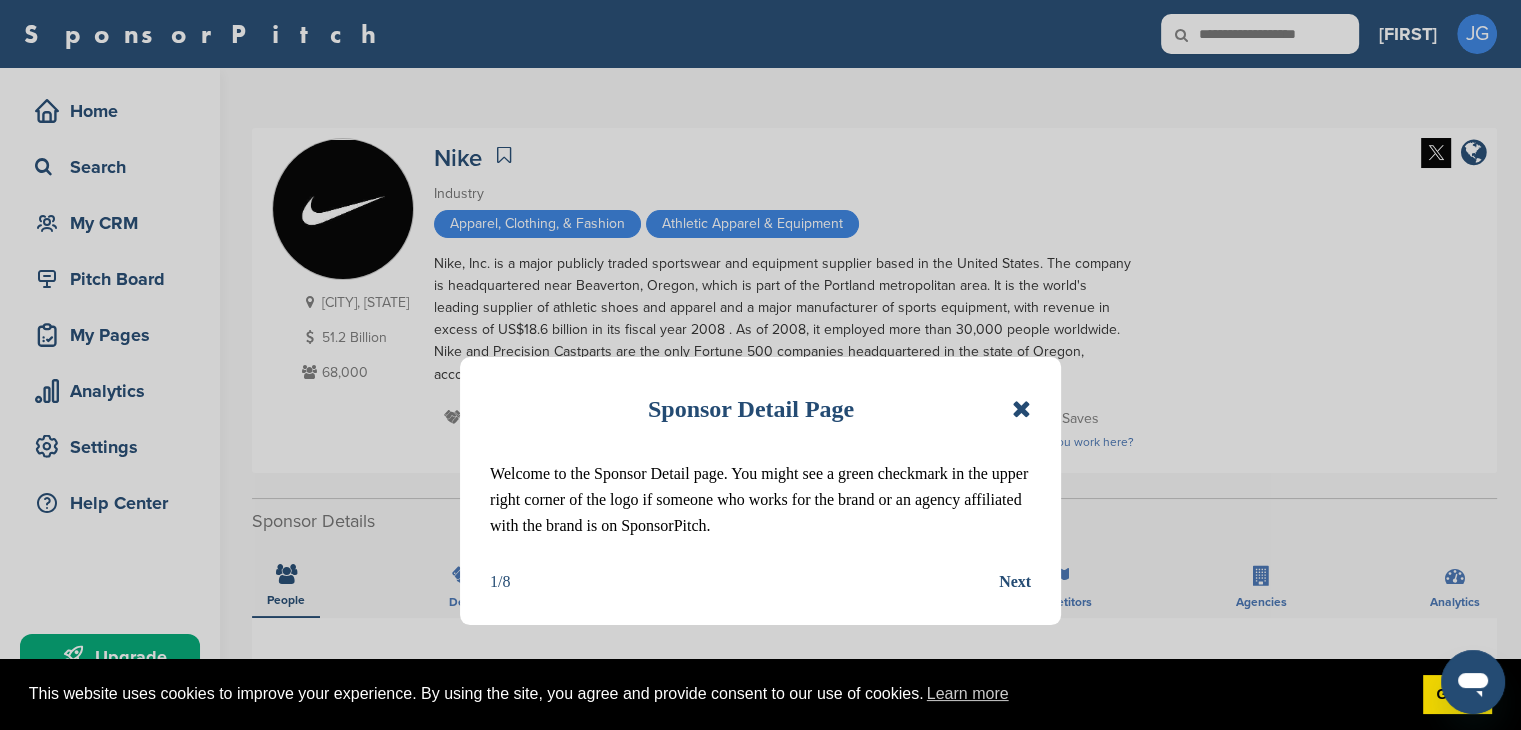 click at bounding box center [1021, 409] 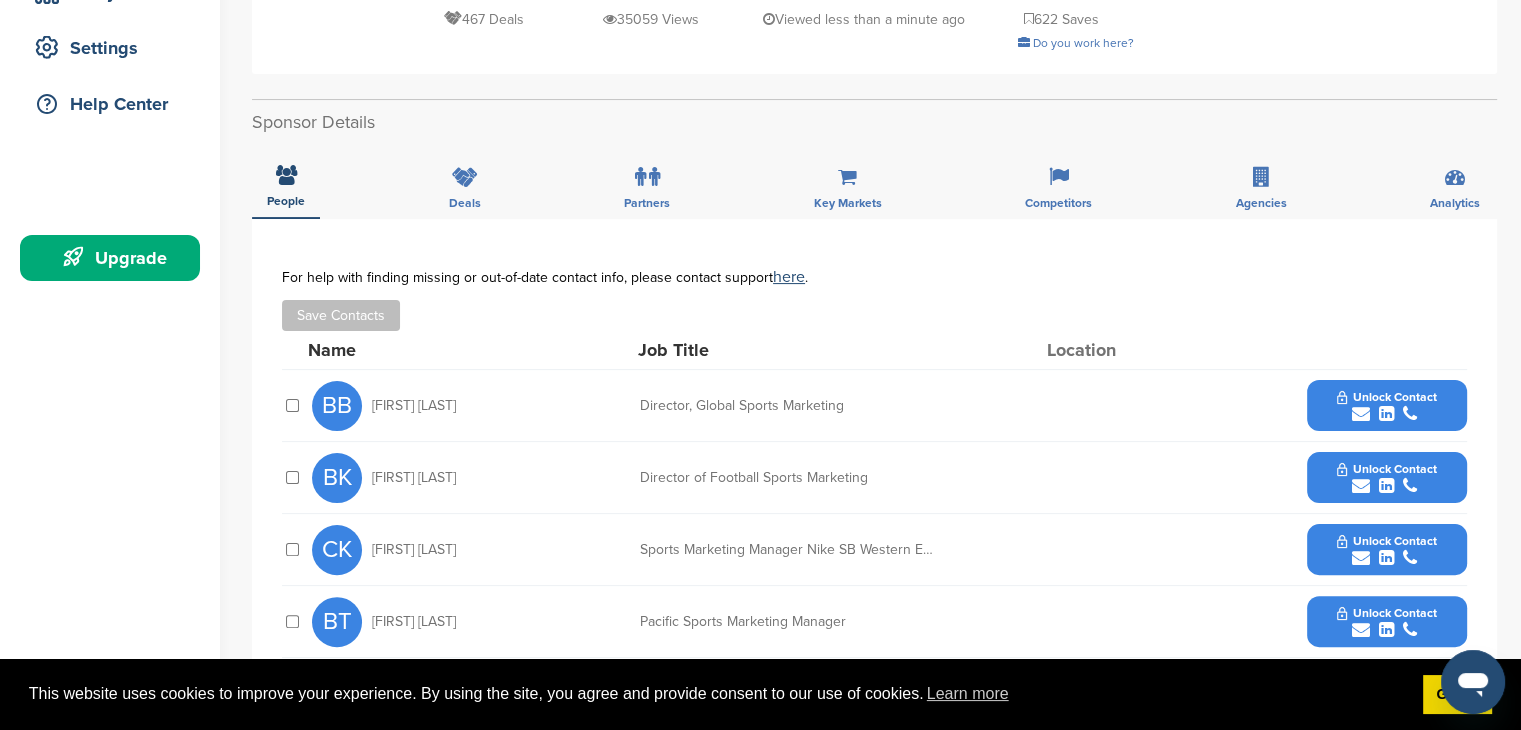 scroll, scrollTop: 400, scrollLeft: 0, axis: vertical 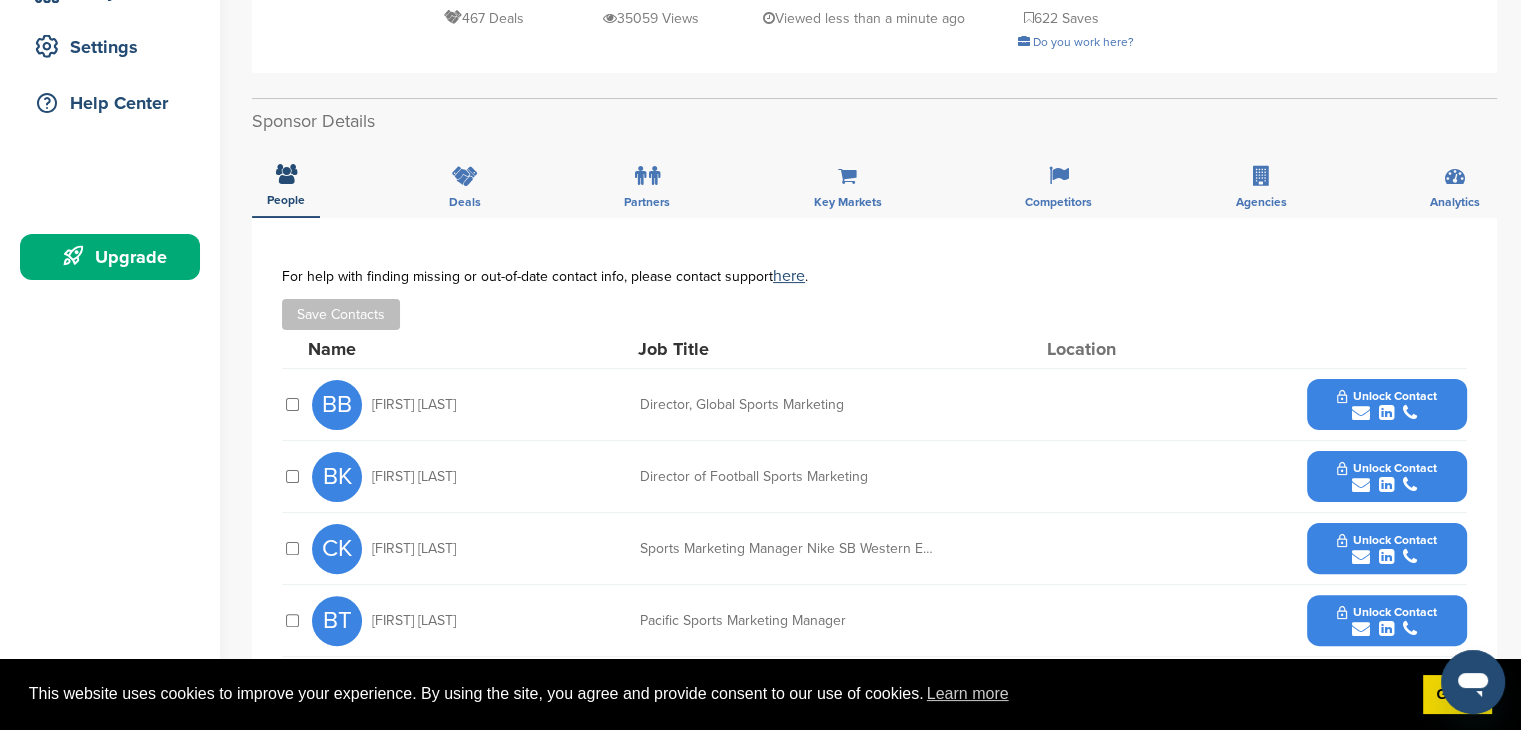 click on "Unlock Contact" at bounding box center (1386, 405) 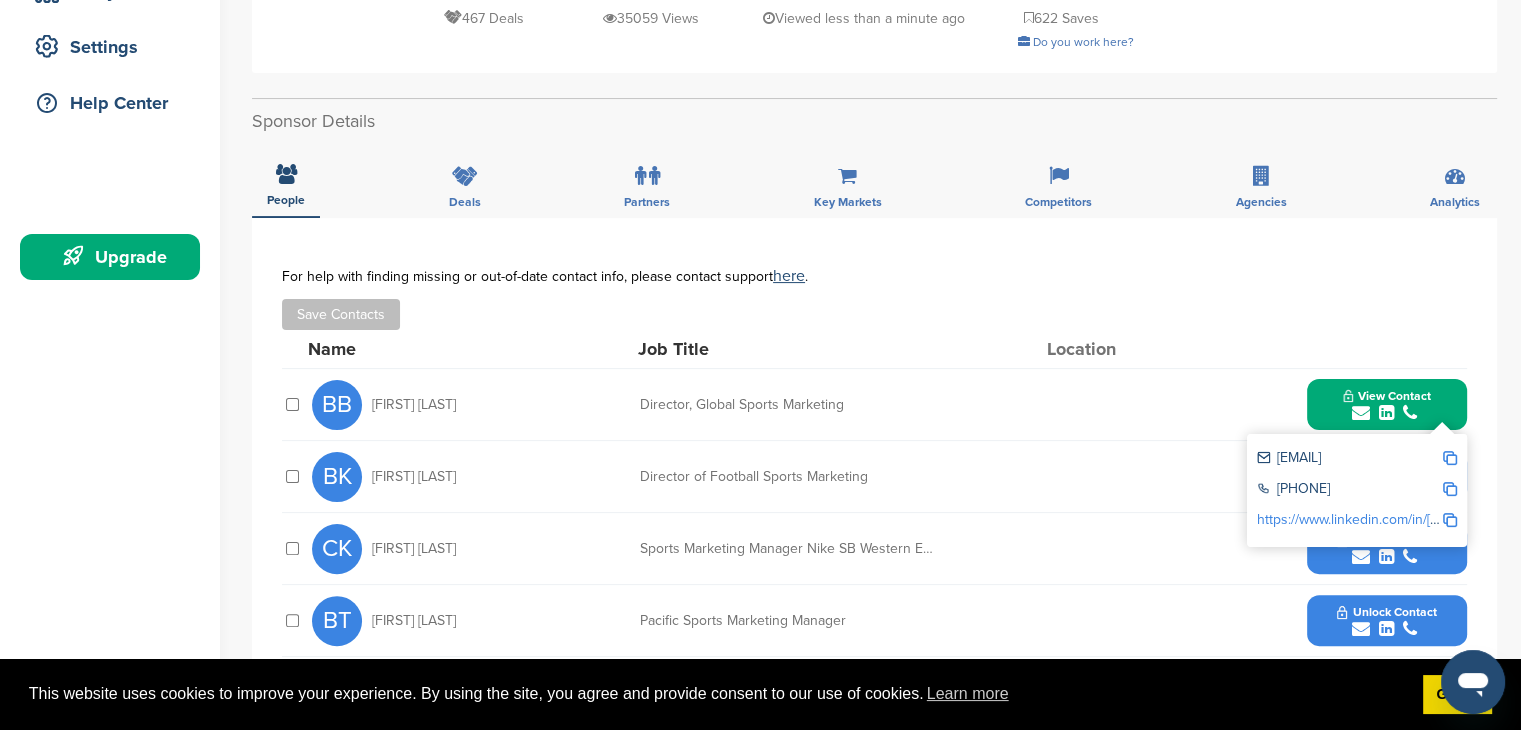 click at bounding box center (1450, 458) 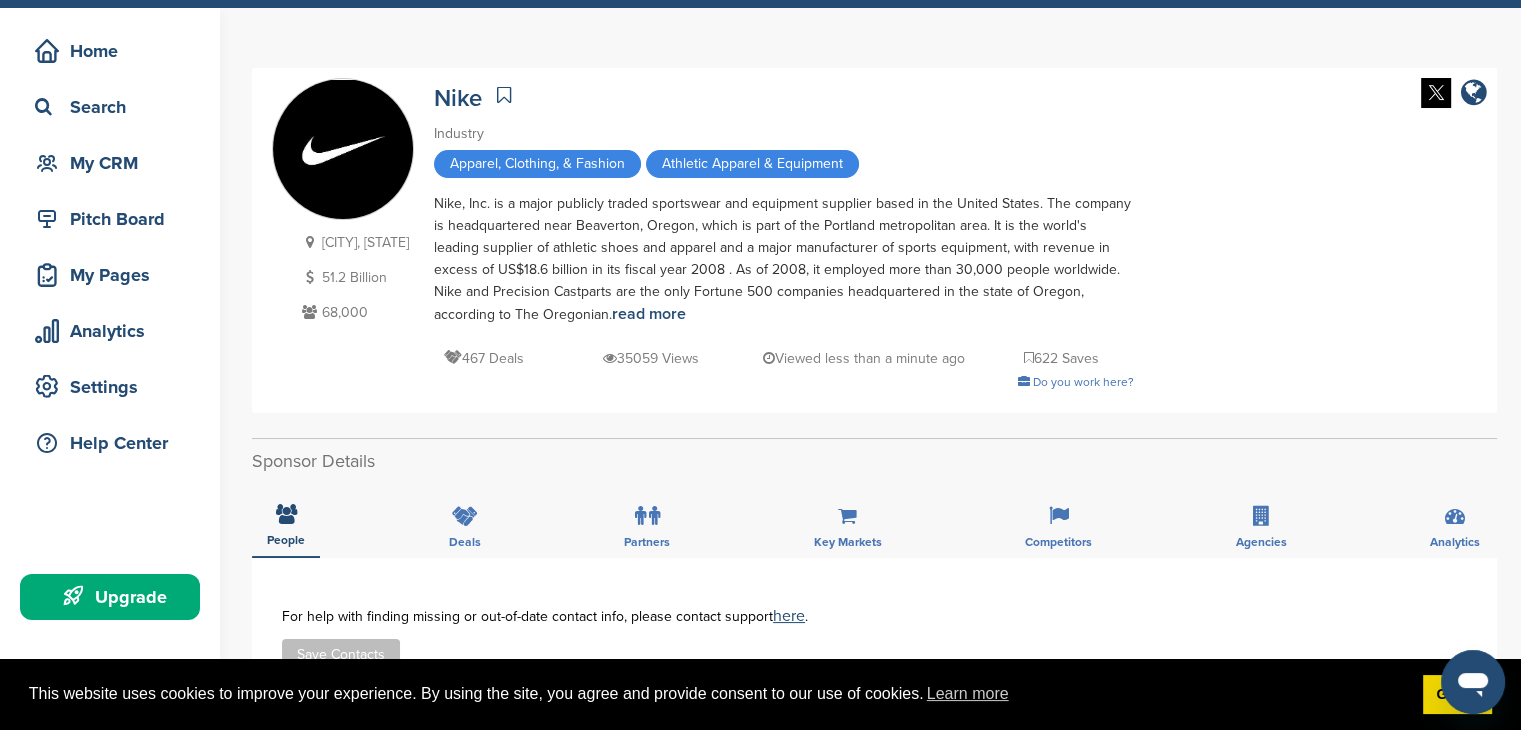 scroll, scrollTop: 0, scrollLeft: 0, axis: both 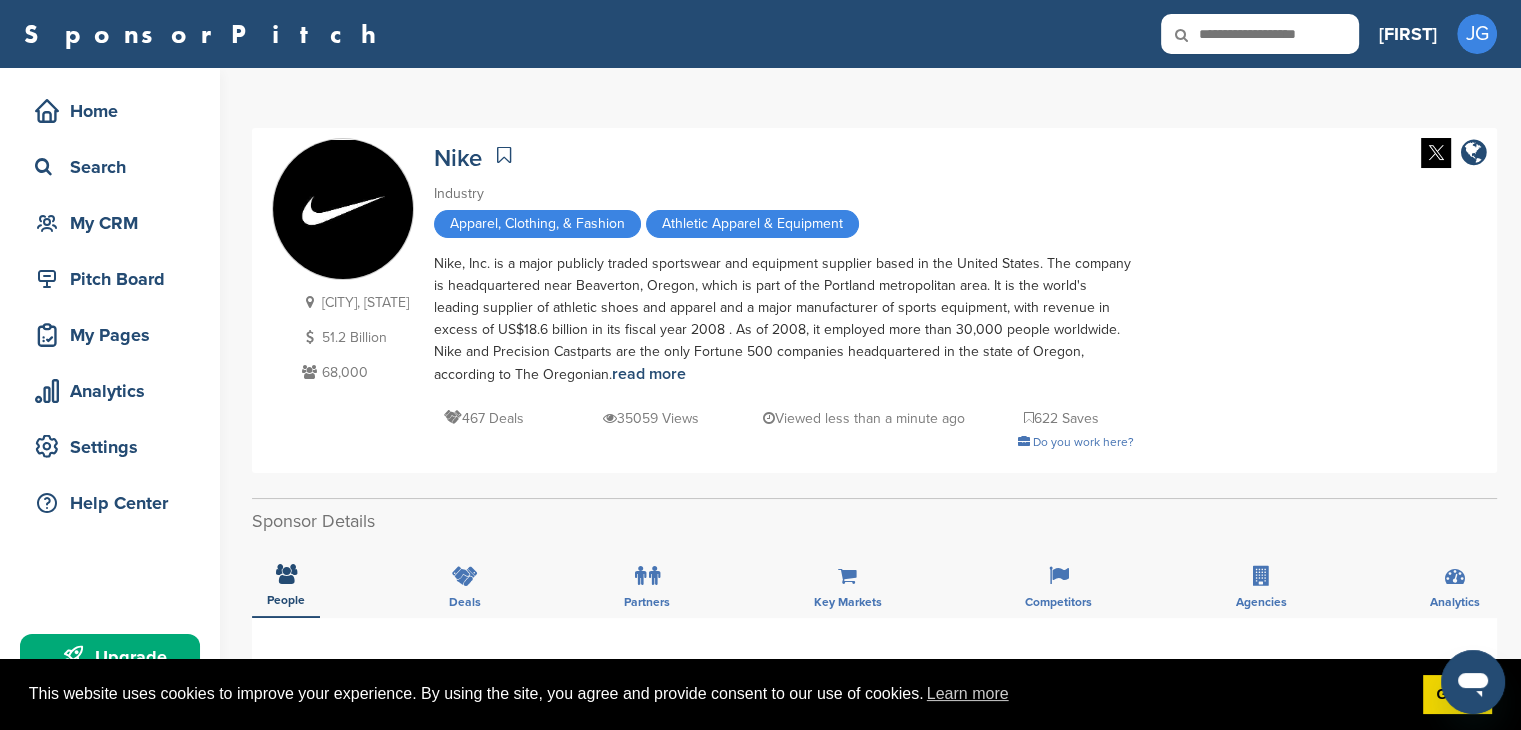 click on "SponsorPitch" at bounding box center (206, 34) 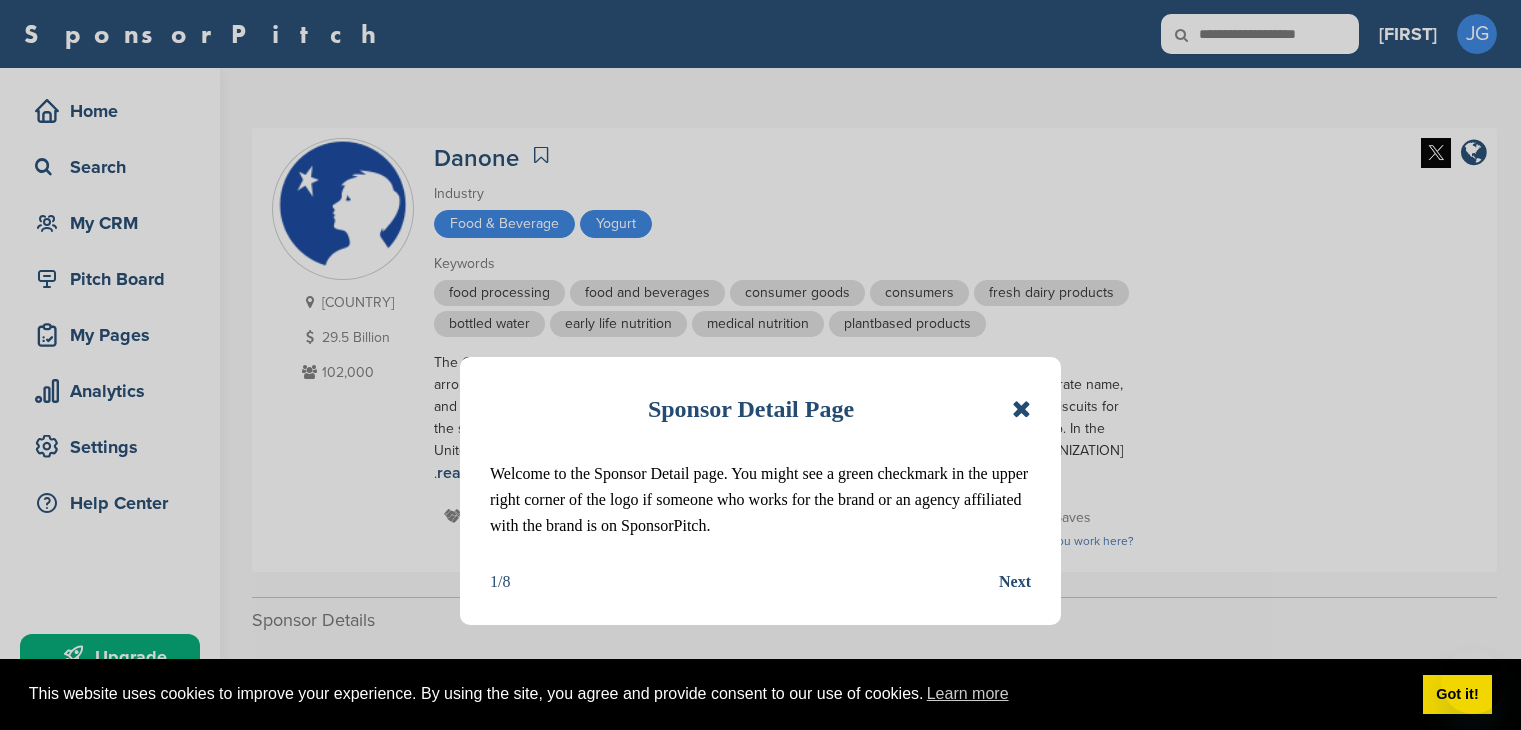 scroll, scrollTop: 0, scrollLeft: 0, axis: both 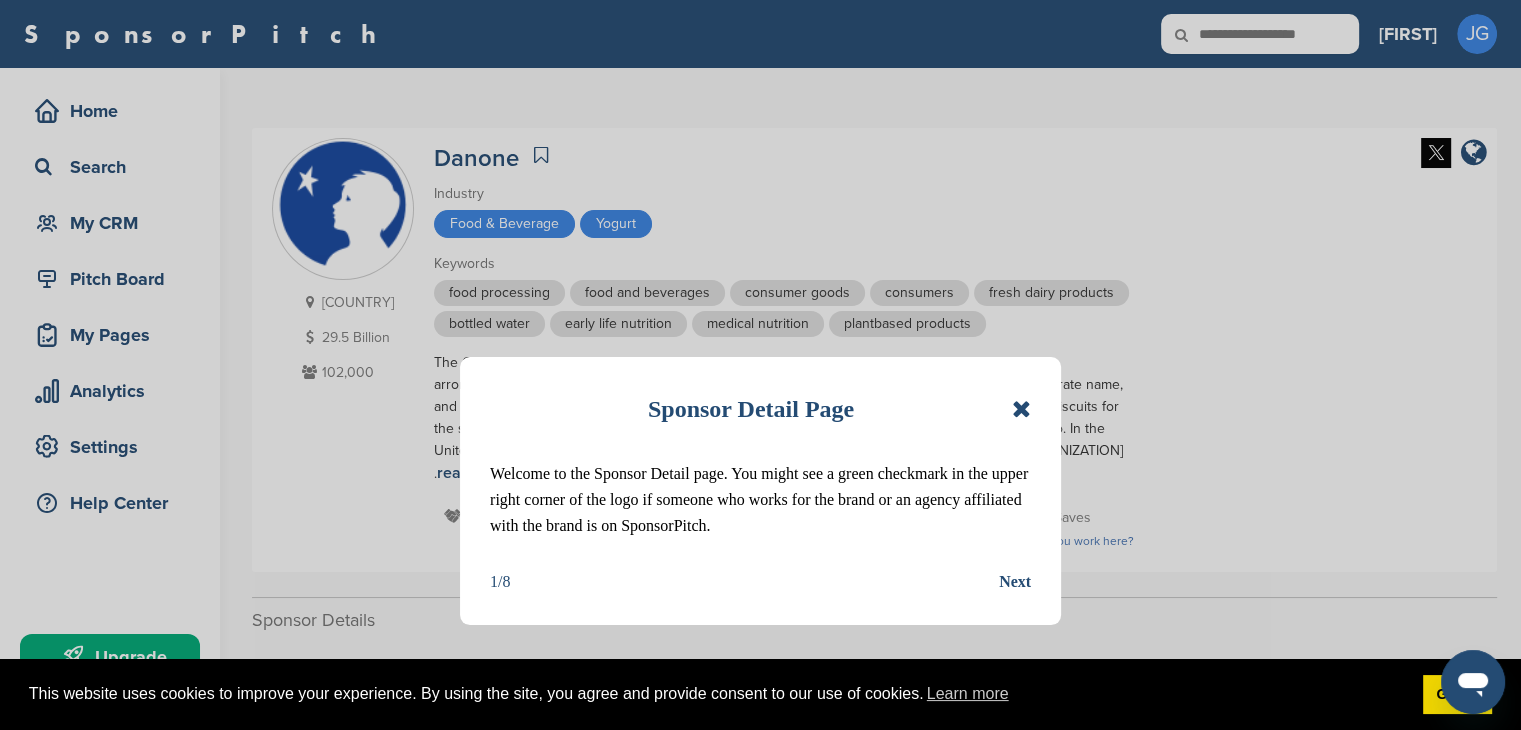 click at bounding box center [1021, 409] 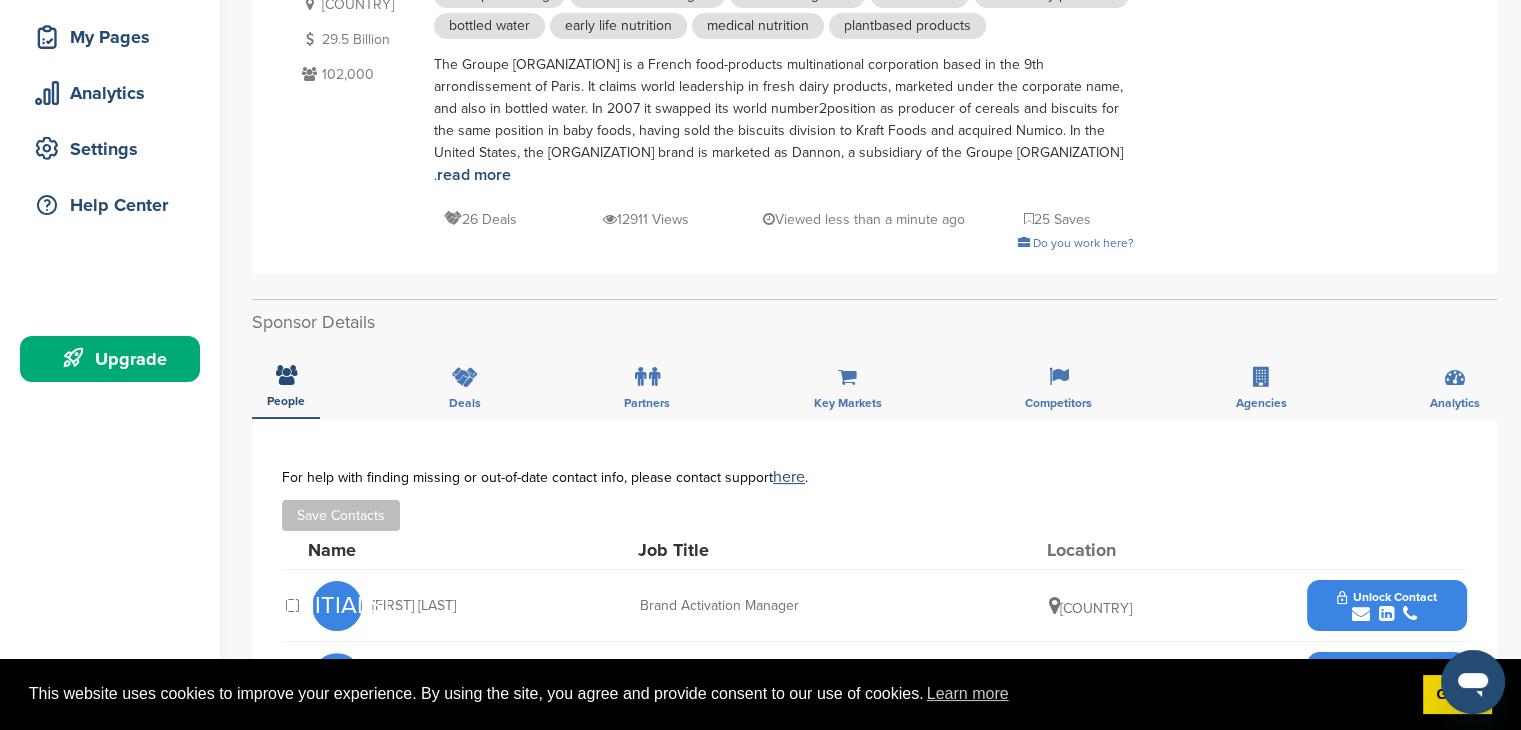 scroll, scrollTop: 700, scrollLeft: 0, axis: vertical 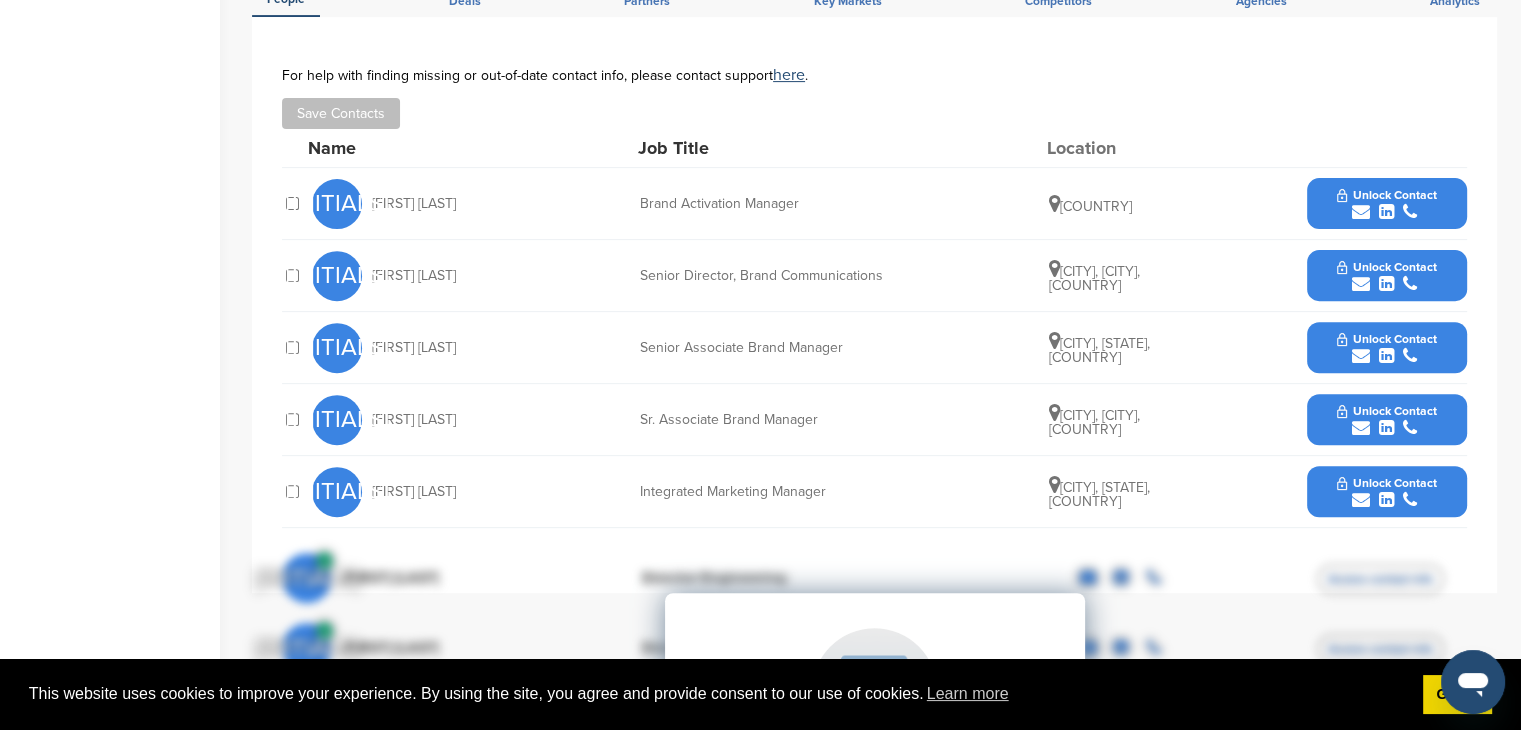 click on "Unlock Contact" at bounding box center (1386, 195) 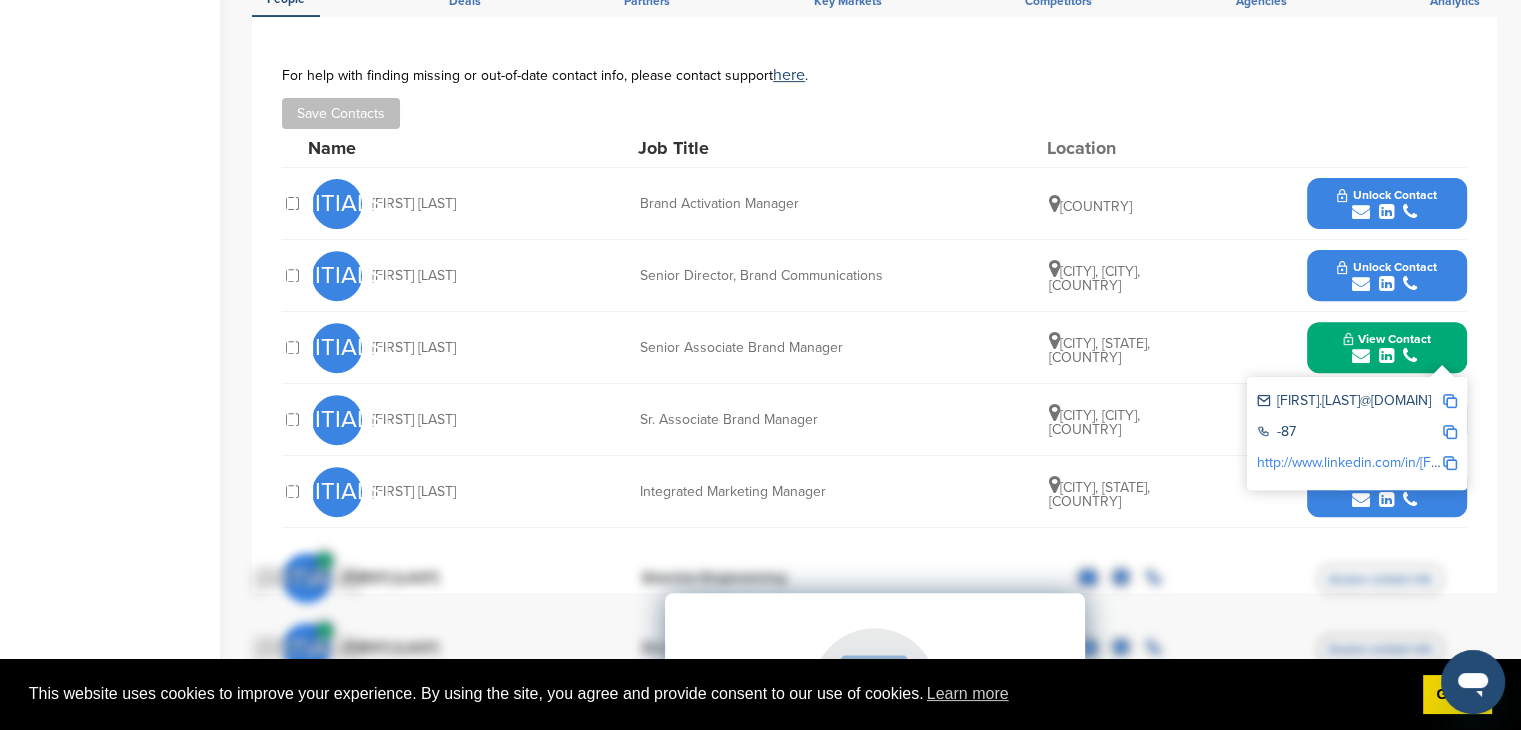 click at bounding box center [1450, 401] 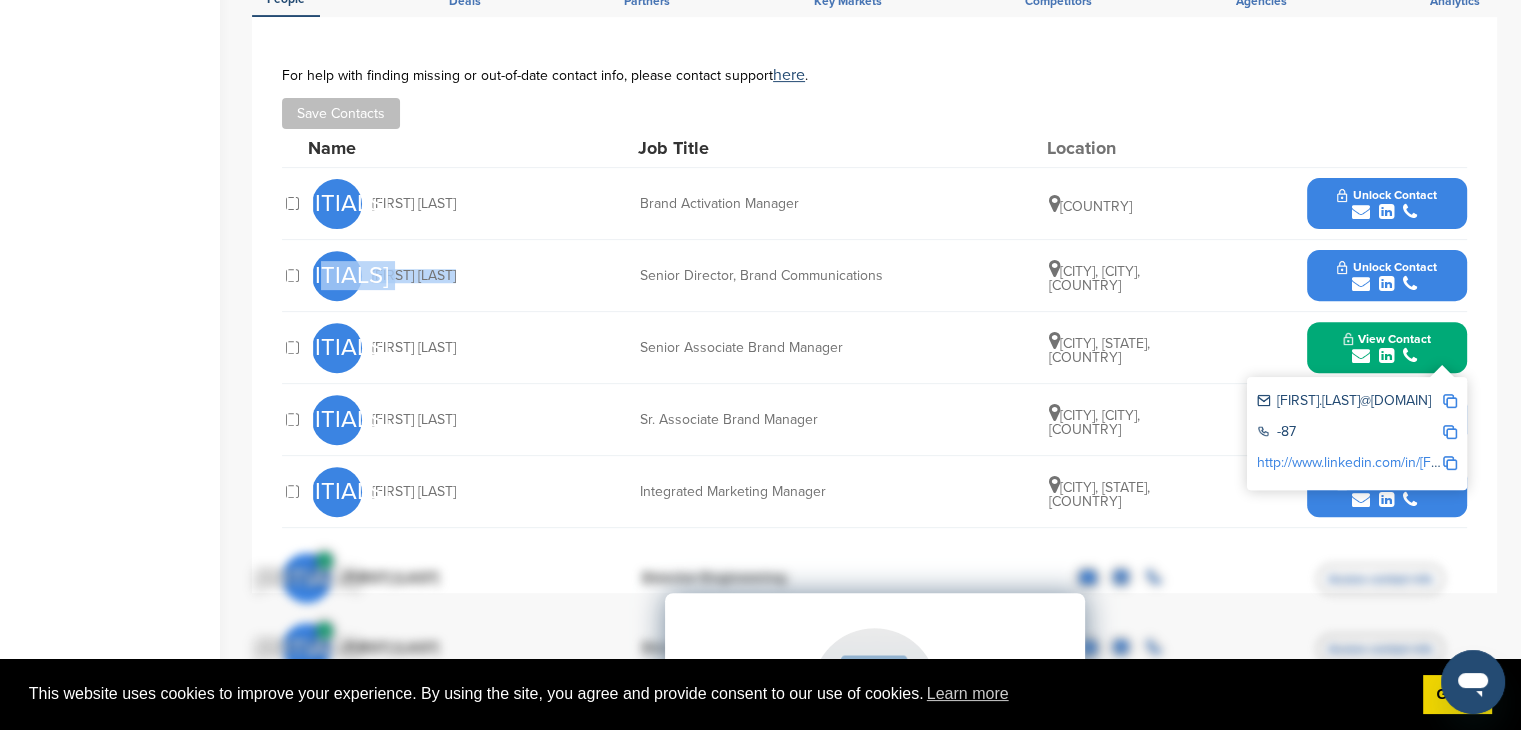 drag, startPoint x: 465, startPoint y: 254, endPoint x: 347, endPoint y: 261, distance: 118.20744 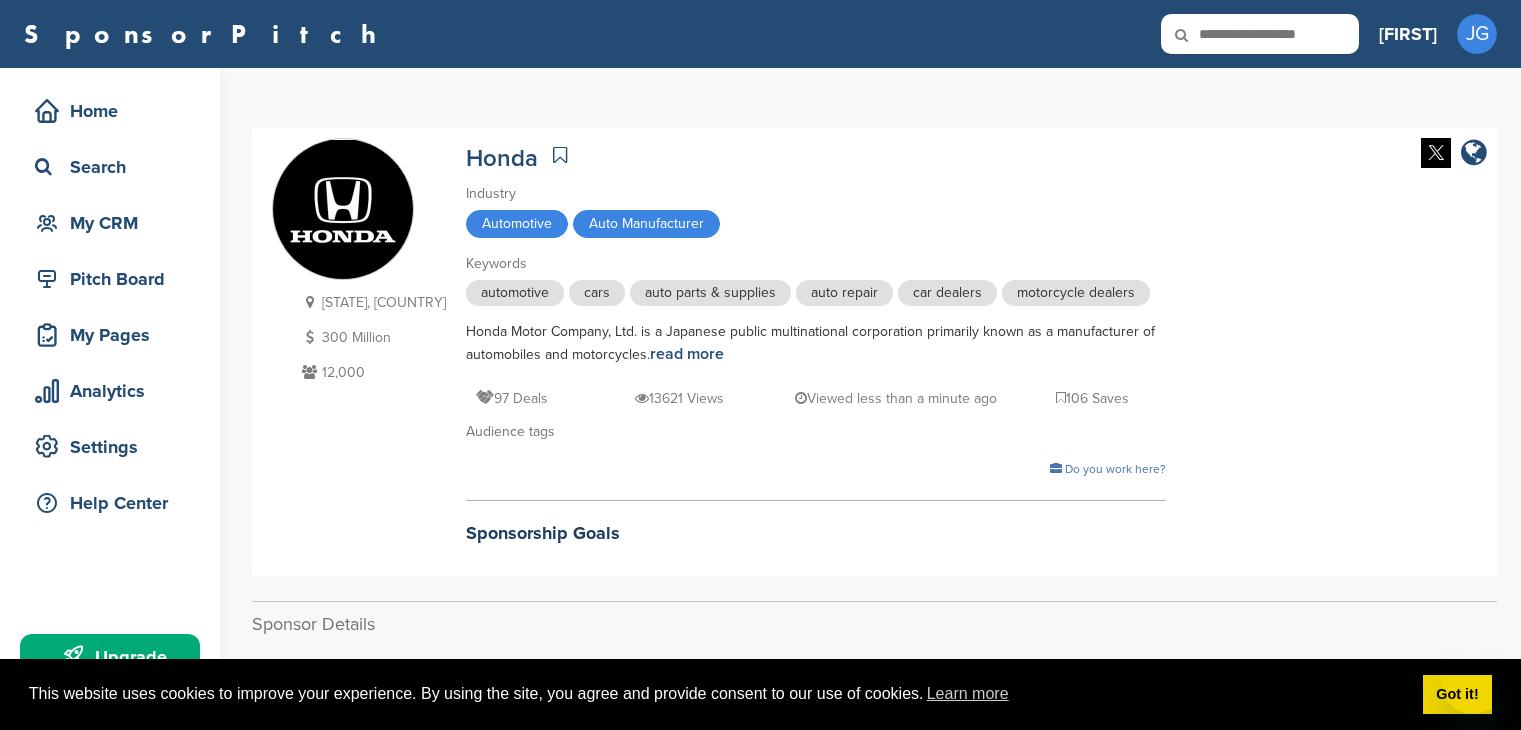 scroll, scrollTop: 0, scrollLeft: 0, axis: both 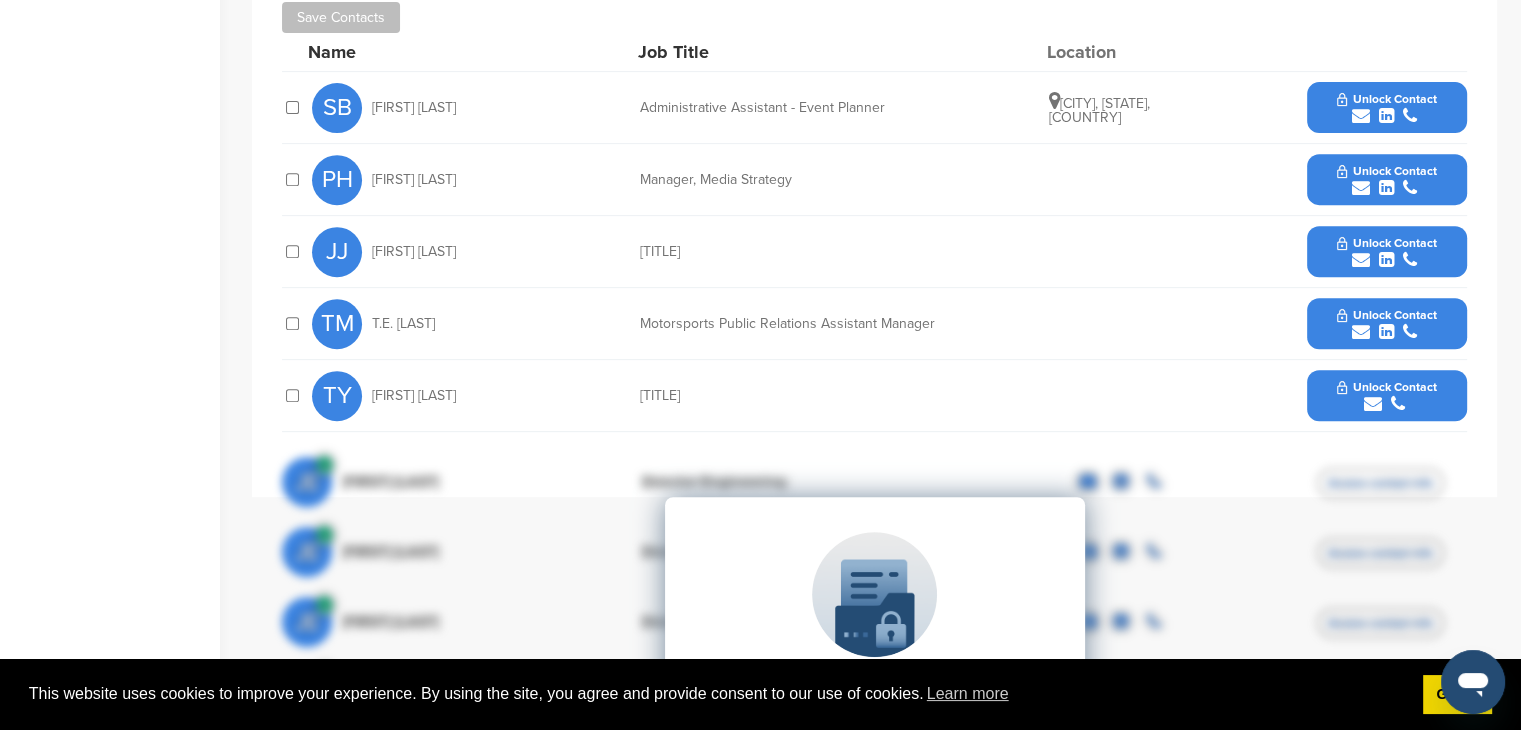 click on "Unlock Contact" at bounding box center [1386, 99] 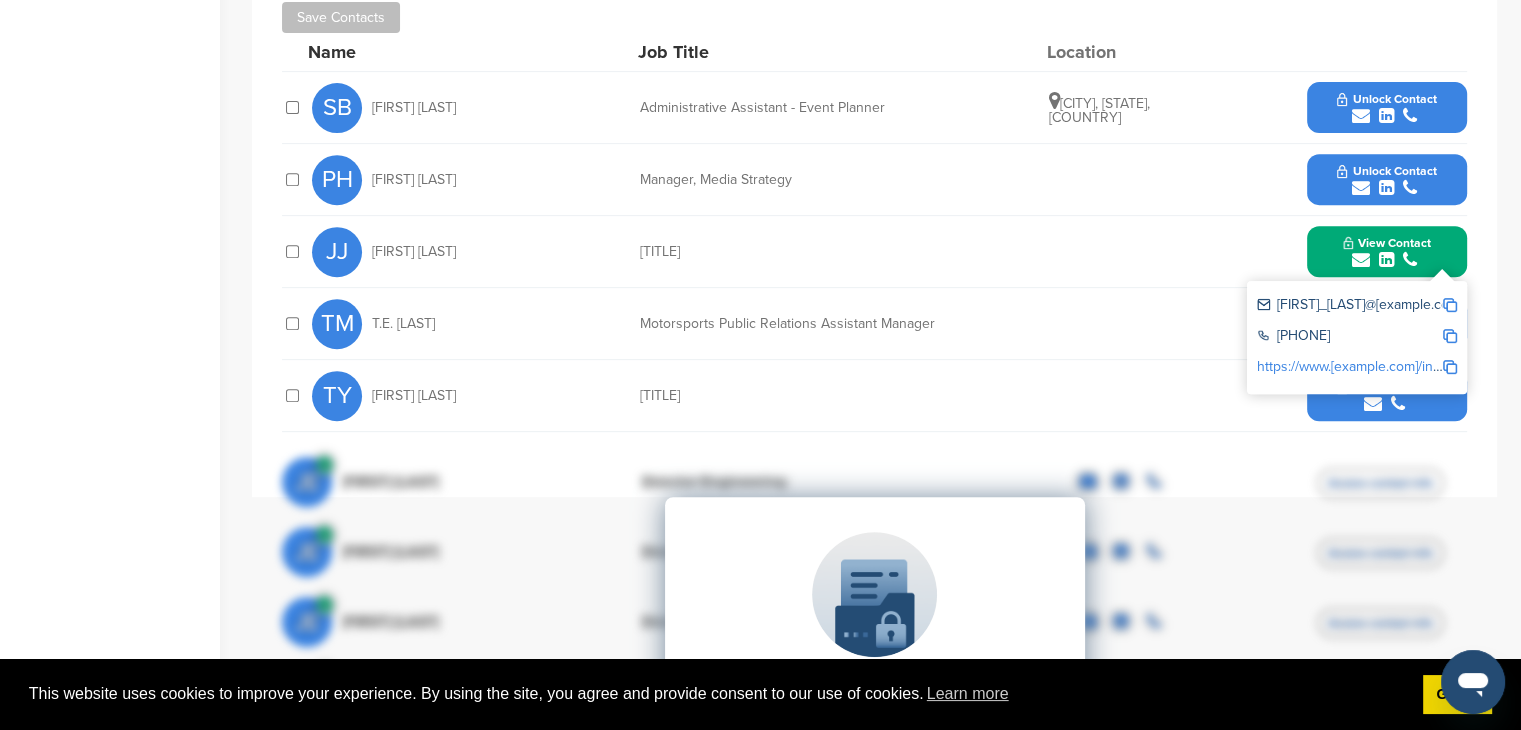 click at bounding box center (1450, 305) 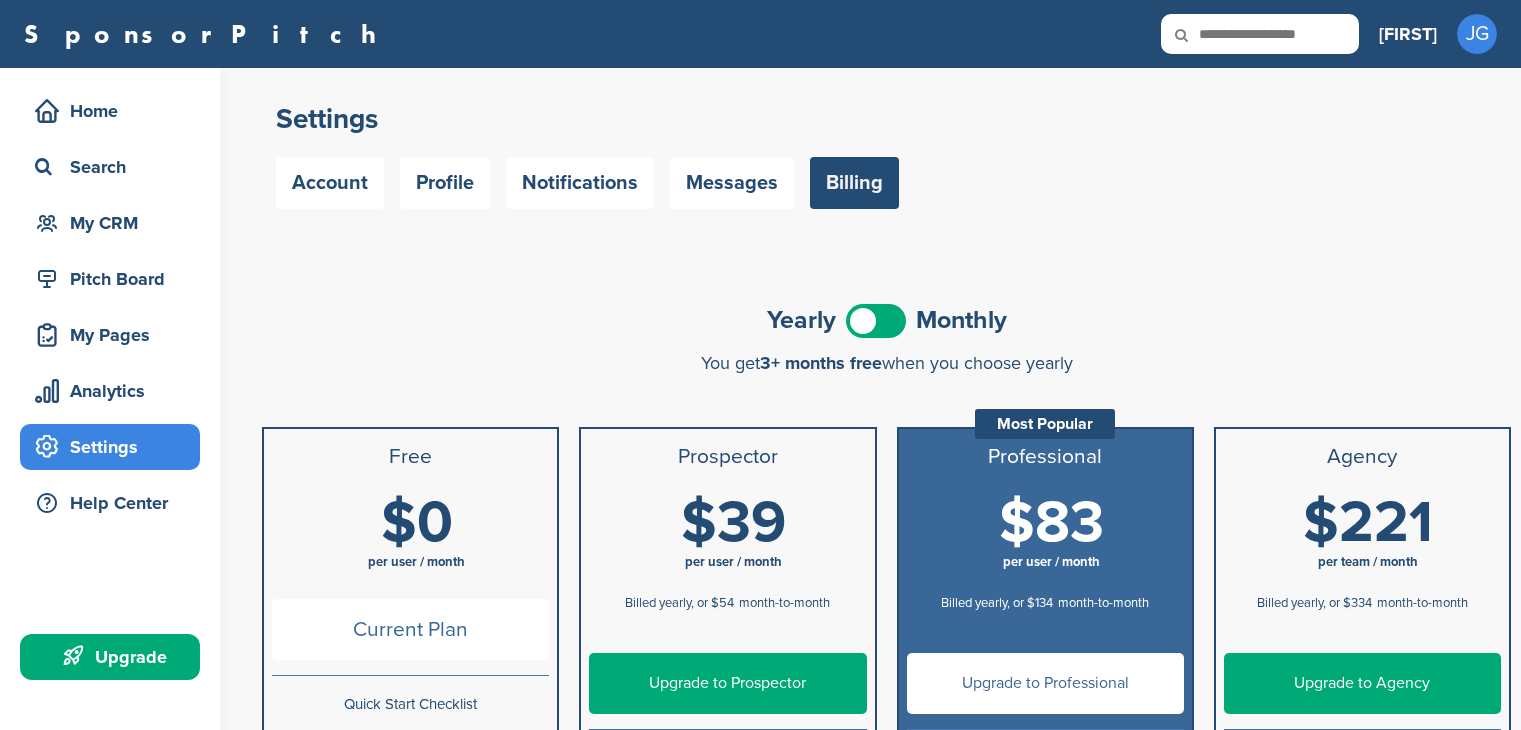 scroll, scrollTop: 0, scrollLeft: 0, axis: both 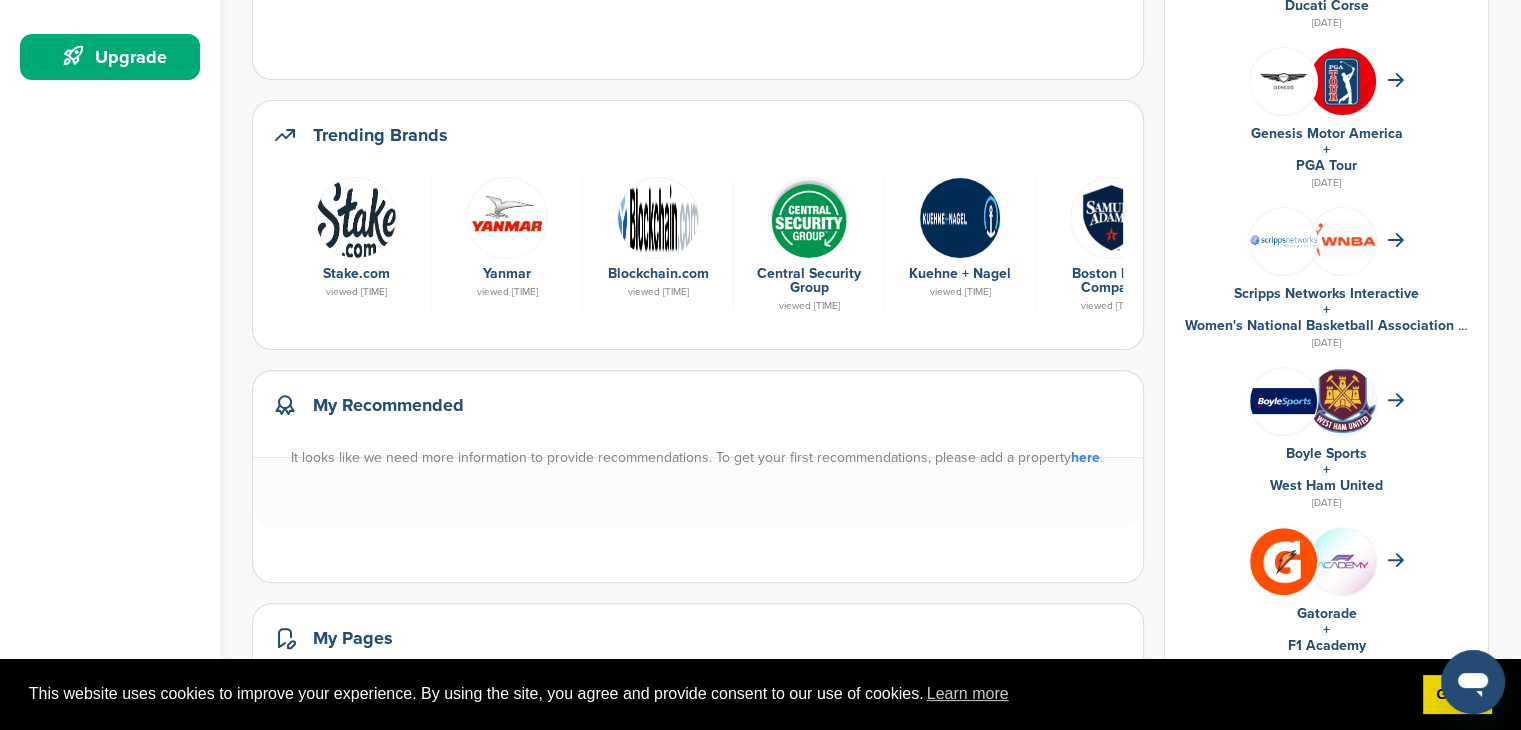 click on "Gatorade" at bounding box center [1327, 613] 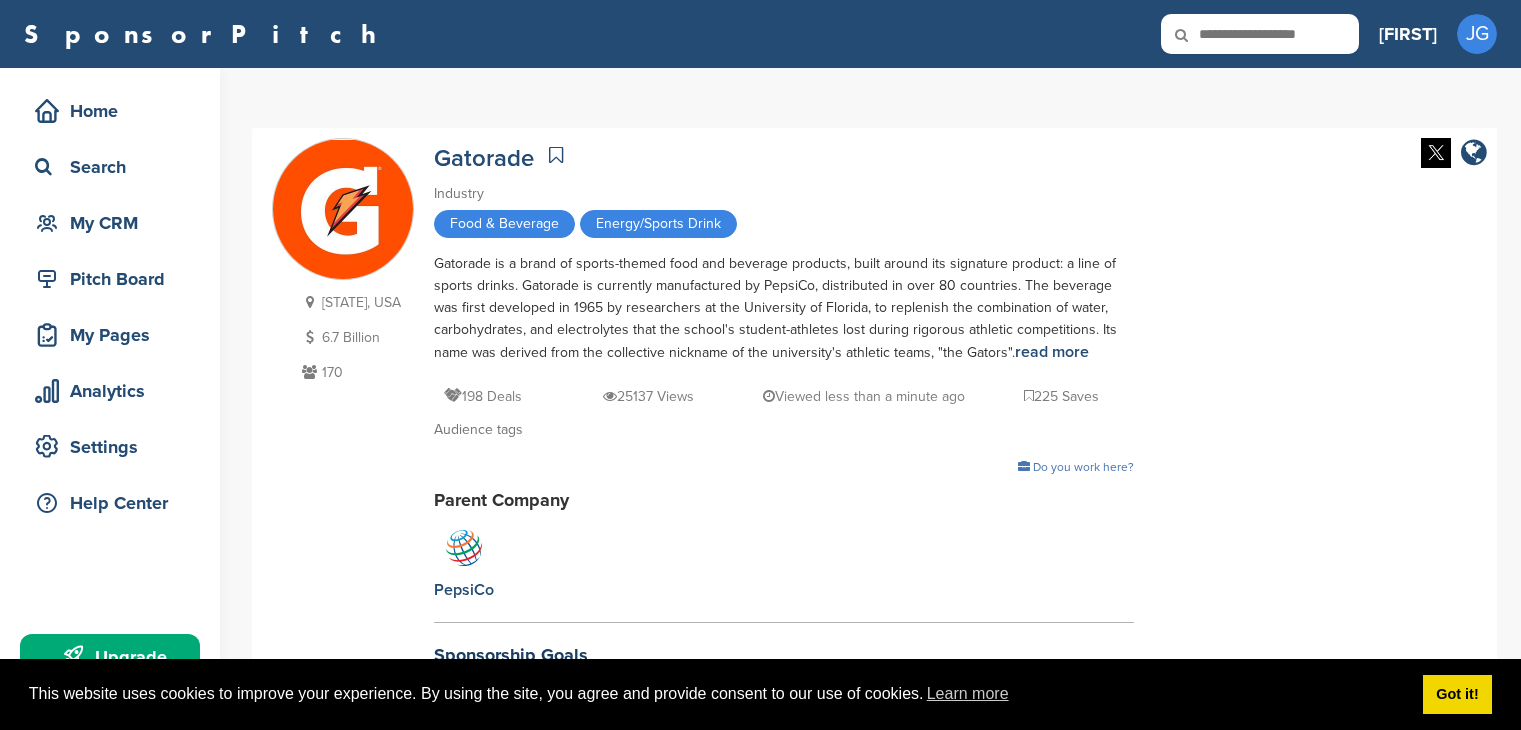 scroll, scrollTop: 0, scrollLeft: 0, axis: both 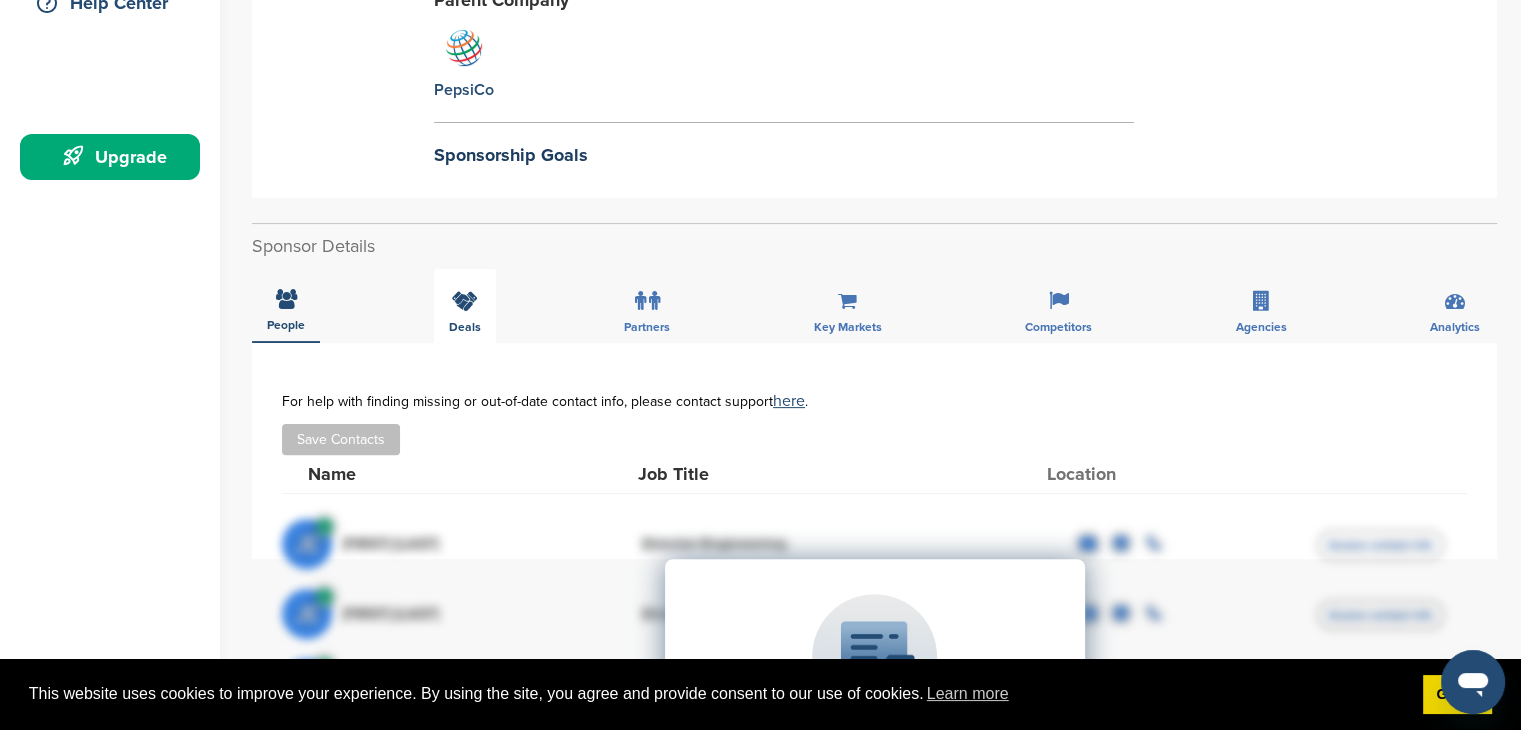 click at bounding box center (465, 301) 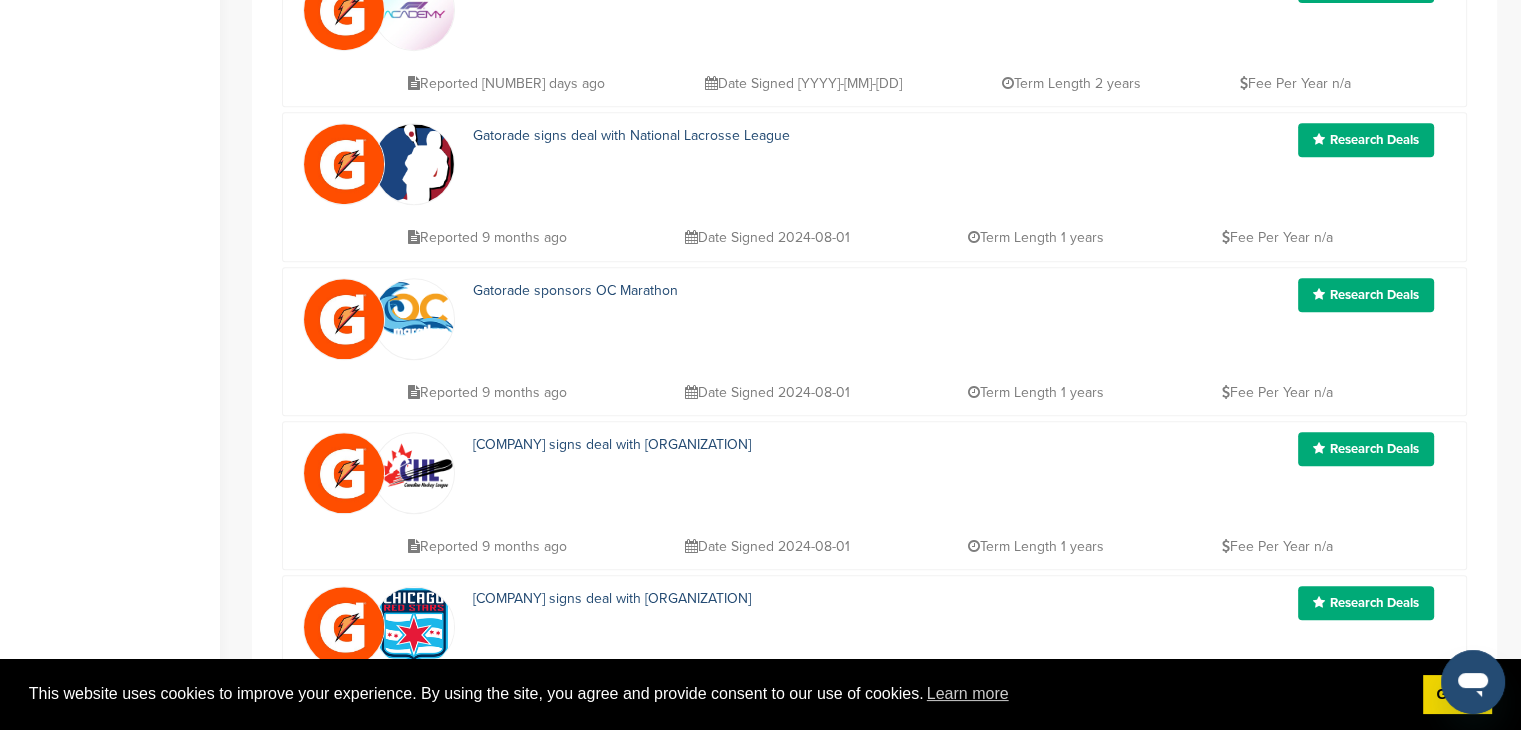 scroll, scrollTop: 600, scrollLeft: 0, axis: vertical 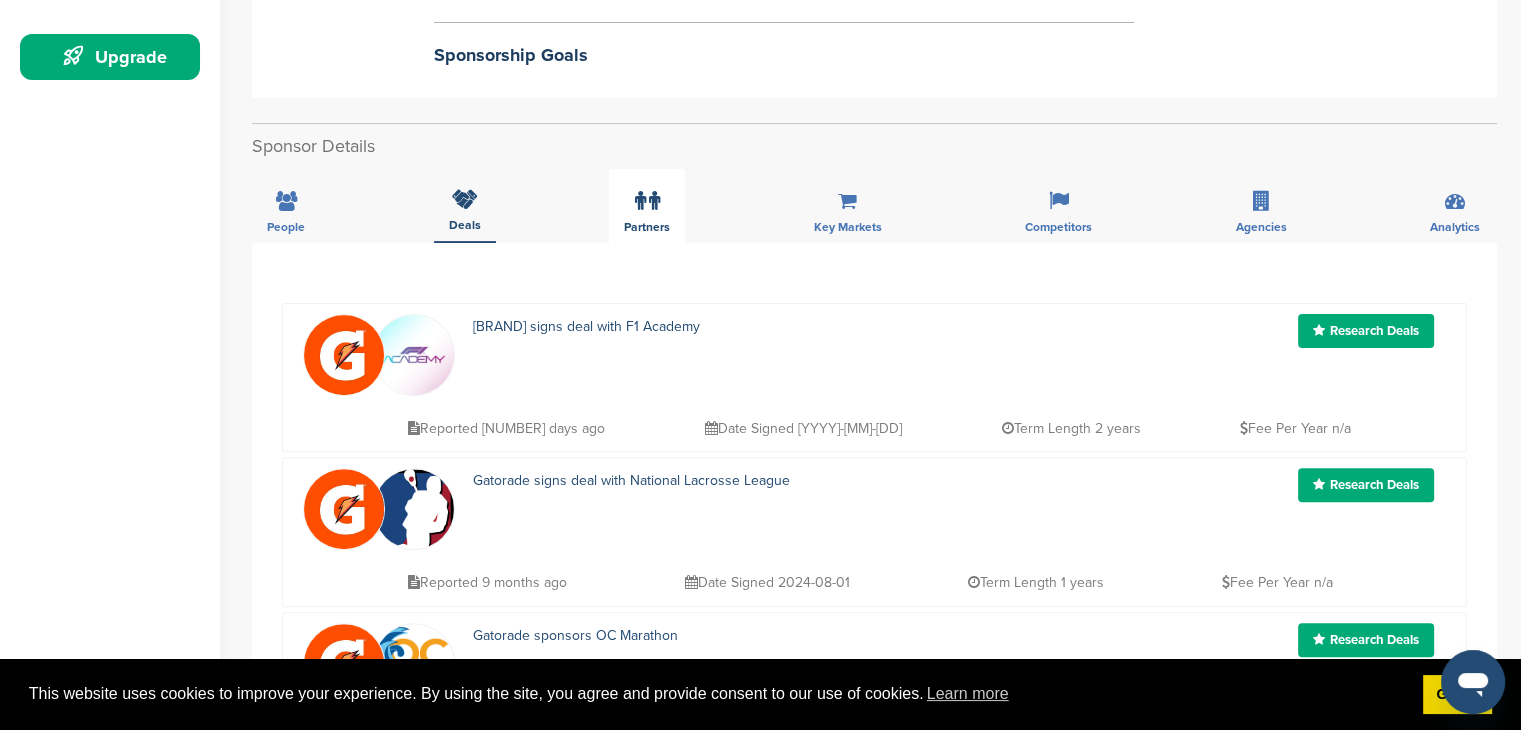 click on "Partners" at bounding box center (647, 206) 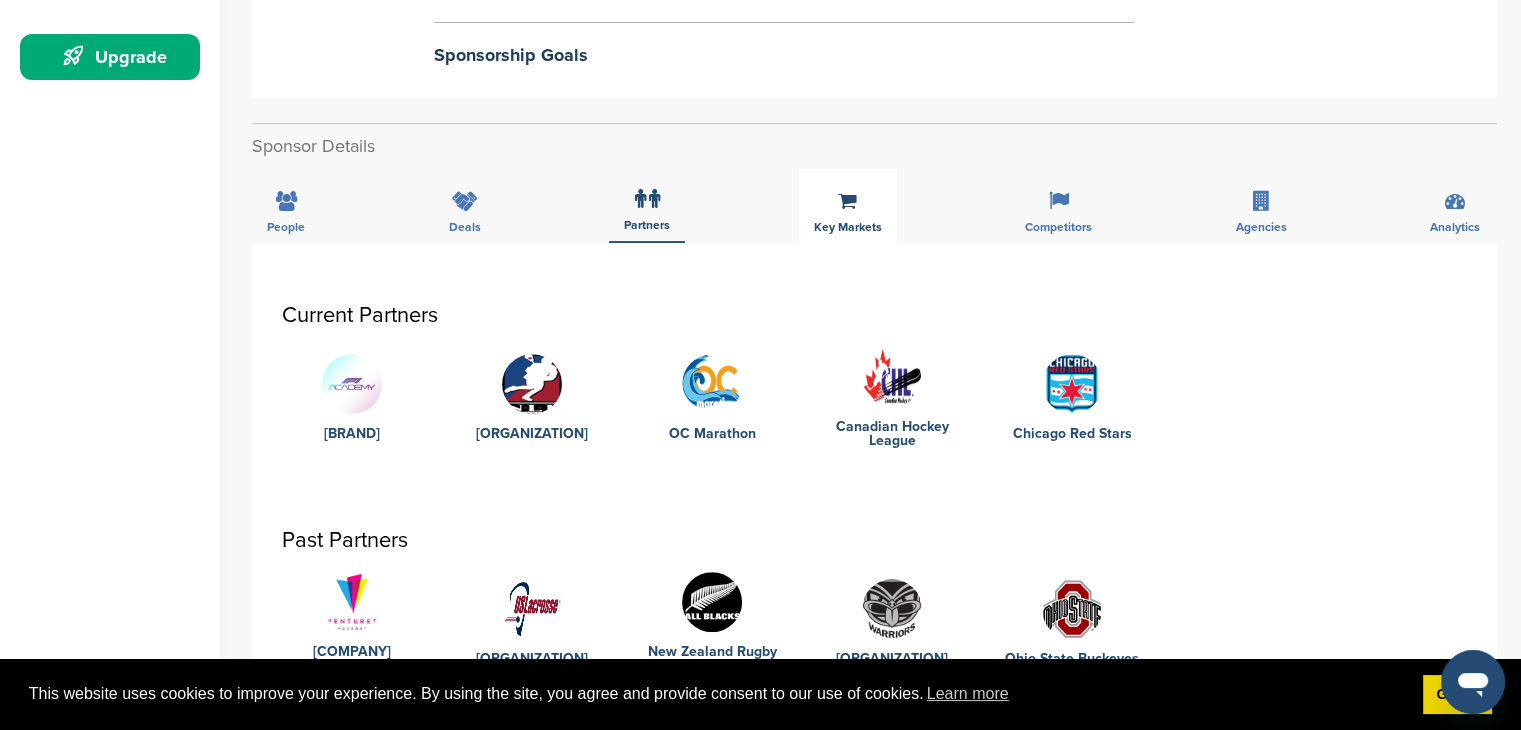 click on "Key Markets" at bounding box center [286, 227] 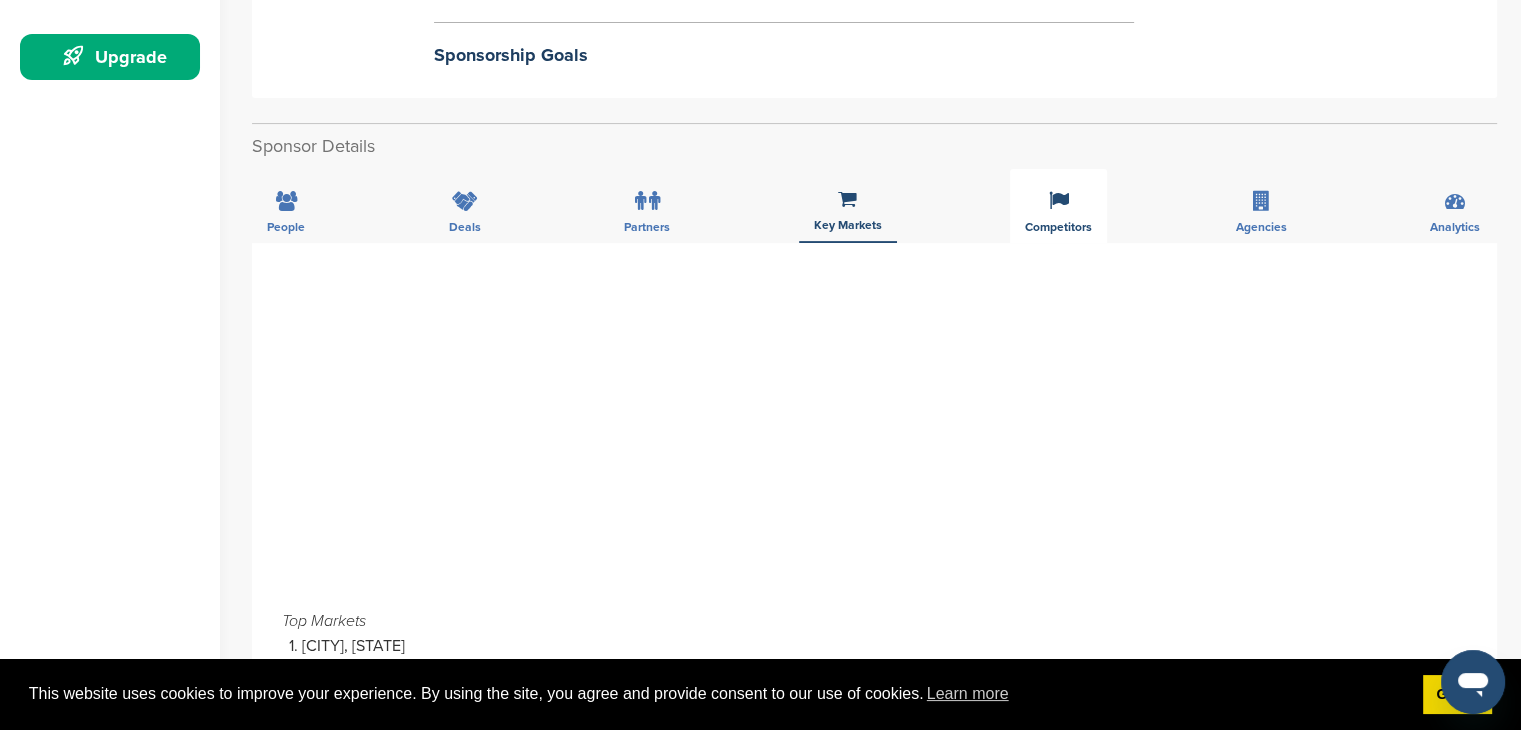 click at bounding box center (1059, 201) 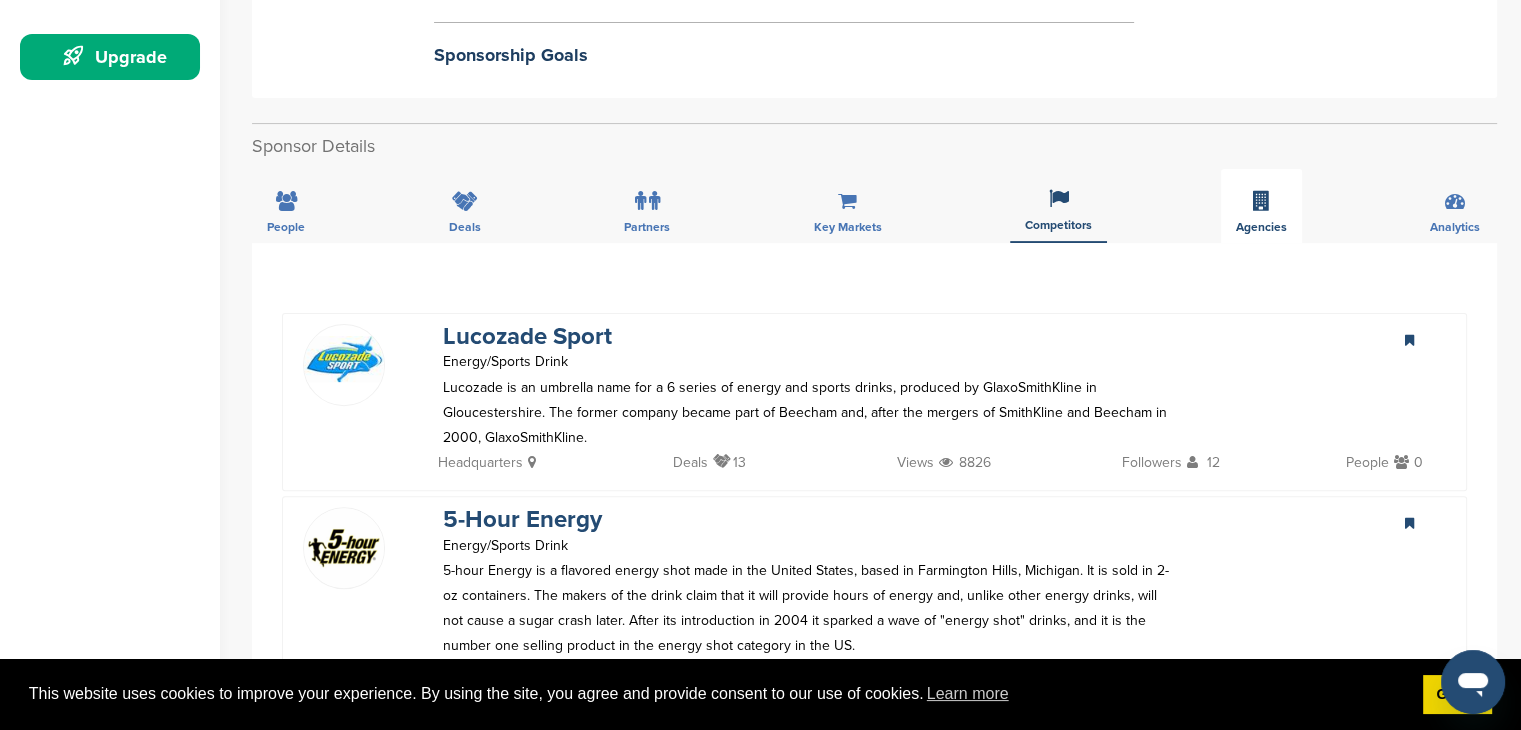 click on "Agencies" at bounding box center (1261, 206) 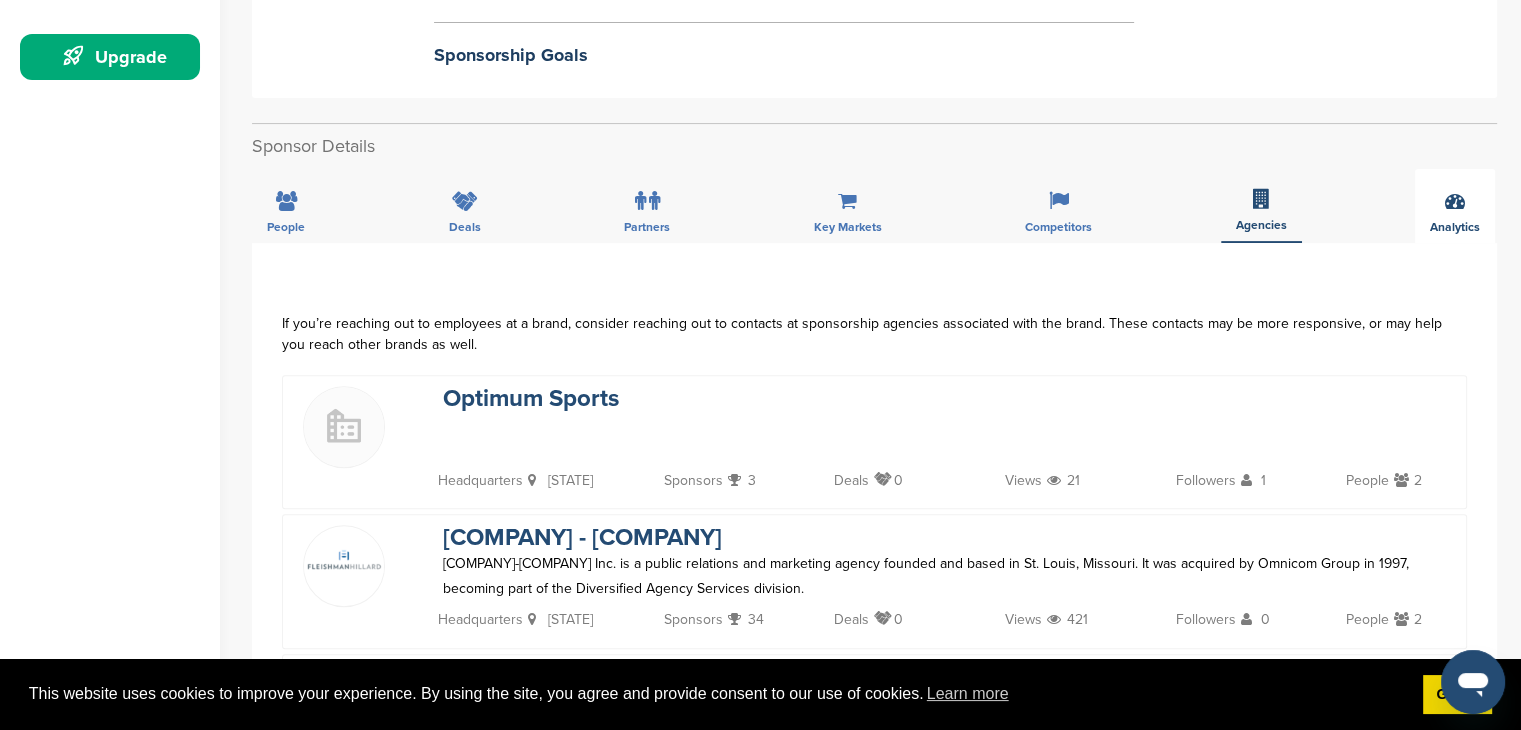 click on "Analytics" at bounding box center [1455, 206] 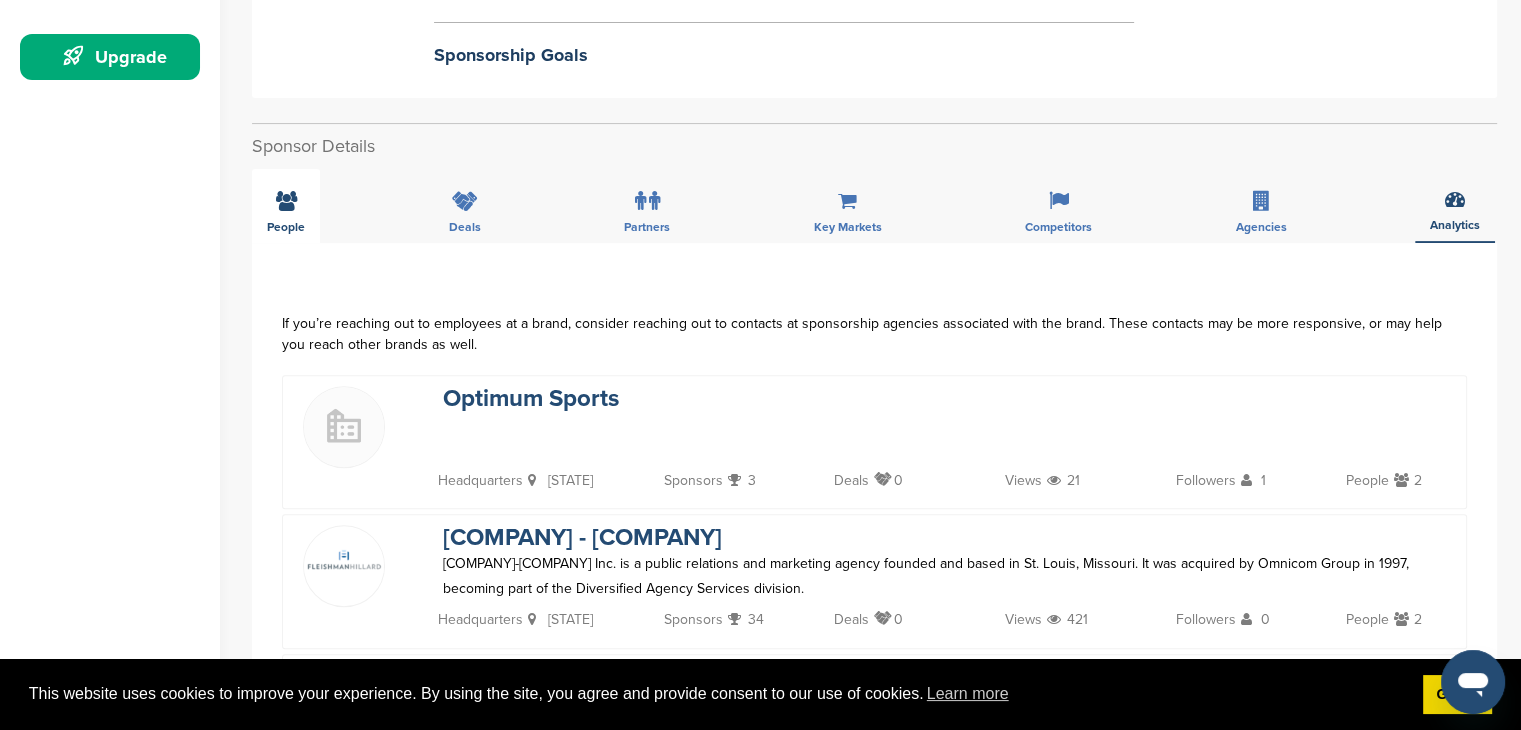 click on "People" at bounding box center (286, 206) 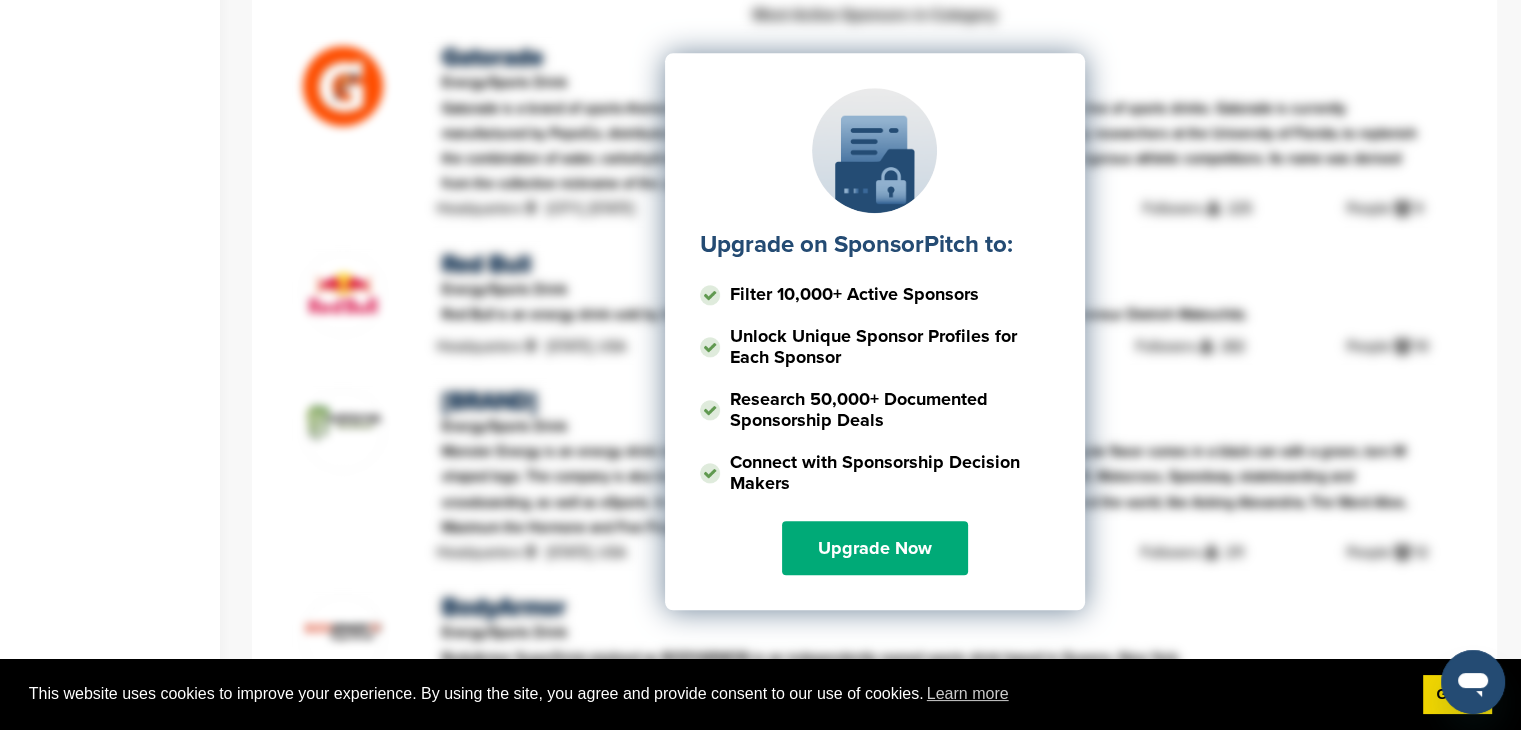 scroll, scrollTop: 2100, scrollLeft: 0, axis: vertical 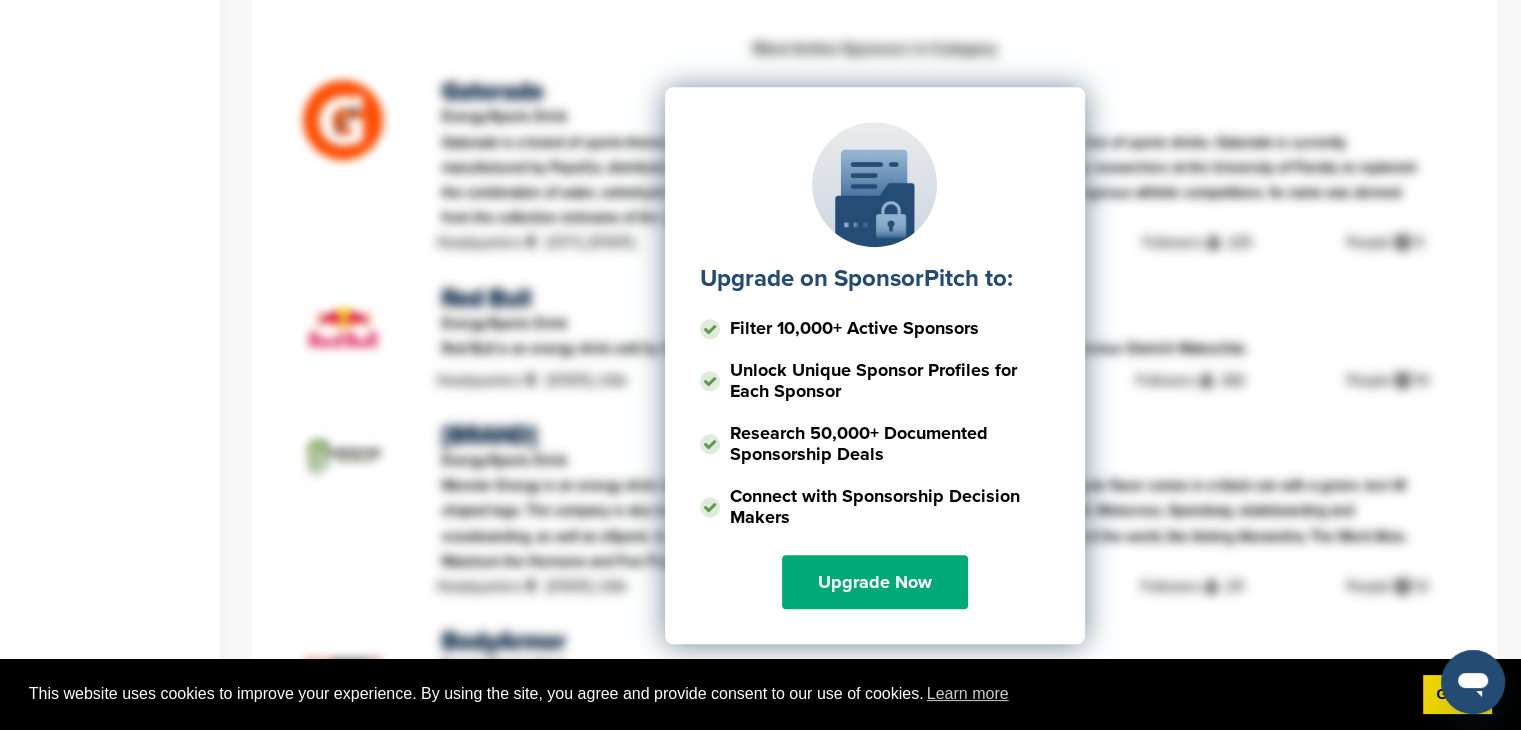 click on "Upgrade on SponsorPitch to:
Filter 10,000+ Active Sponsors
Unlock Unique Sponsor Profiles for Each Sponsor
Research 50,000+ Documented Sponsorship Deals
Connect with Sponsorship Decision Makers
Upgrade Now" at bounding box center (874, 287) 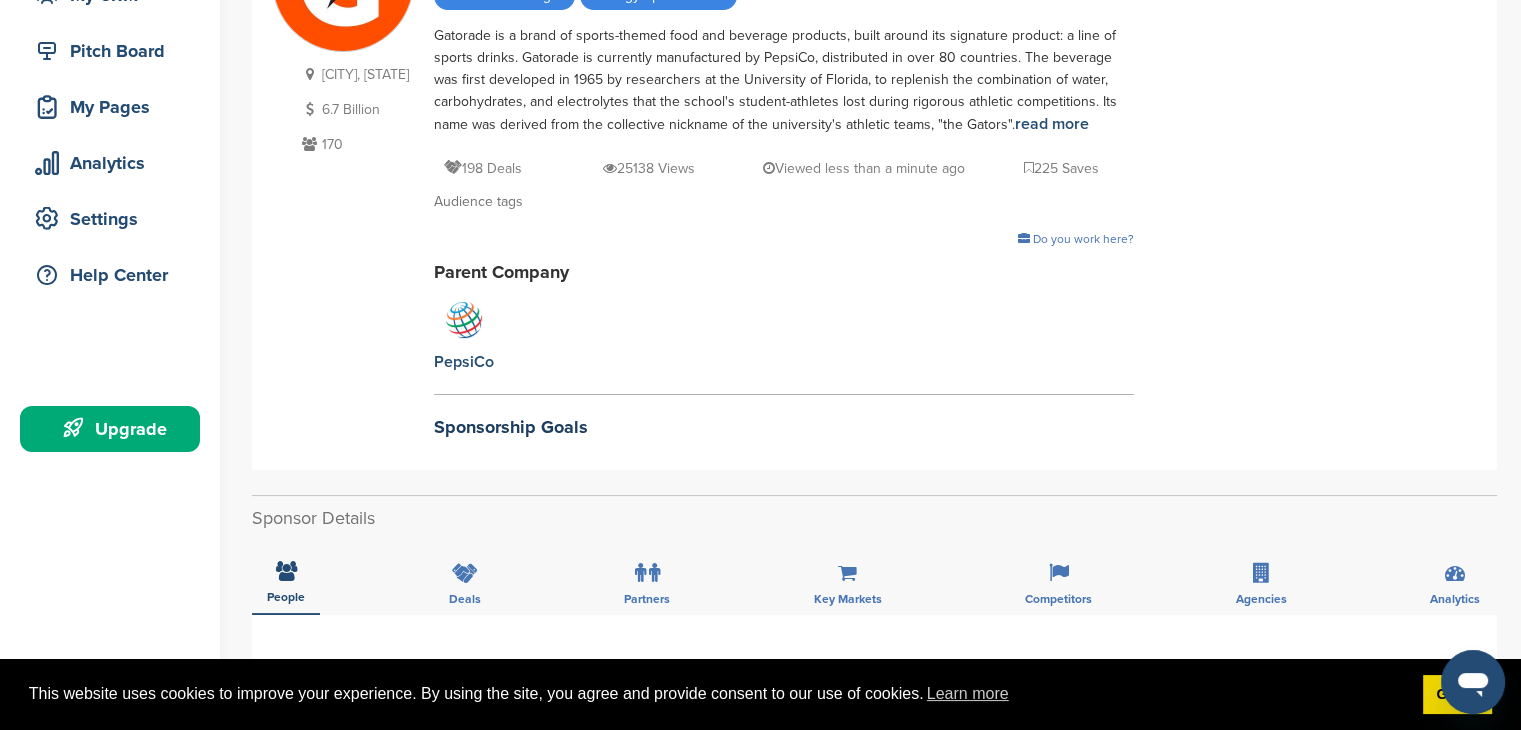 scroll, scrollTop: 600, scrollLeft: 0, axis: vertical 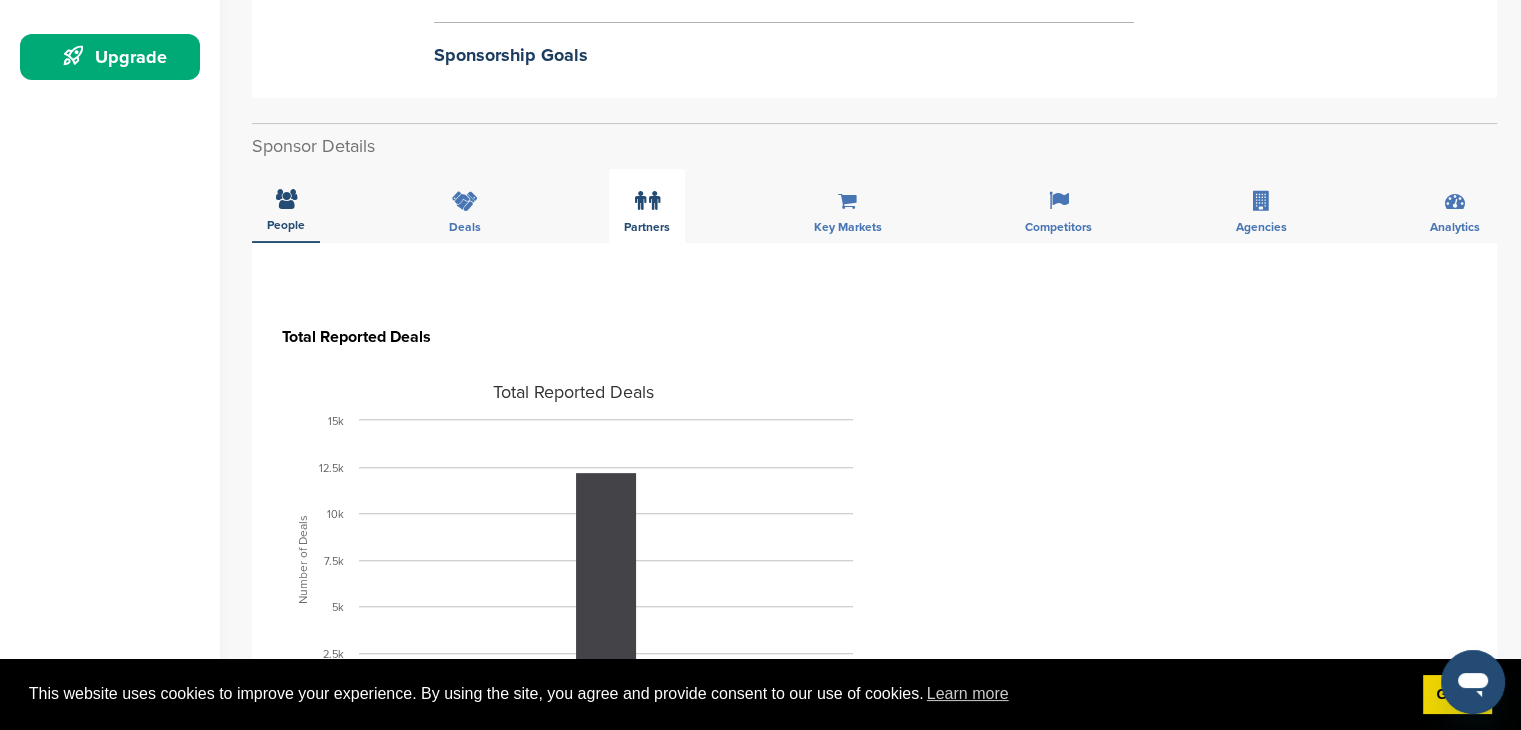 click at bounding box center (647, 201) 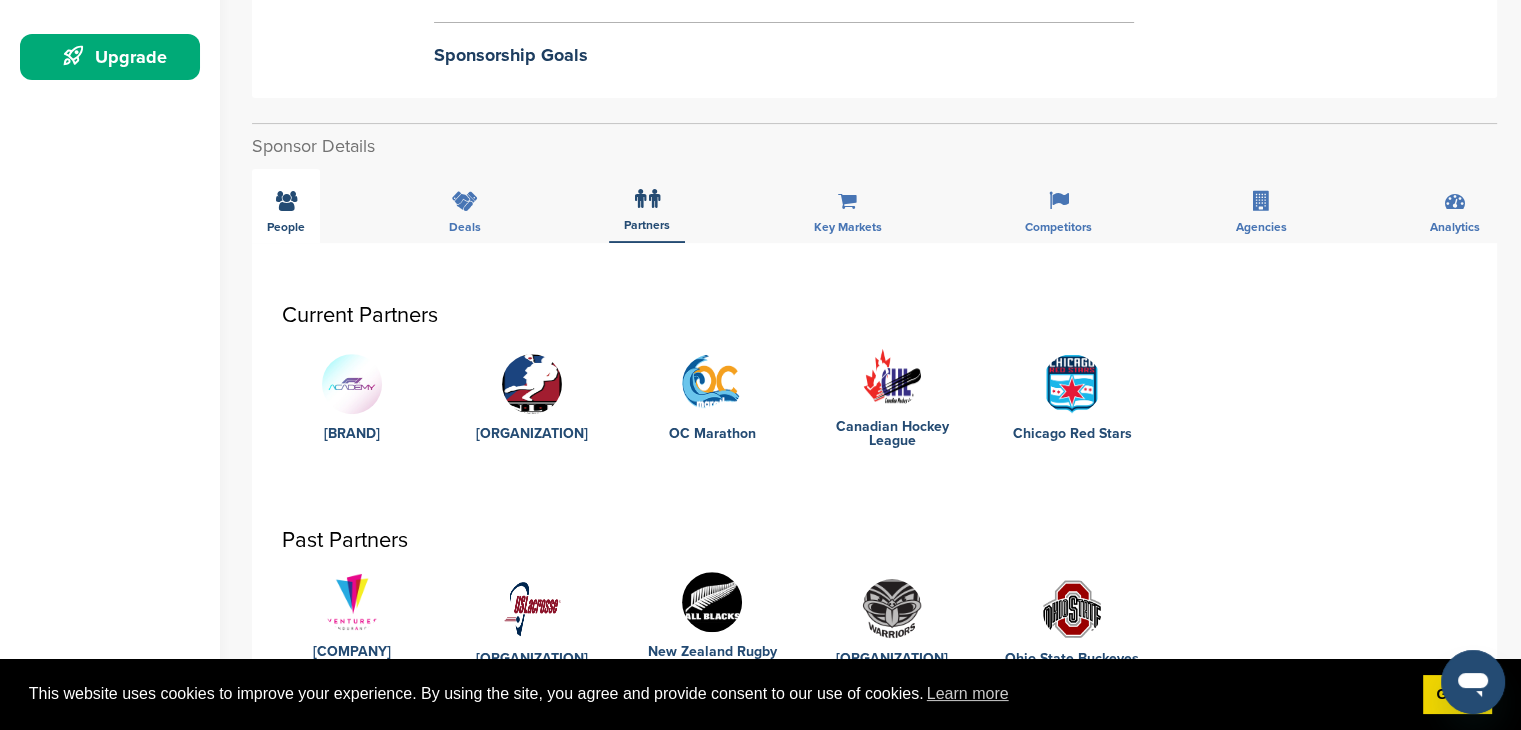 click on "People" at bounding box center [286, 206] 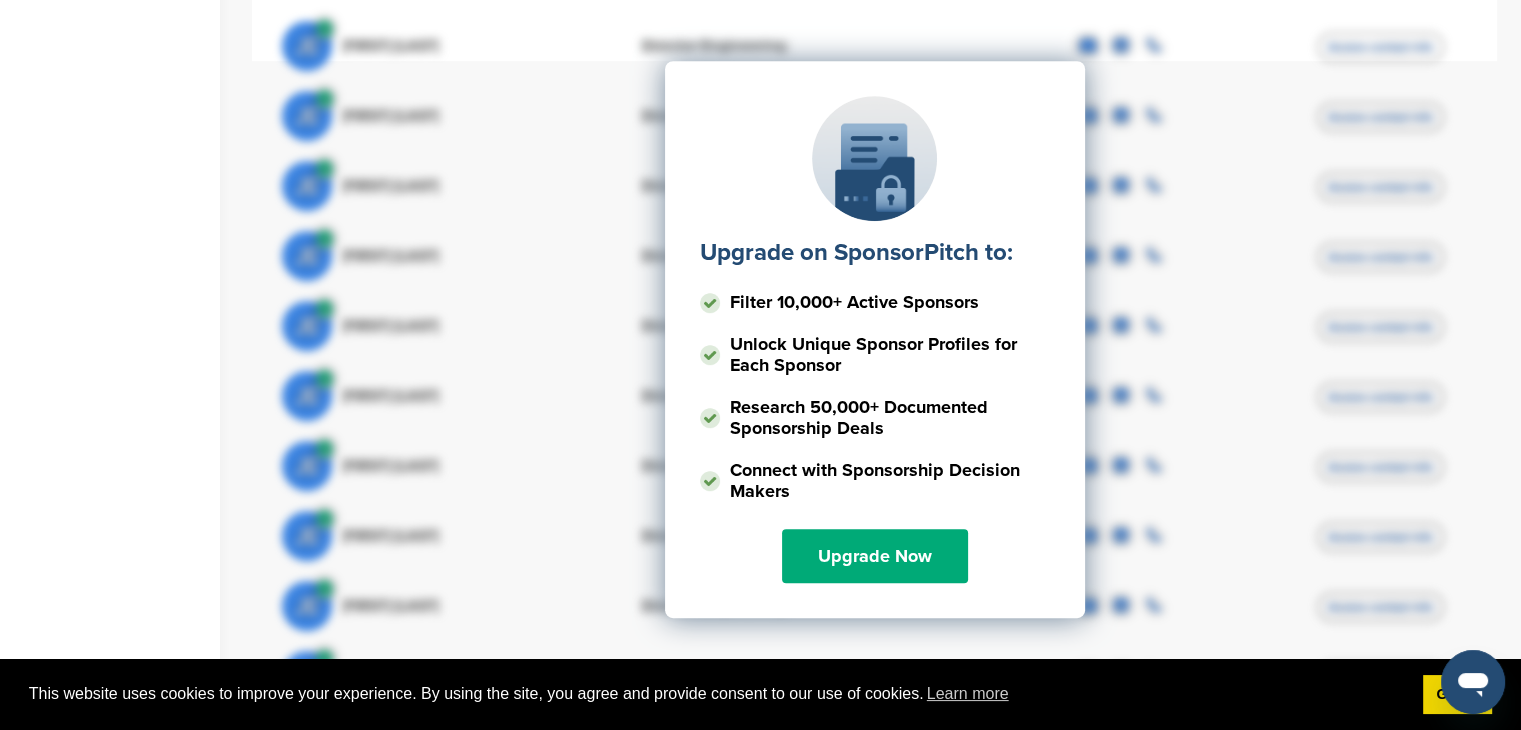 scroll, scrollTop: 1000, scrollLeft: 0, axis: vertical 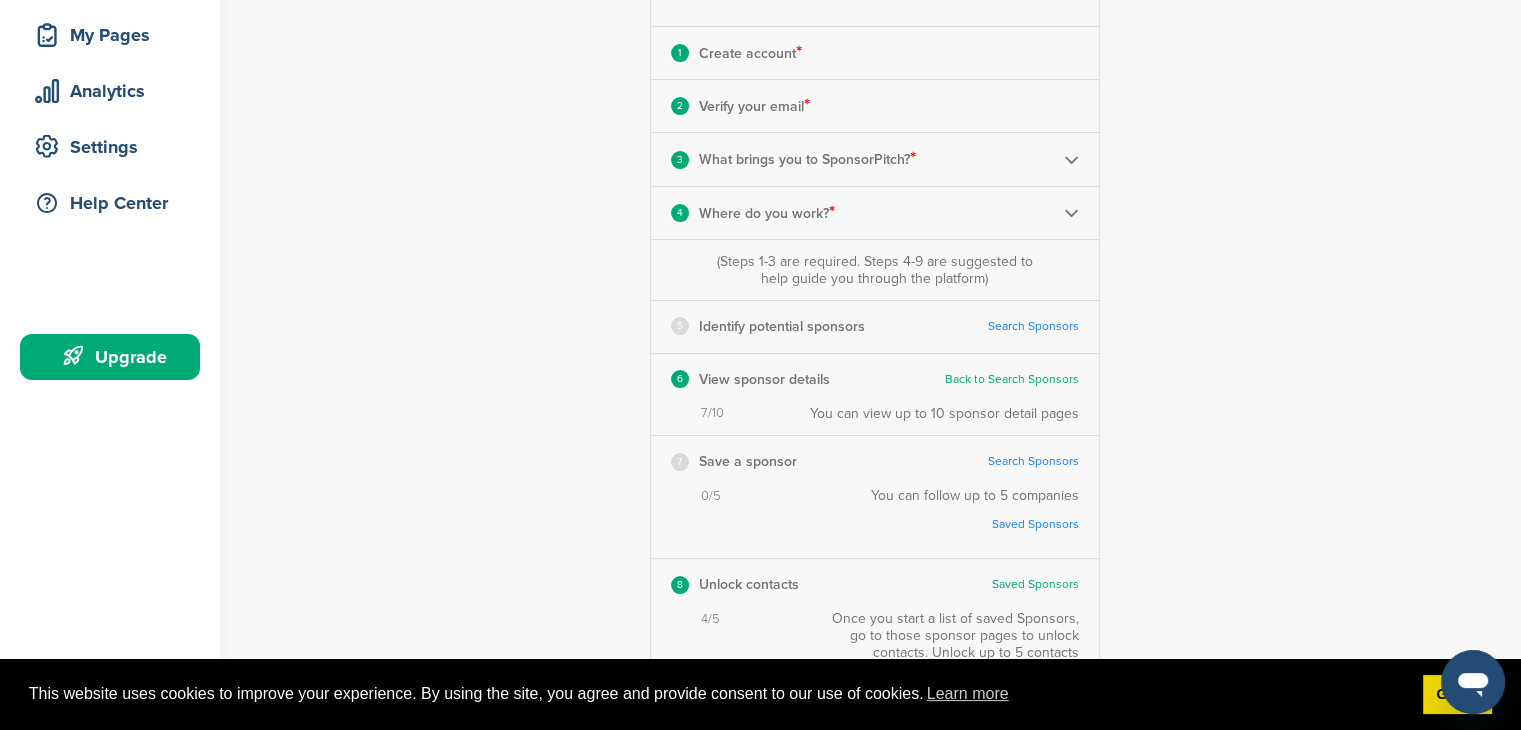 click on "5
Identify potential sponsors
Search Sponsors" at bounding box center [875, 53] 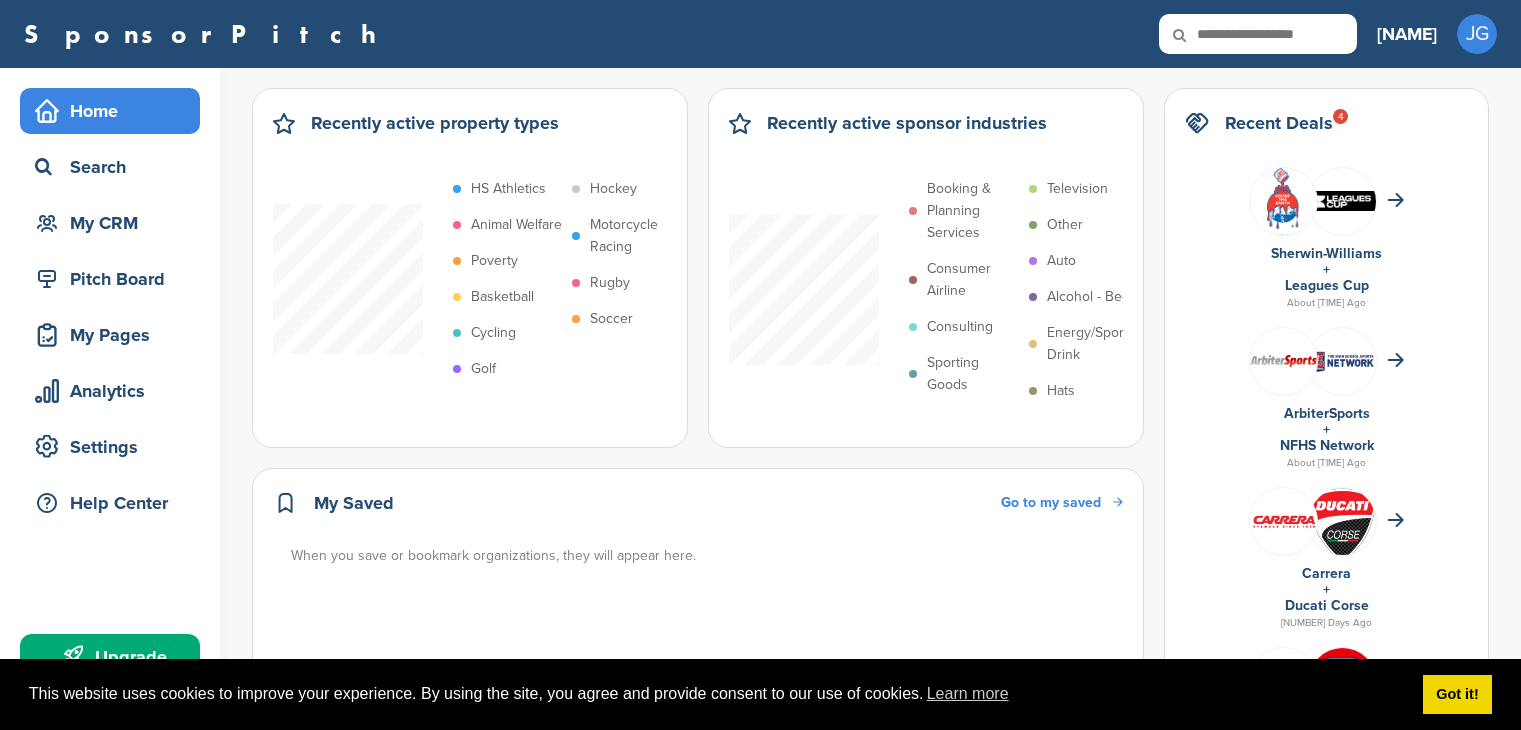 scroll, scrollTop: 0, scrollLeft: 0, axis: both 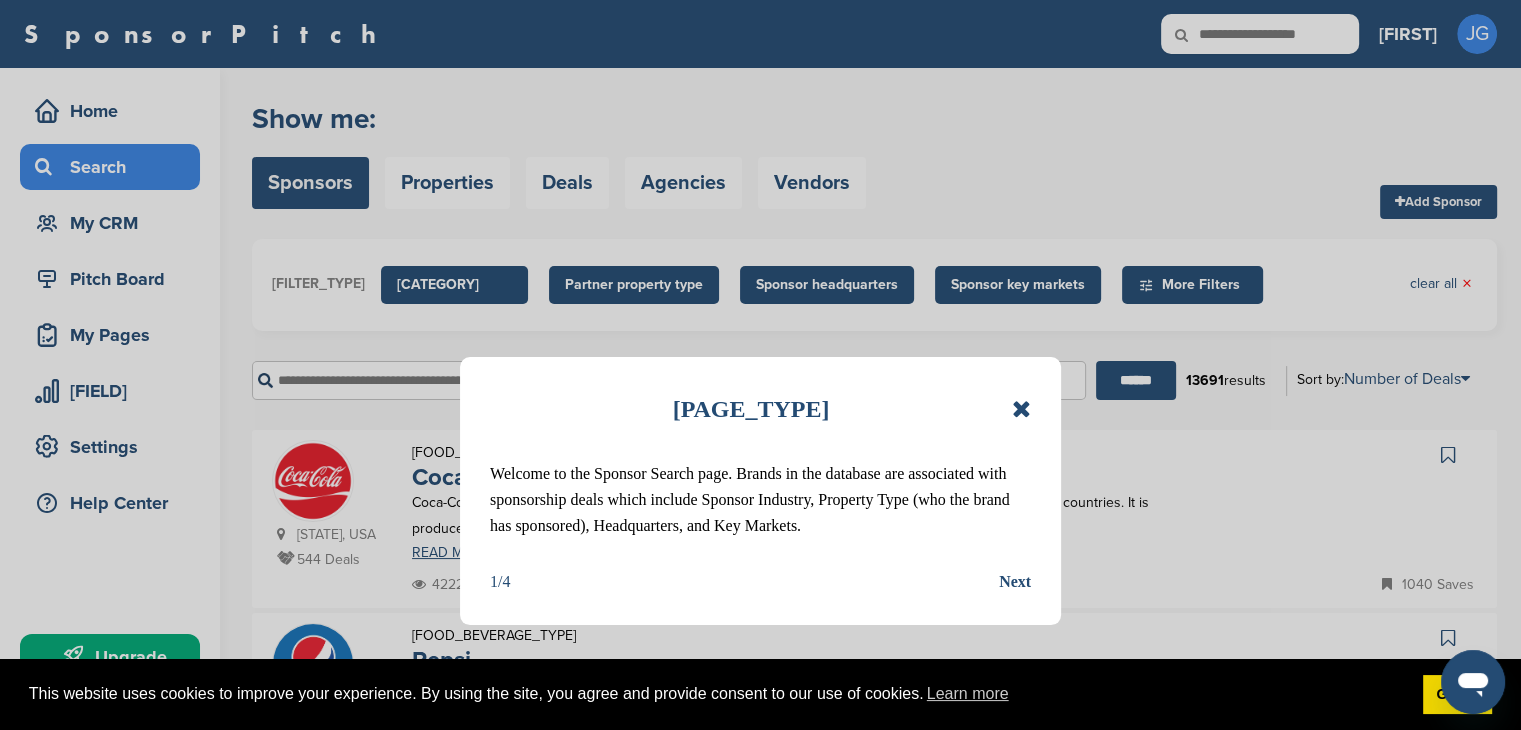click on "Next" at bounding box center [1015, 582] 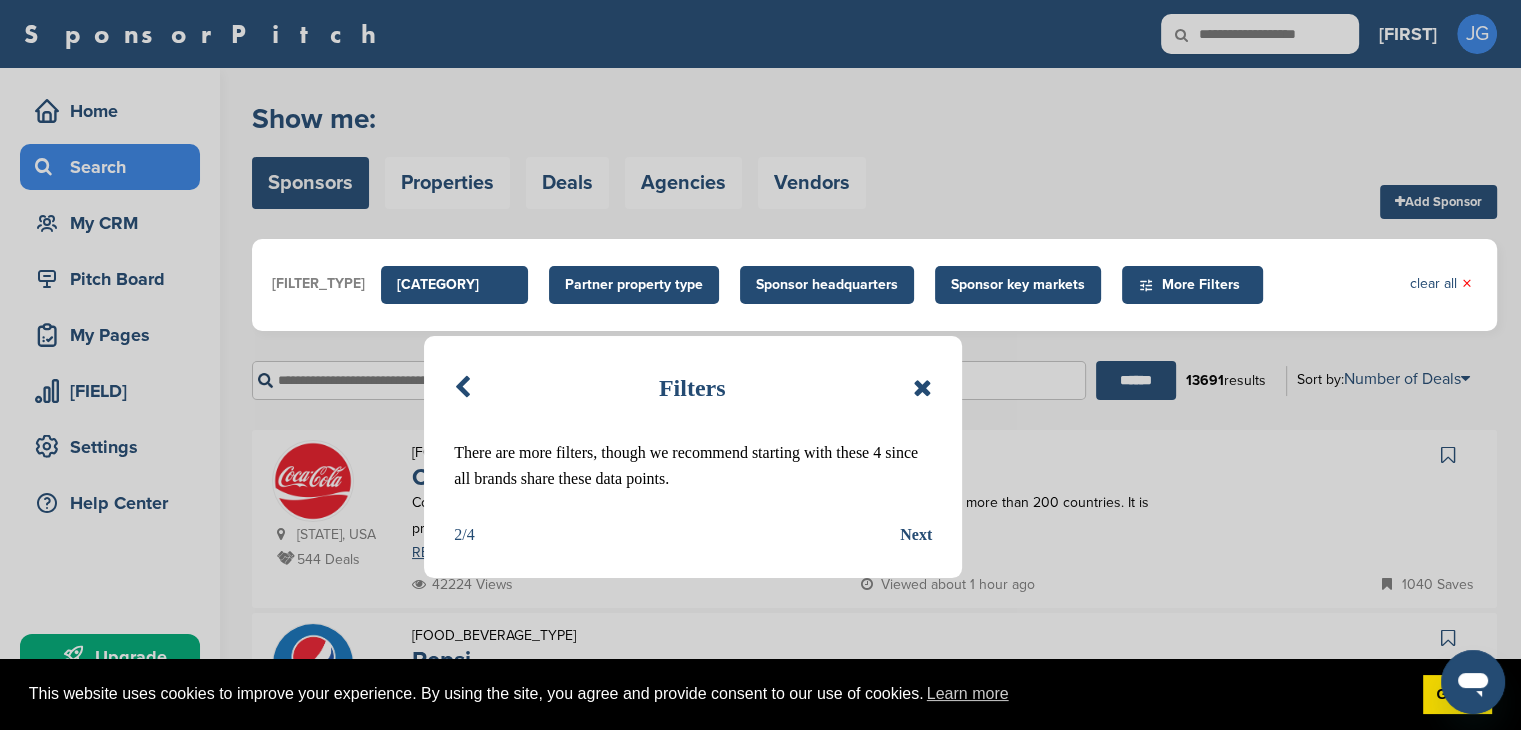 click on "Filters
There are more filters, though we recommend starting with these 4 since all brands share these data points.
2/4
Next" at bounding box center (693, 457) 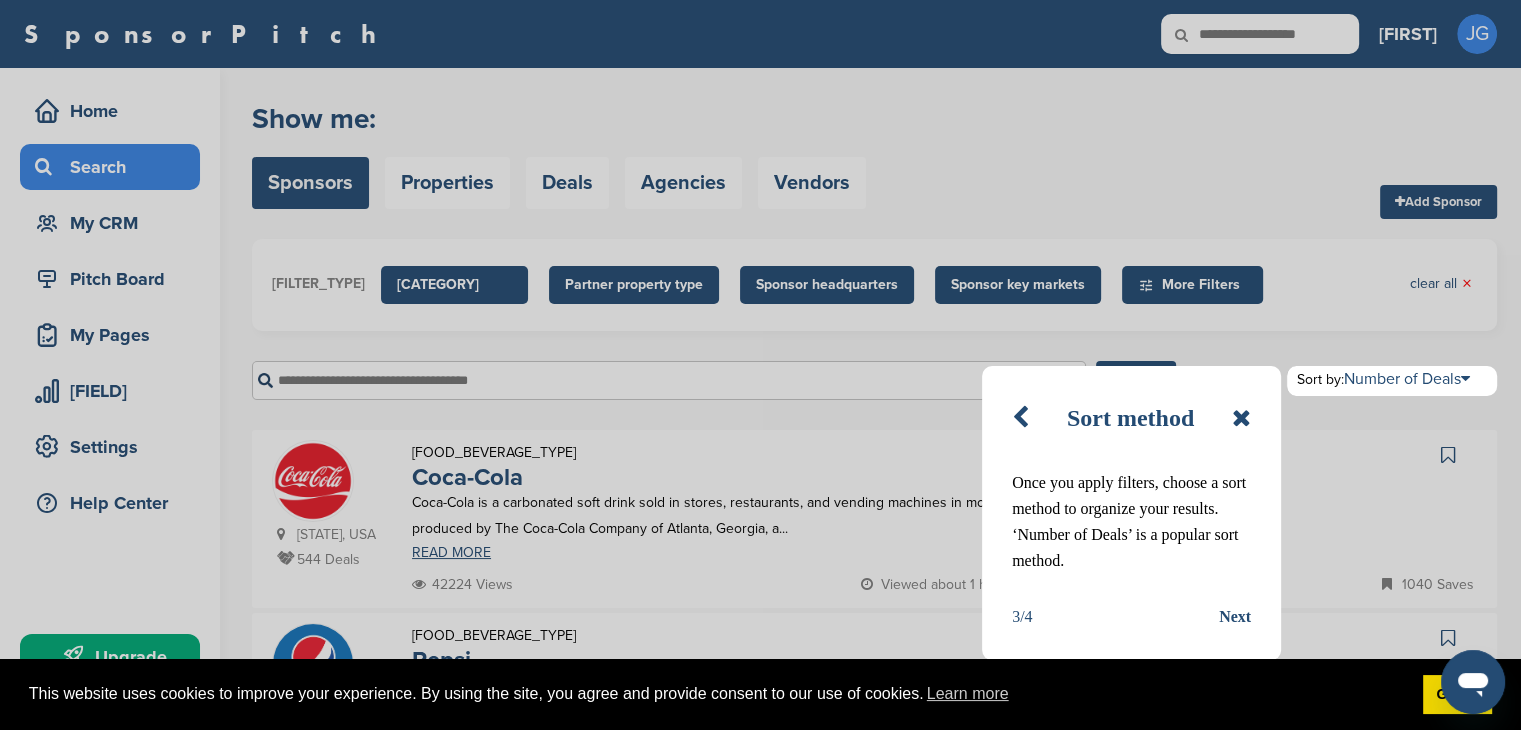 type 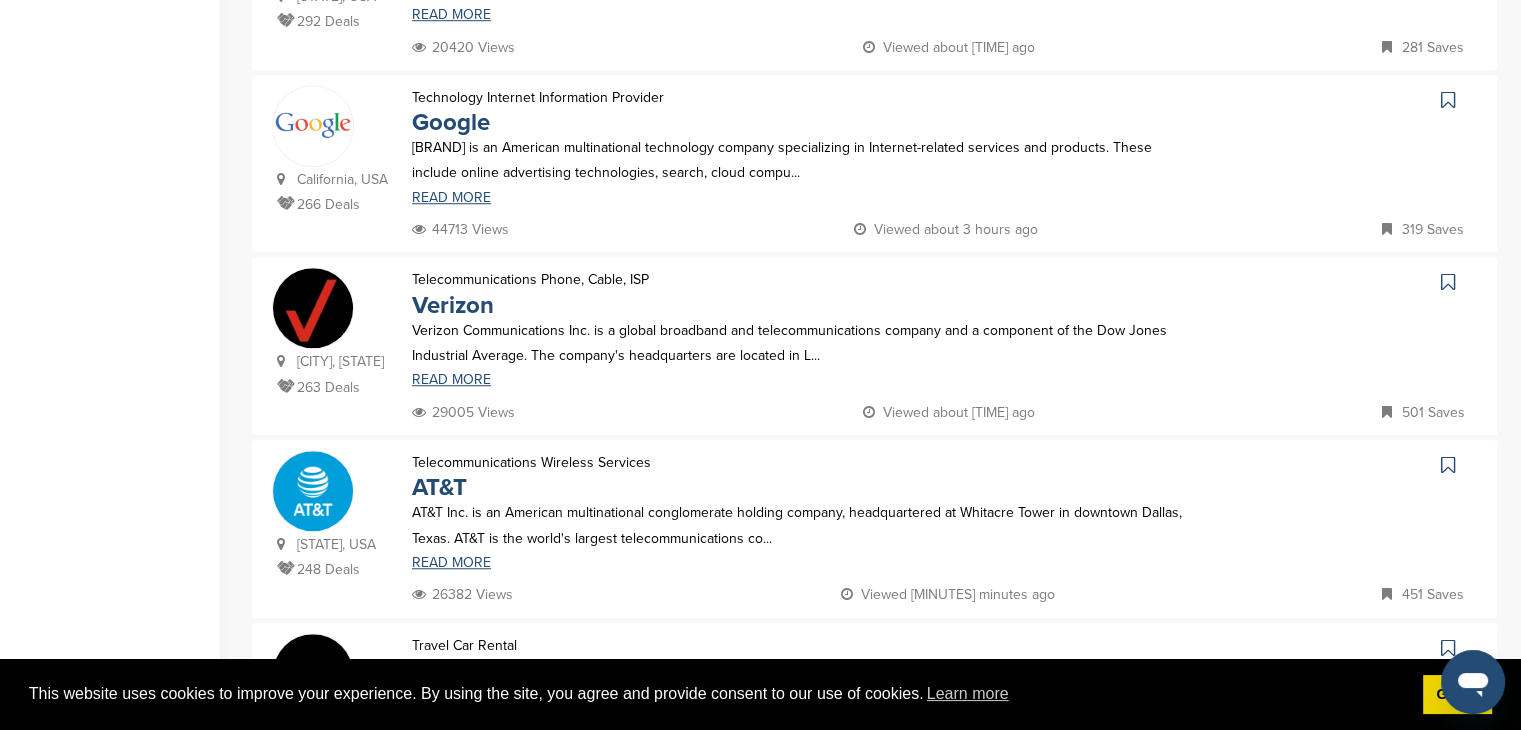 scroll, scrollTop: 1500, scrollLeft: 0, axis: vertical 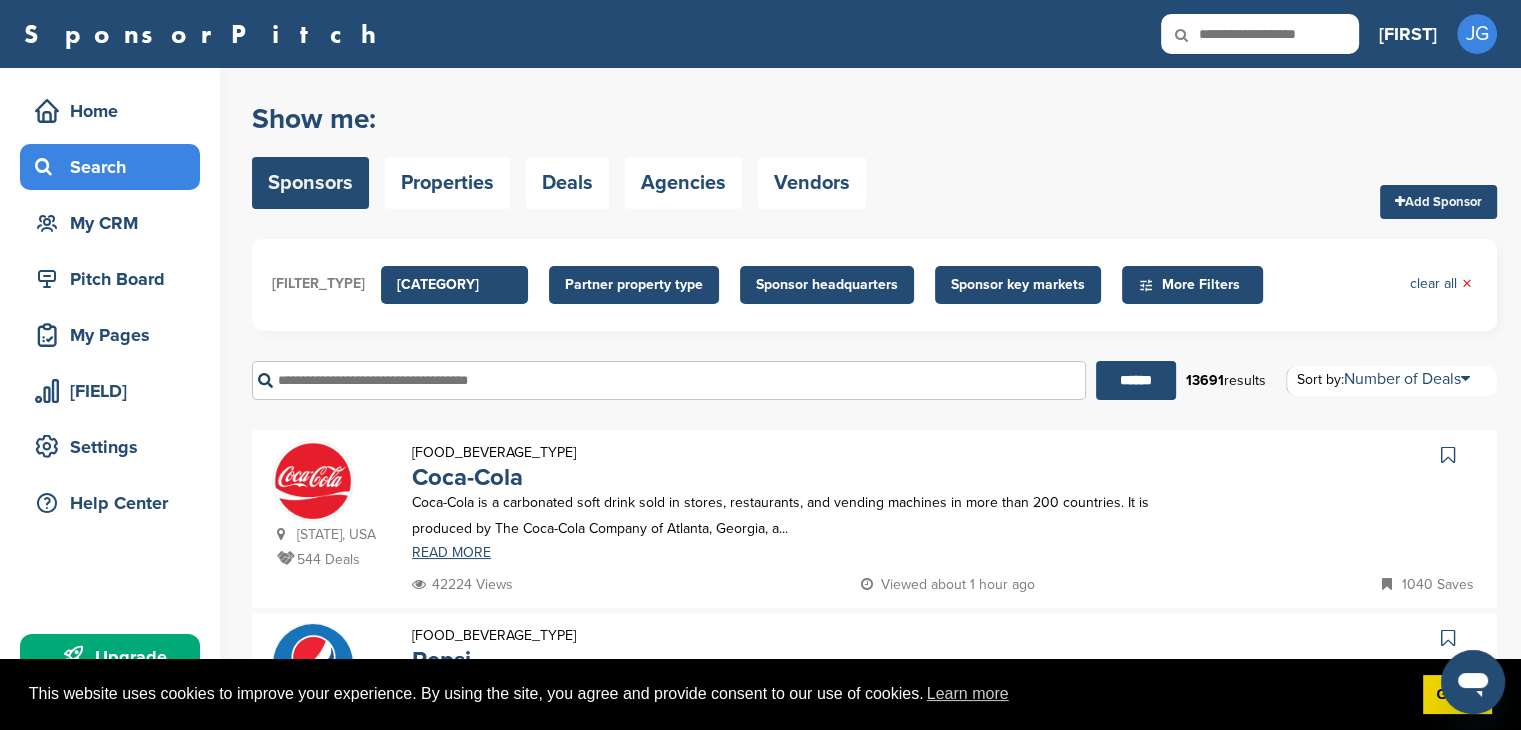 click at bounding box center [669, 380] 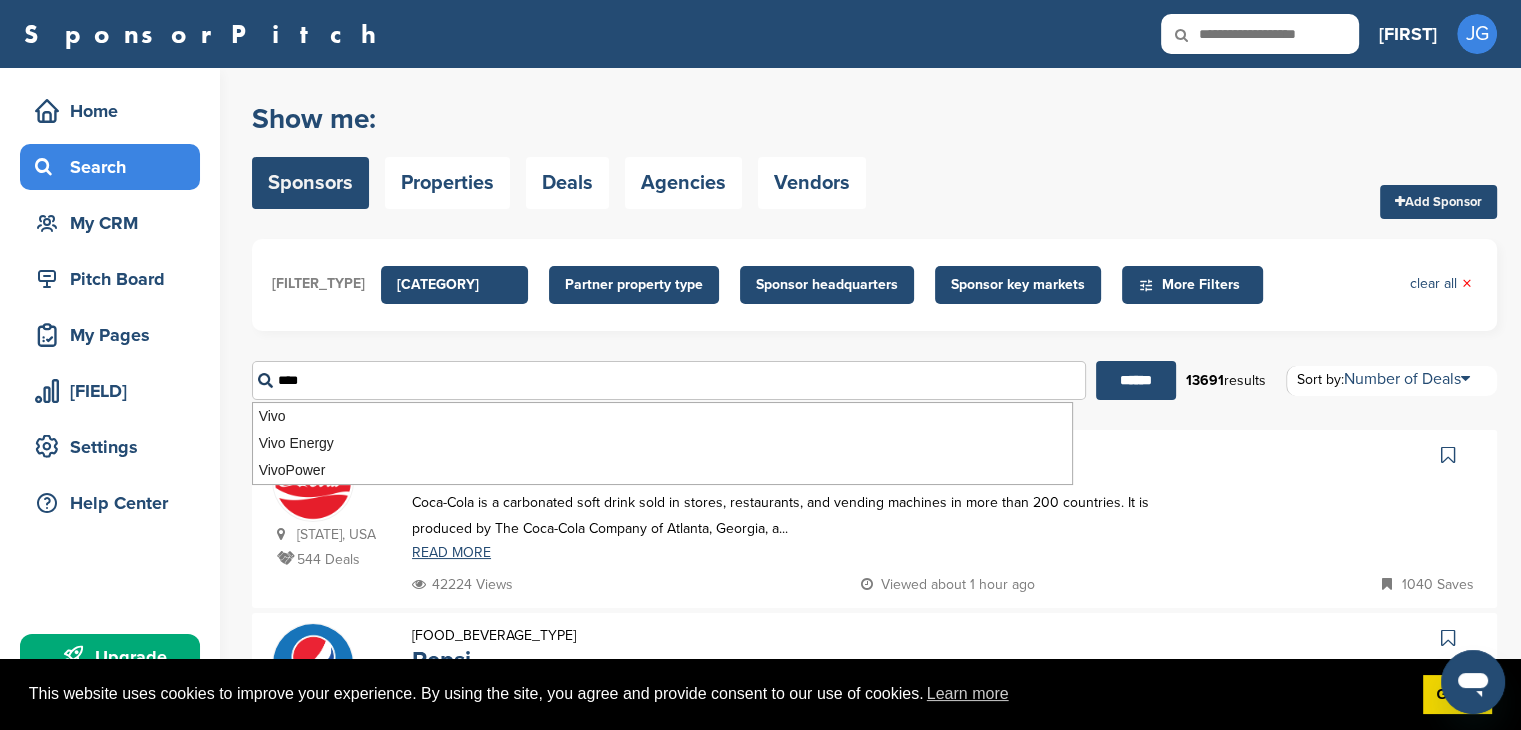 click on "******" at bounding box center [1136, 380] 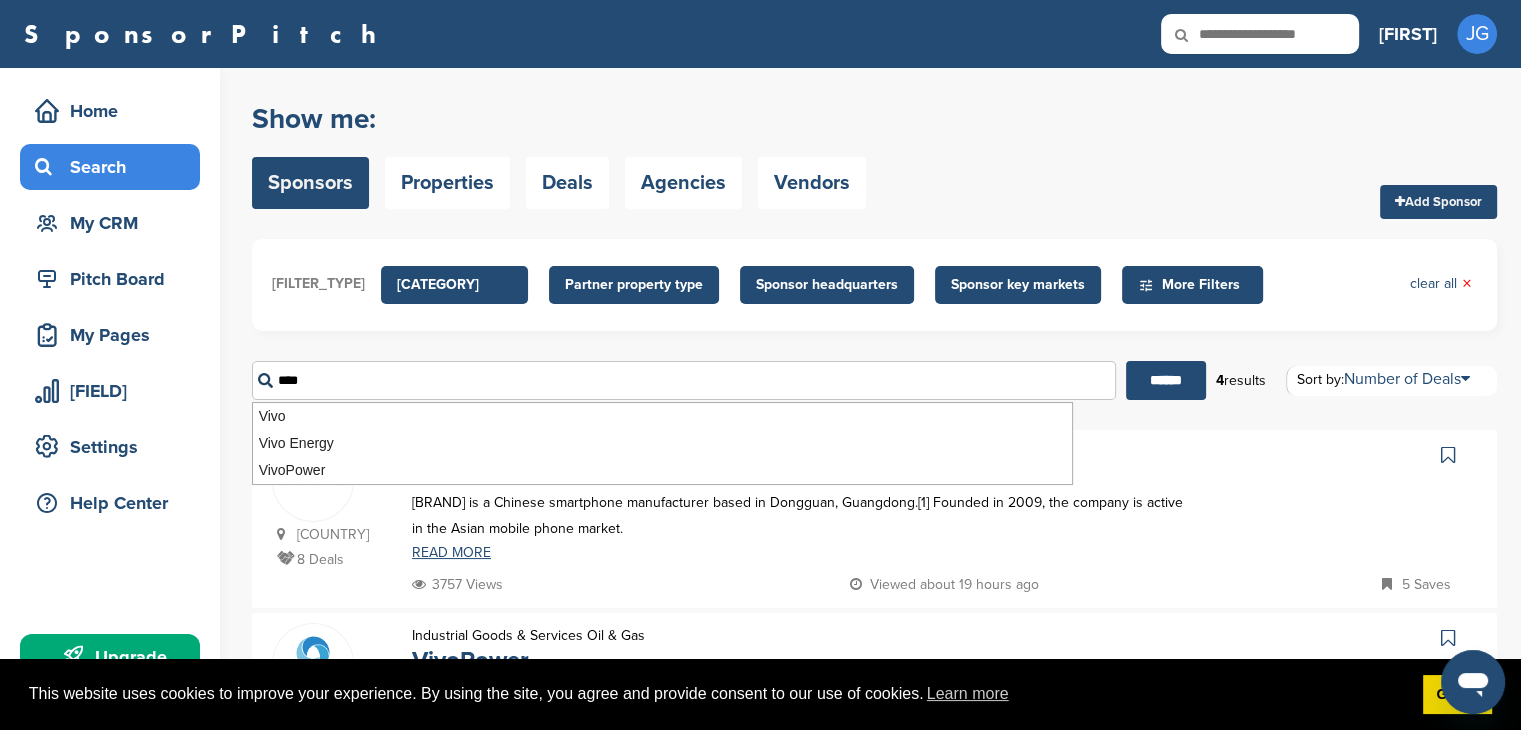 click on "Filter by:
Sponsor industry
Sponsor Industry
×
Apparel, Clothing, & Fashion
Accessories
Athletic Apparel & Equipment
Backpacks
Clothing Line
Eyewear
Footwear
Formalwear
Fragrance
Handbags
Hats
Jewelry
Other
Outdoor clothing
Outerwear
Swimwear
Underwear
Uniforms
Watches
Automotive
ATV
Auto Dealer
Auto Manufacturer
Auto Parts
Car Wash
Classifieds
Motorcycle
Navigation Systems
Other
RV's
Service Center
Tire Distribution
Tire Manufacturer
Beauty & Cosmetics" at bounding box center (874, 327) 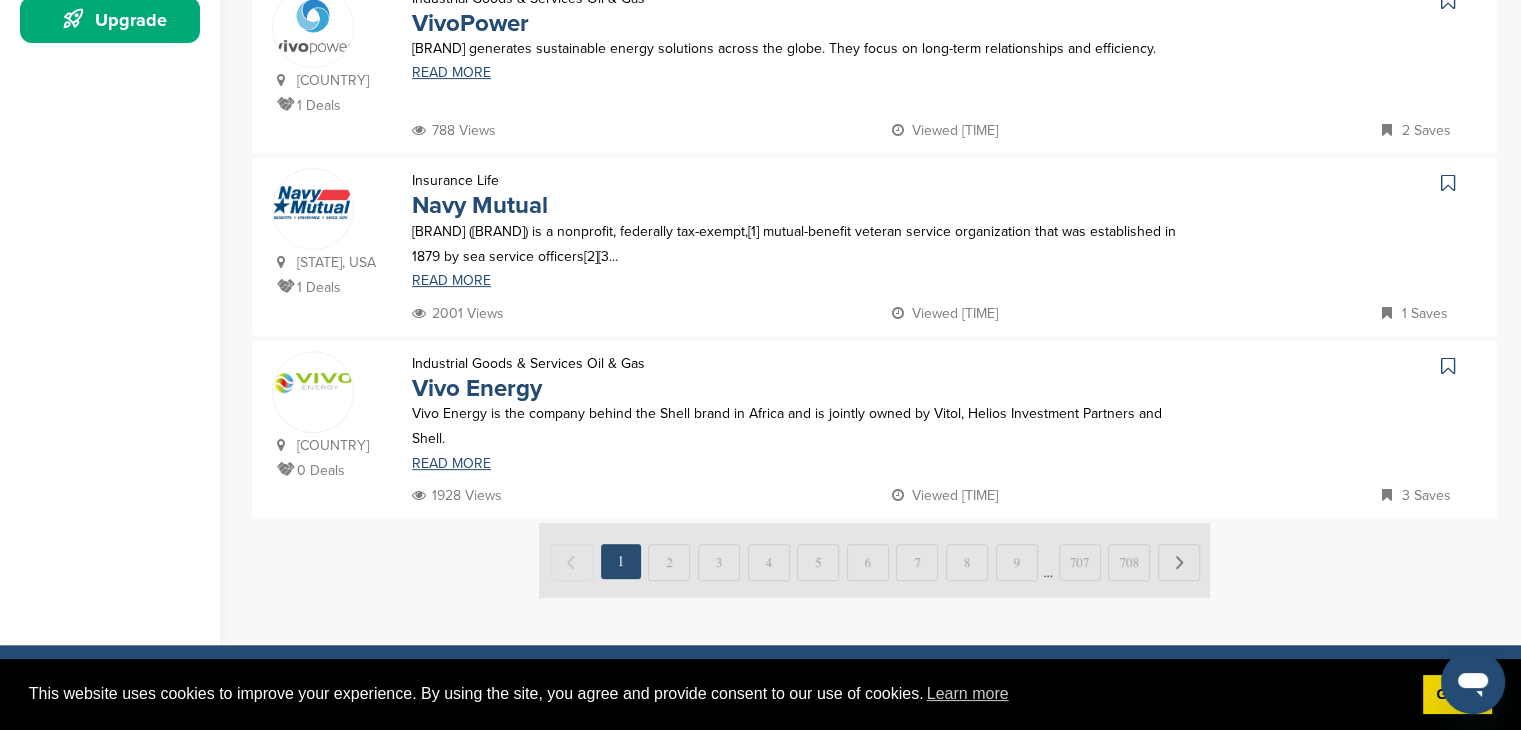 scroll, scrollTop: 200, scrollLeft: 0, axis: vertical 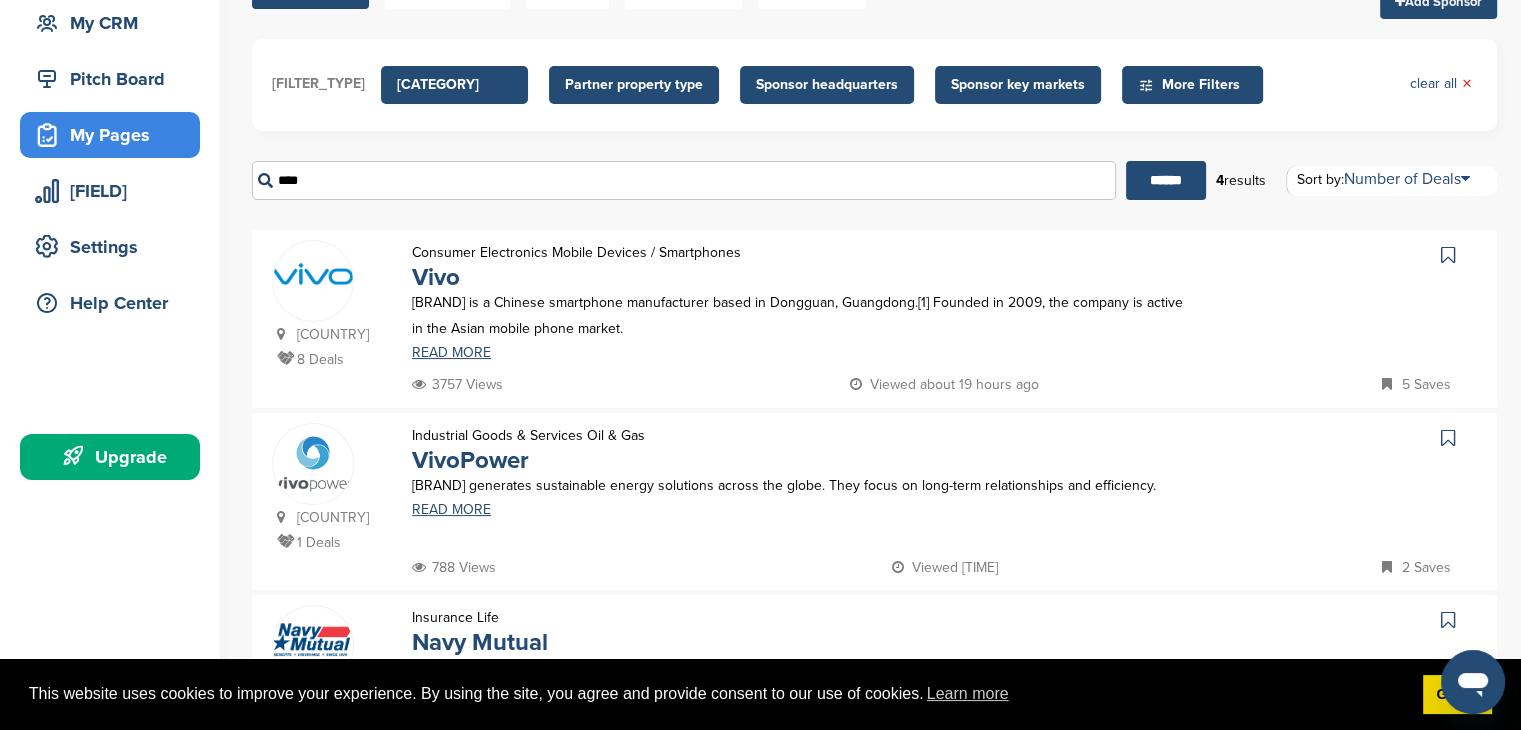 drag, startPoint x: 389, startPoint y: 183, endPoint x: 68, endPoint y: 143, distance: 323.4826 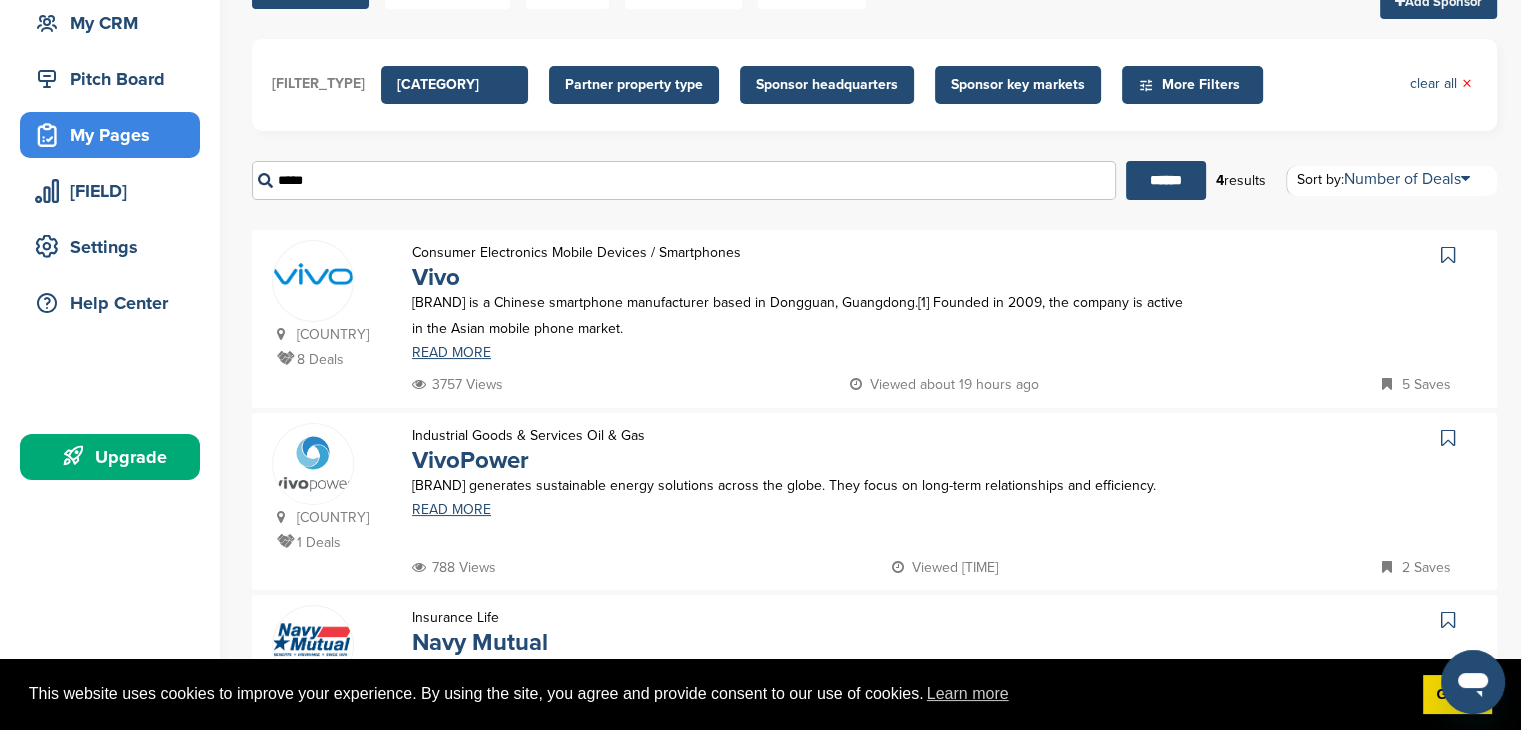 type on "*****" 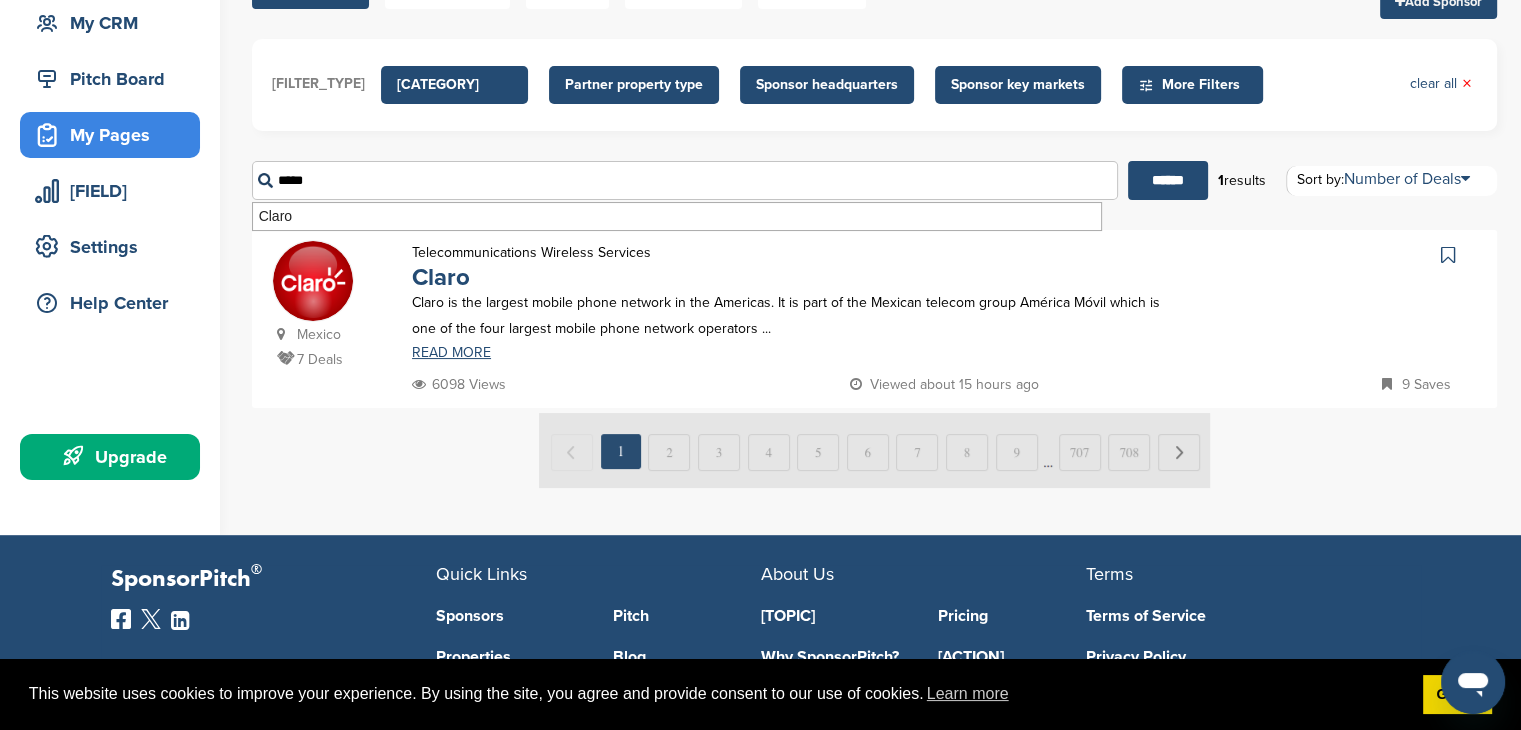 scroll, scrollTop: 0, scrollLeft: 0, axis: both 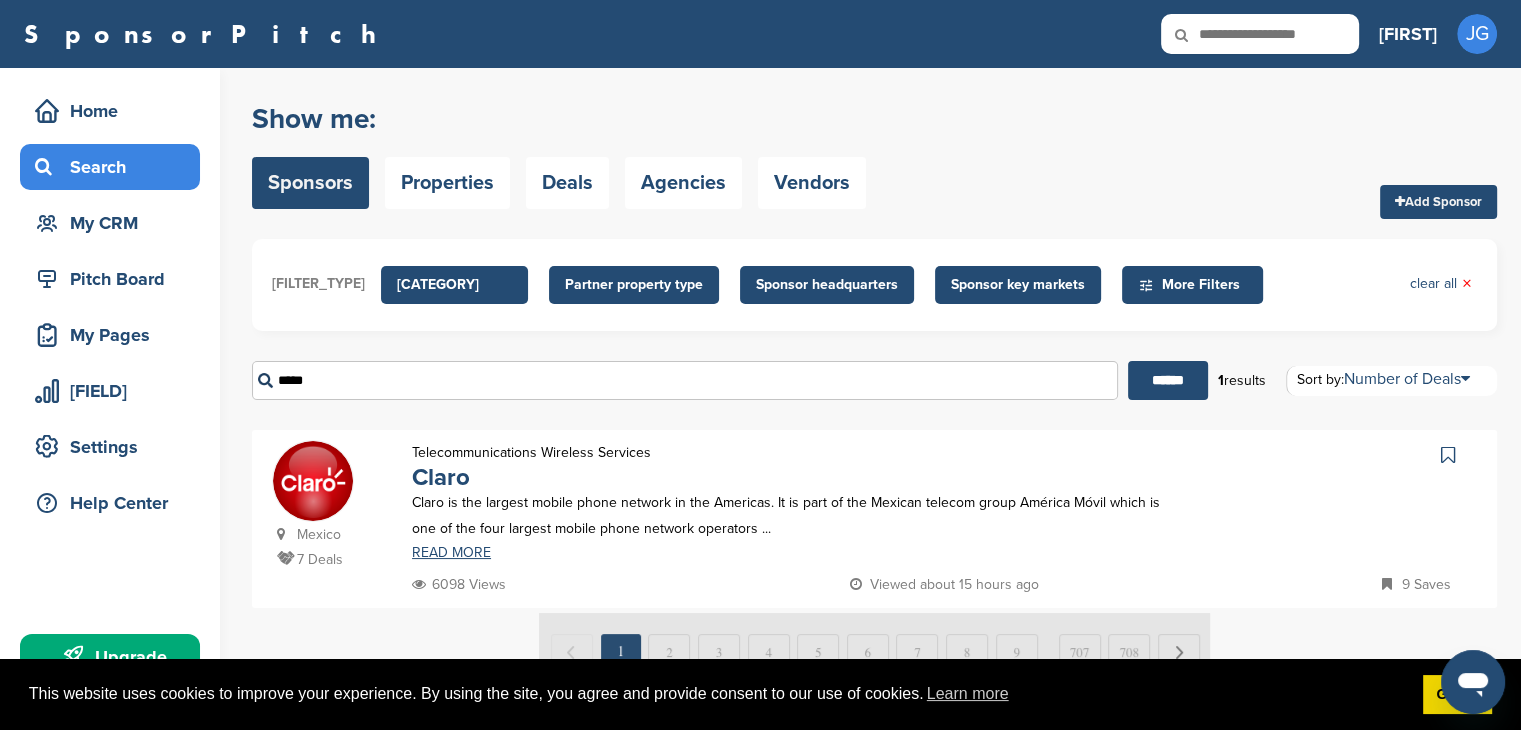 drag, startPoint x: 392, startPoint y: 380, endPoint x: 0, endPoint y: 278, distance: 405.05307 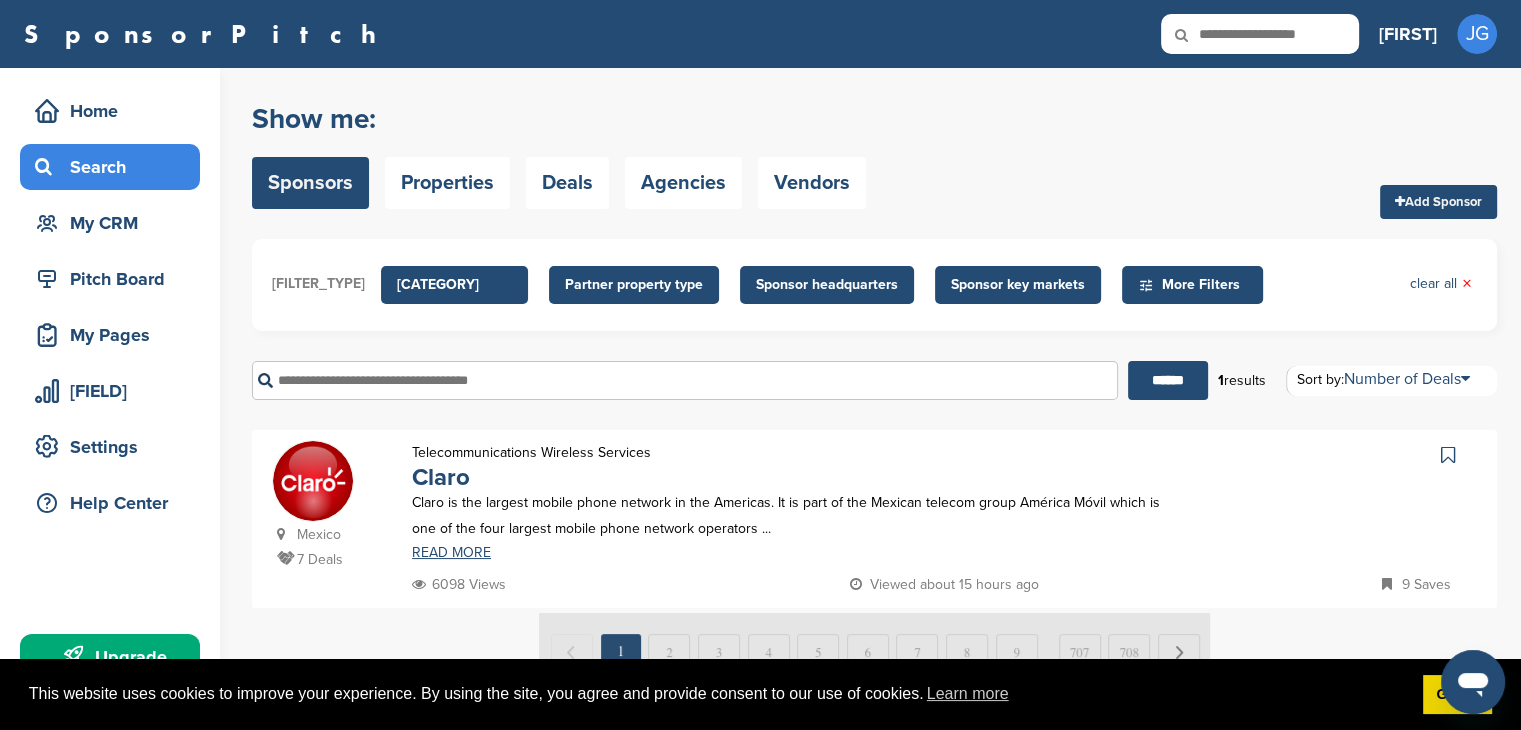 click at bounding box center [685, 380] 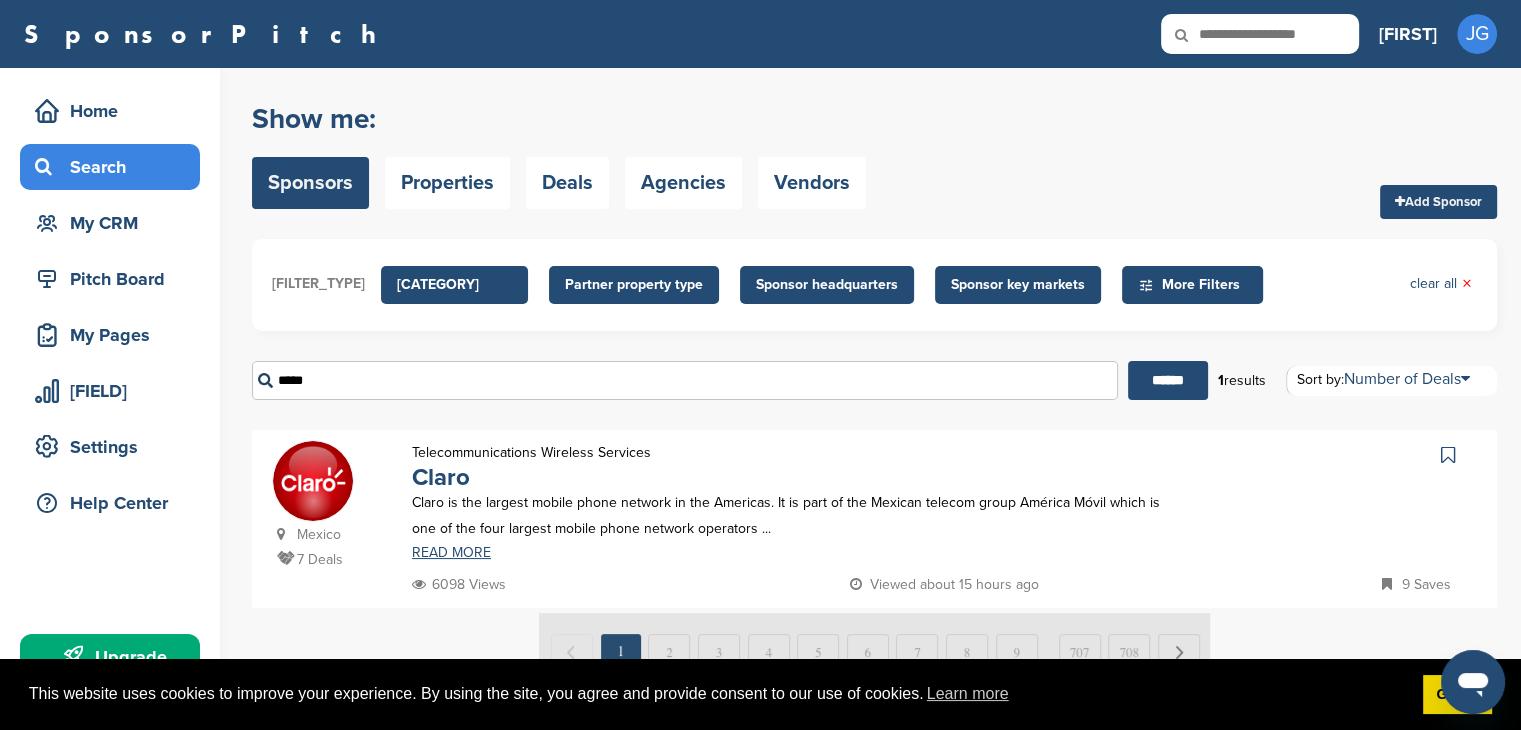 type on "*****" 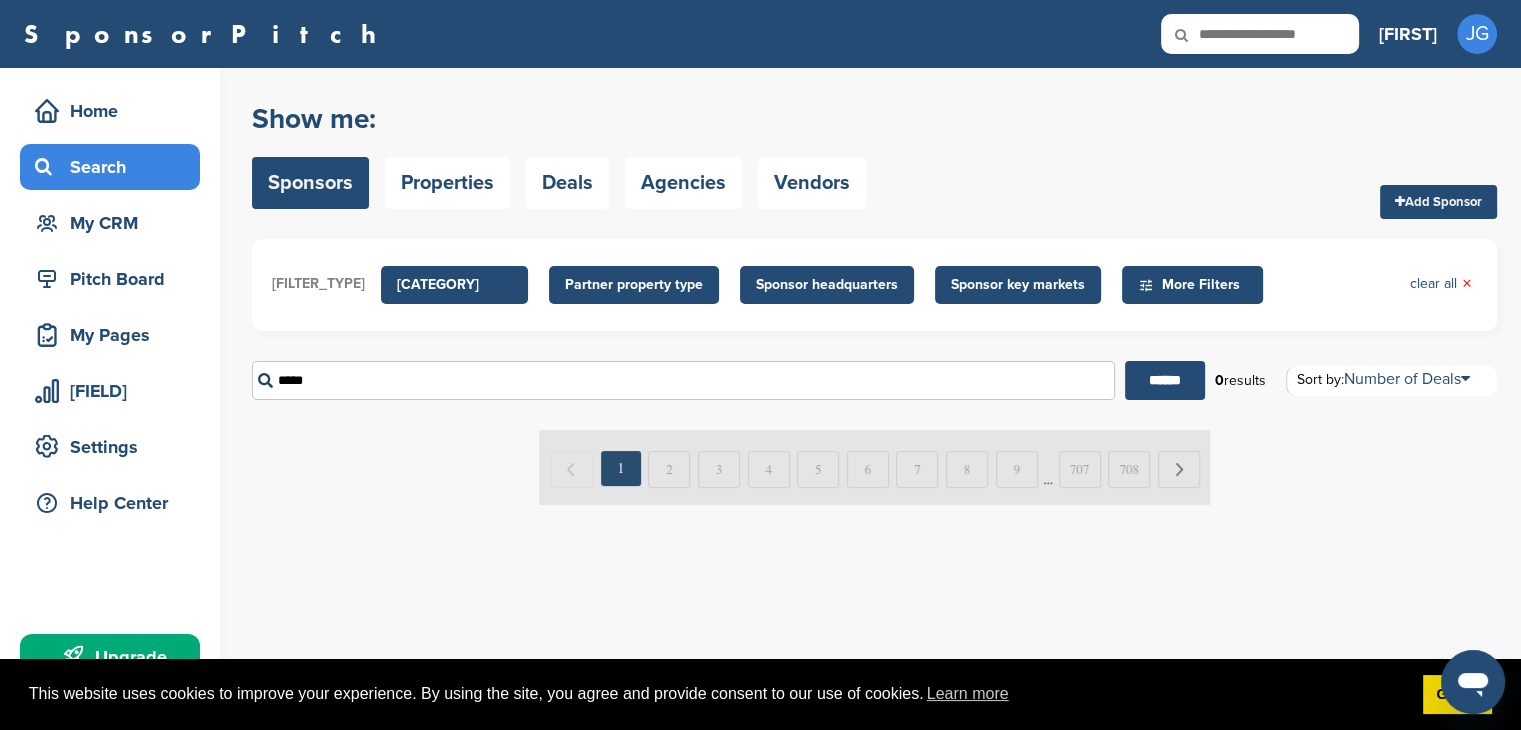 click on "*****" at bounding box center [683, 380] 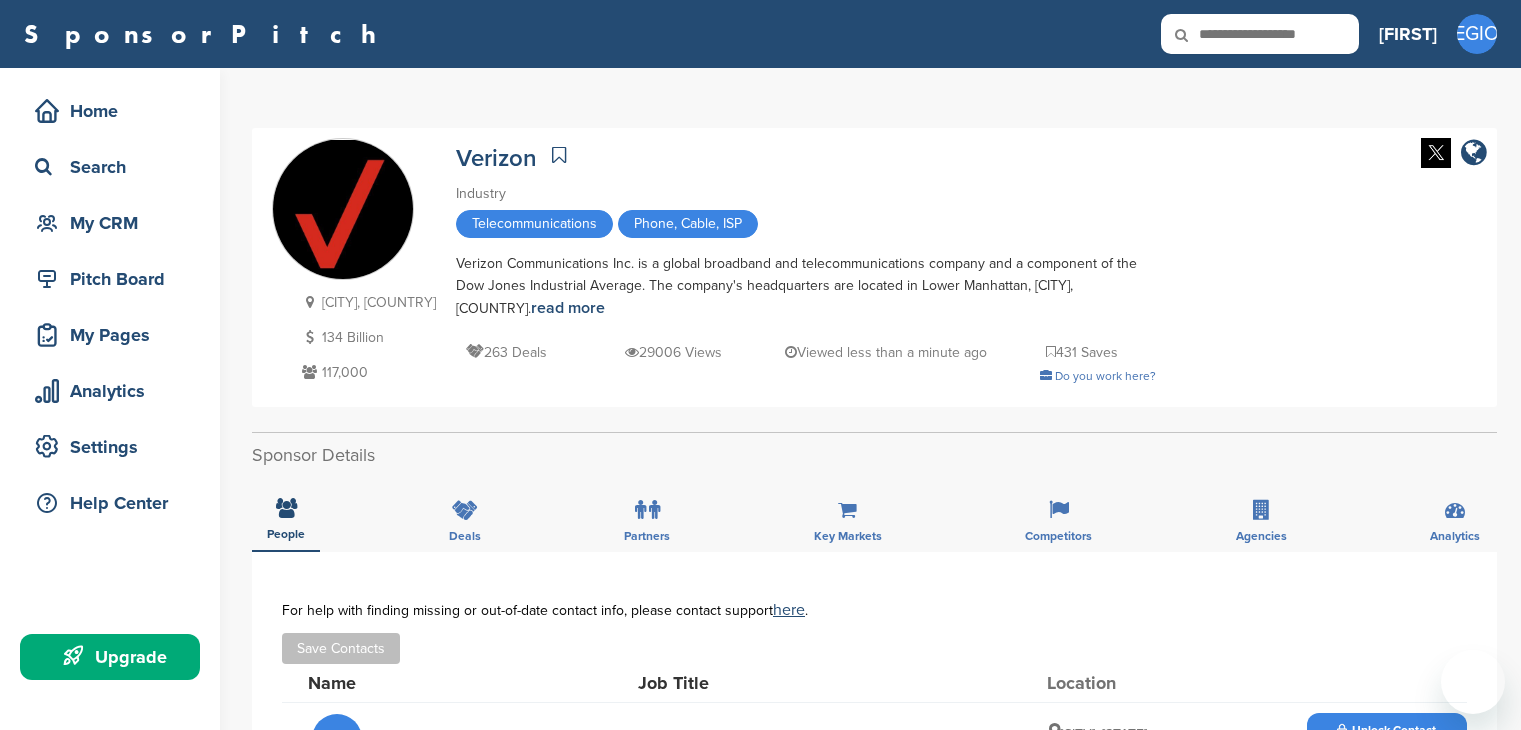 scroll, scrollTop: 0, scrollLeft: 0, axis: both 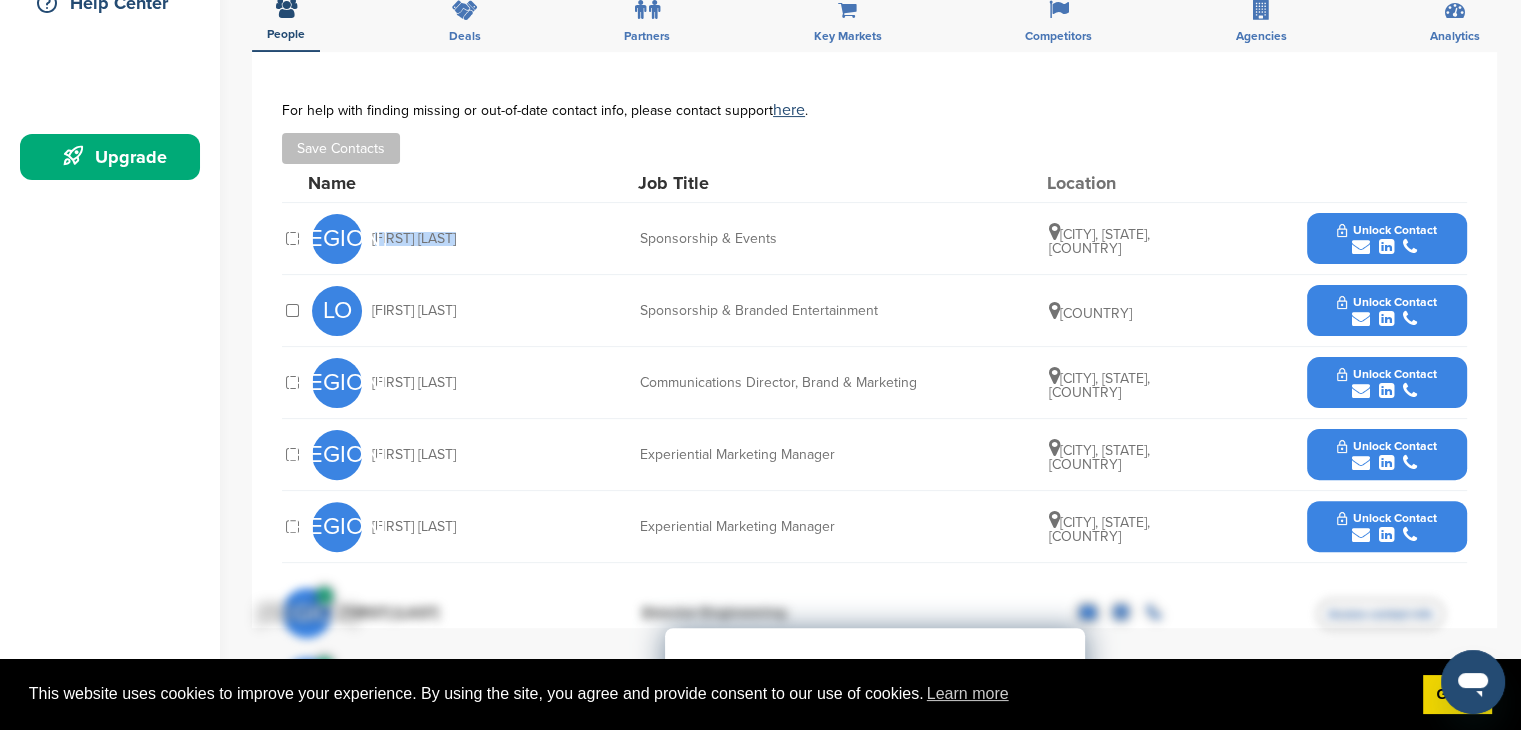 drag, startPoint x: 487, startPoint y: 233, endPoint x: 371, endPoint y: 234, distance: 116.00431 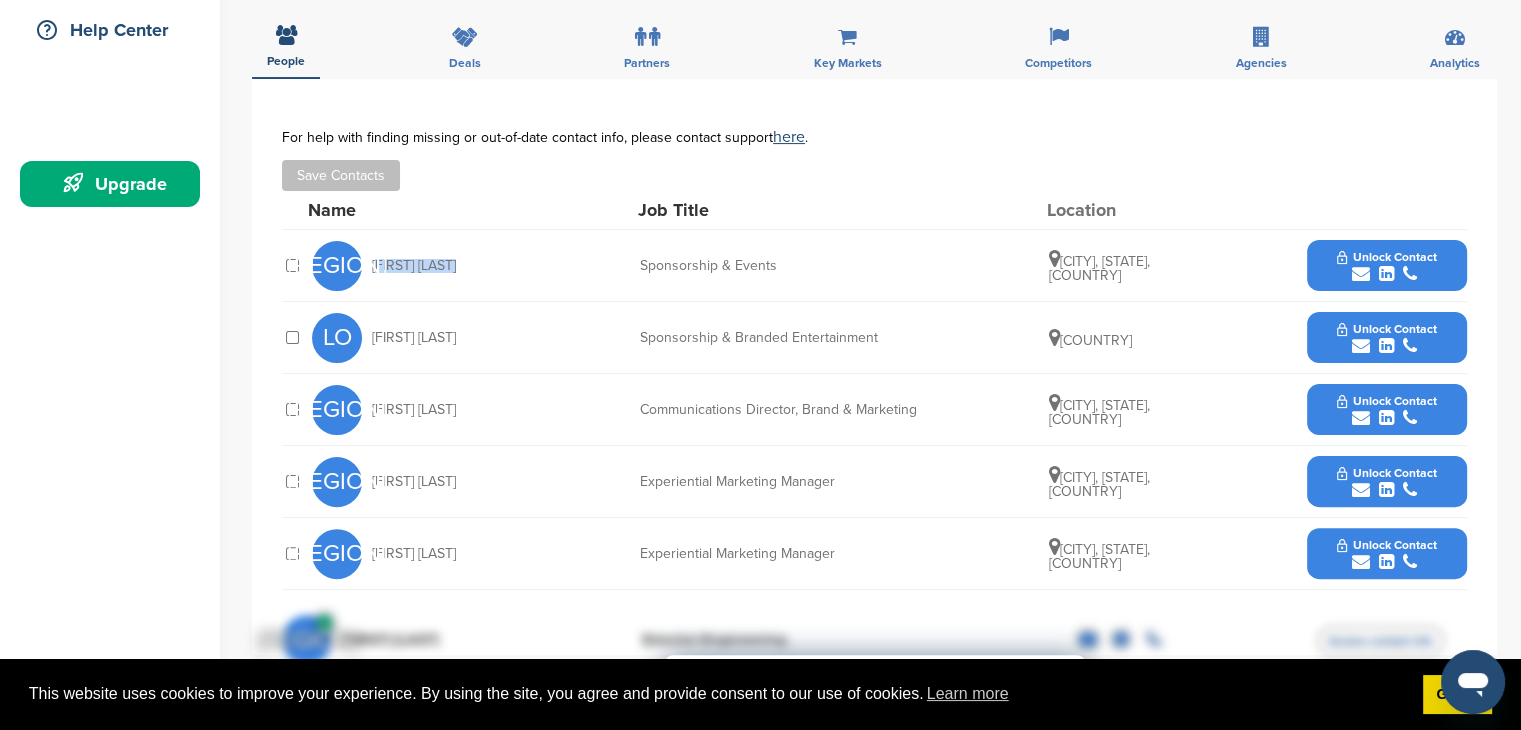 scroll, scrollTop: 500, scrollLeft: 0, axis: vertical 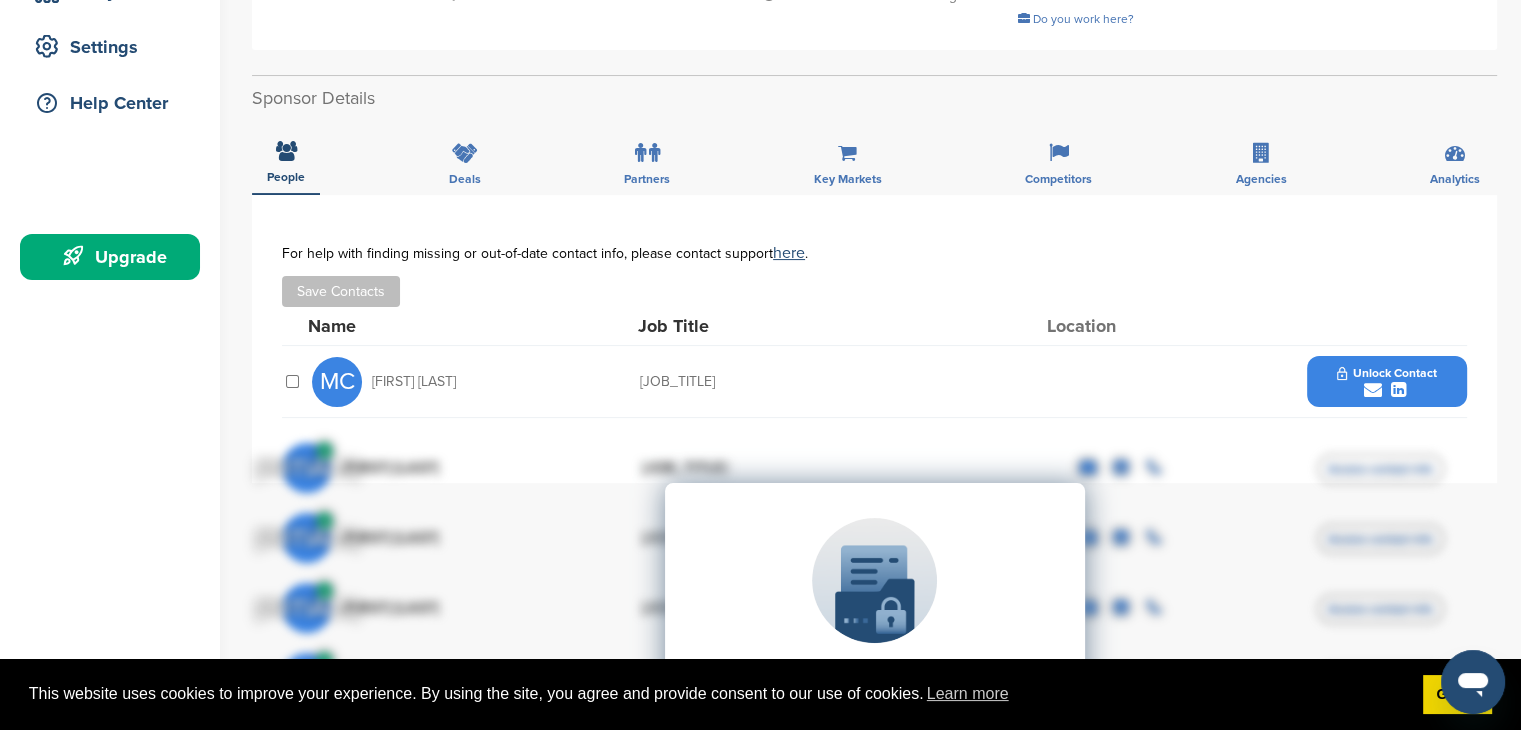 click on "Unlock Contact" at bounding box center [1386, 373] 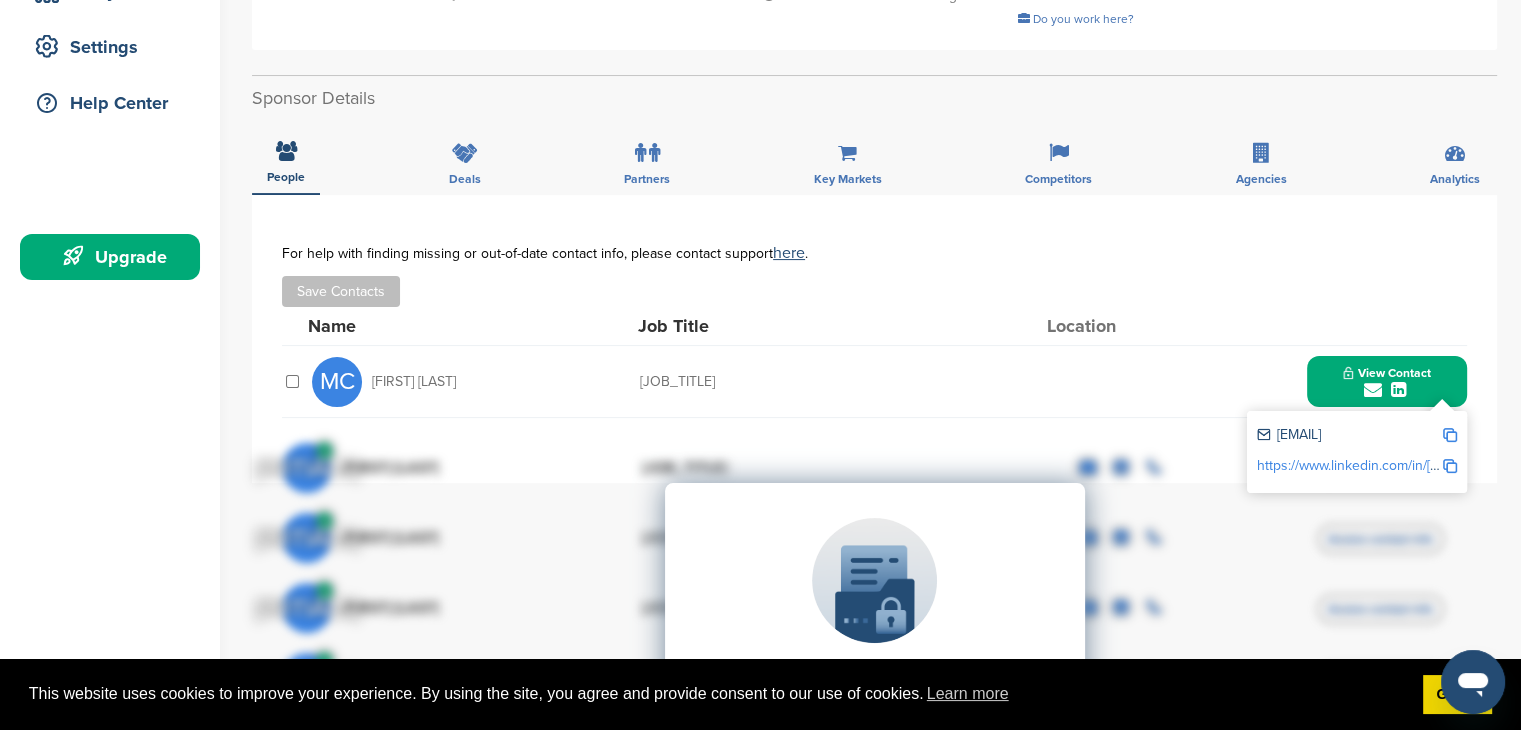 click at bounding box center [1450, 435] 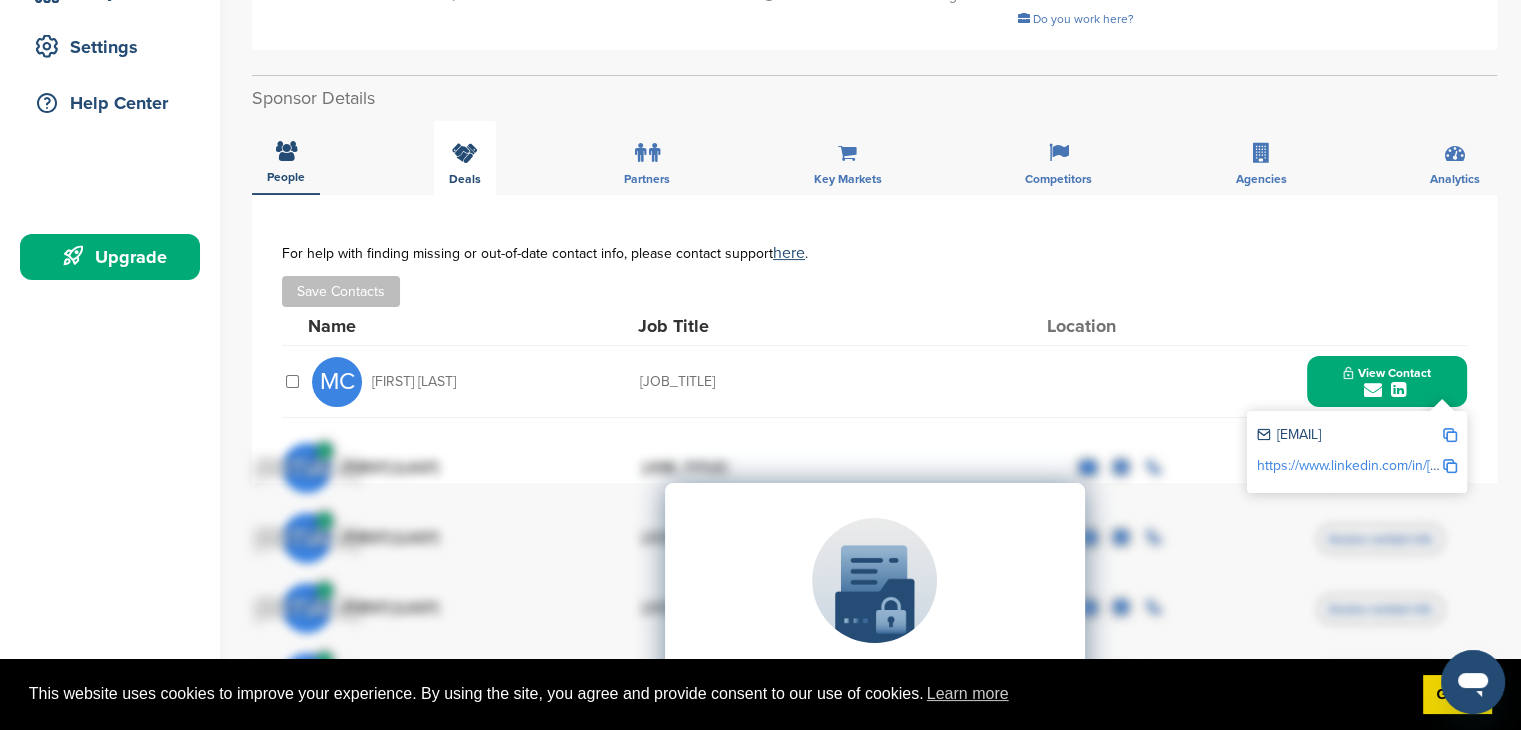 scroll, scrollTop: 0, scrollLeft: 0, axis: both 